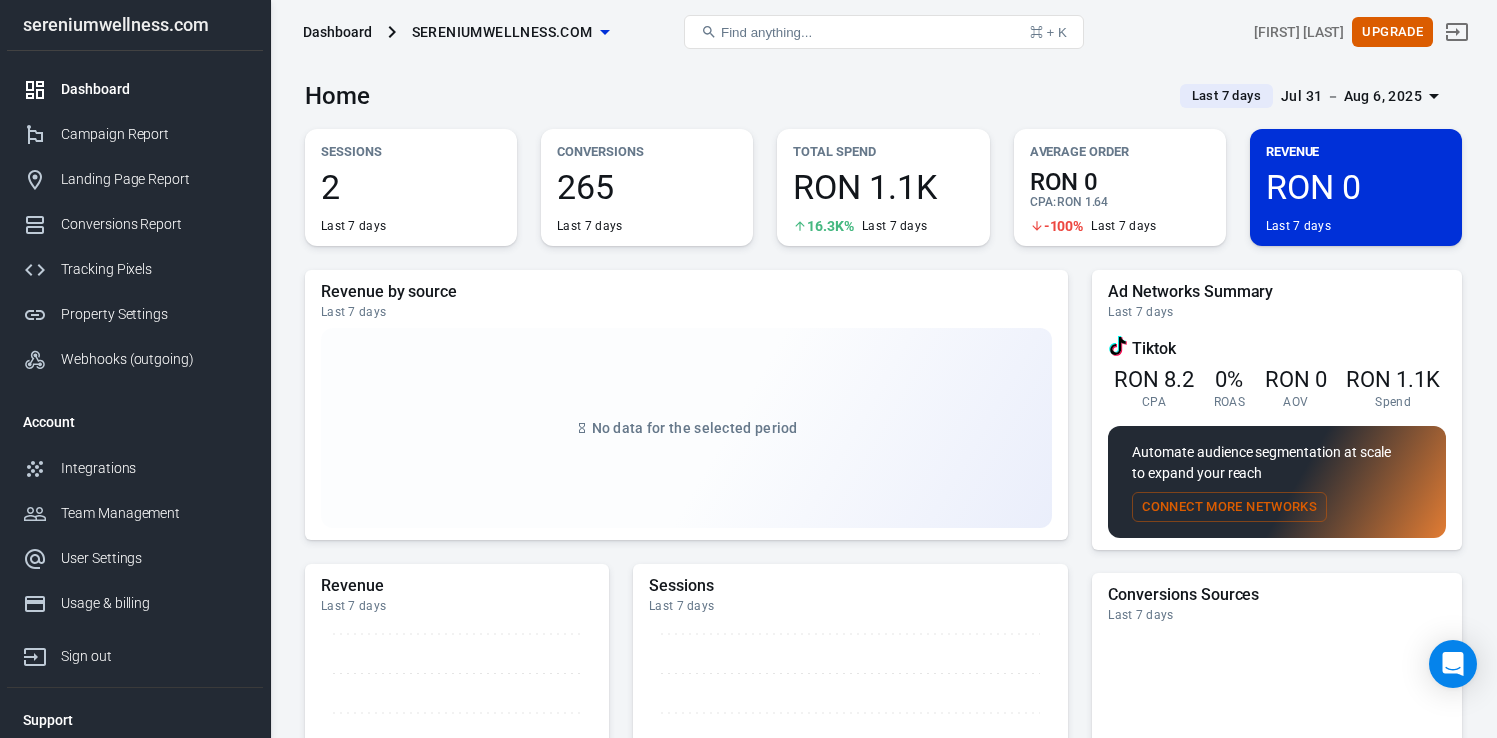 scroll, scrollTop: 0, scrollLeft: 0, axis: both 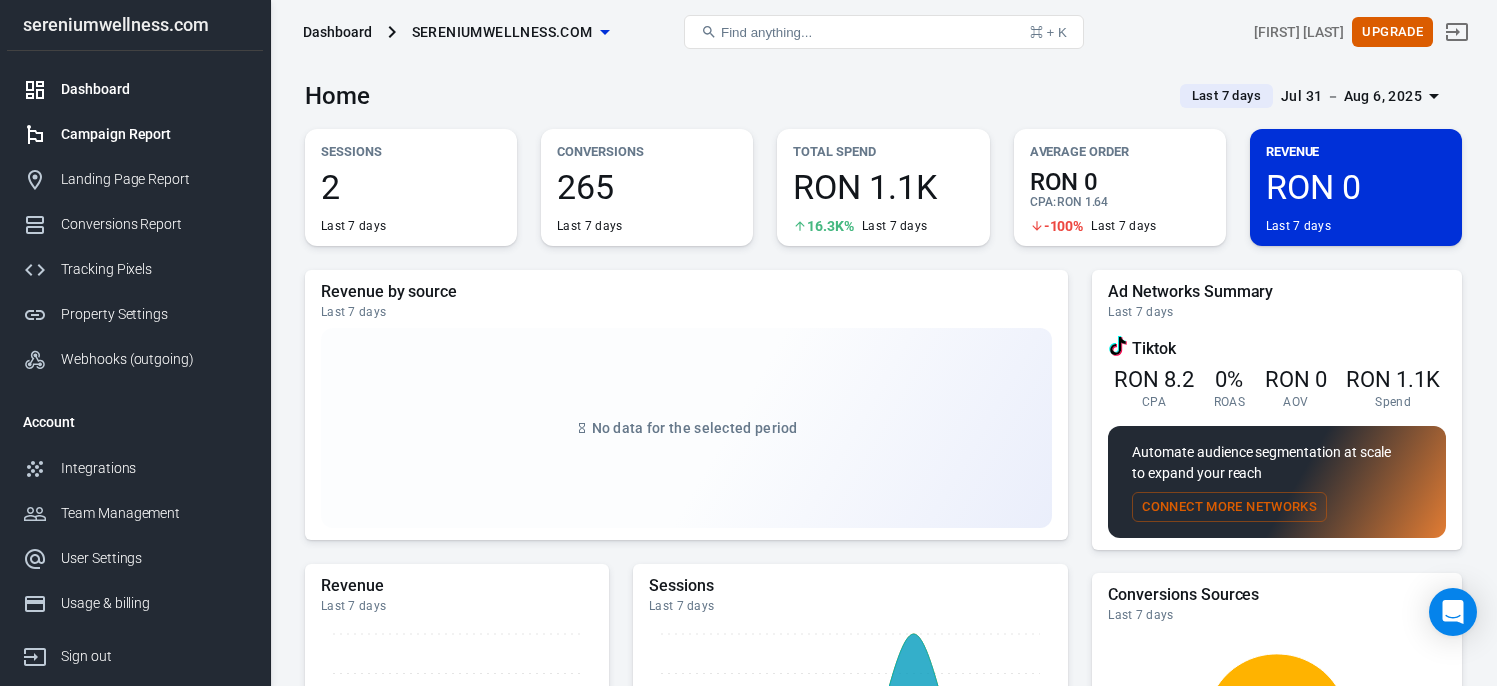 click on "Campaign Report" at bounding box center [154, 134] 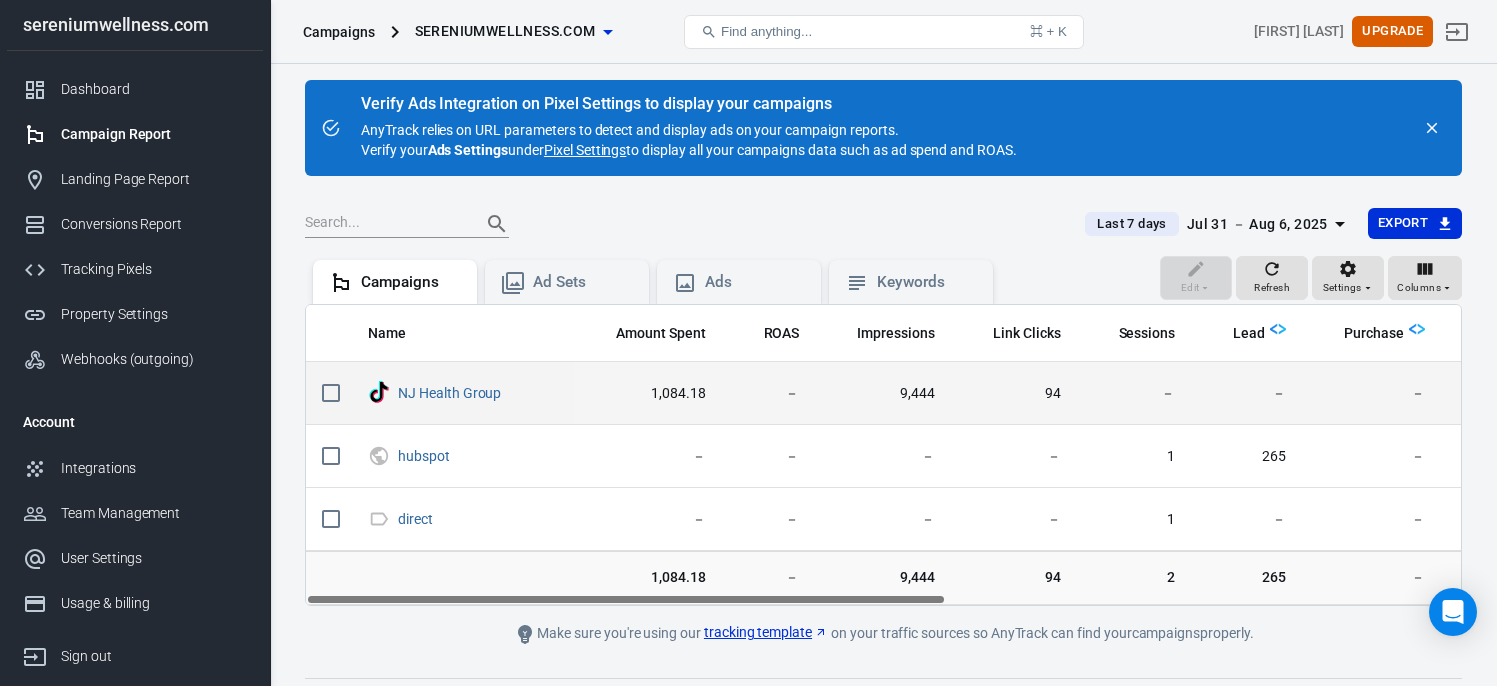 scroll, scrollTop: 0, scrollLeft: 0, axis: both 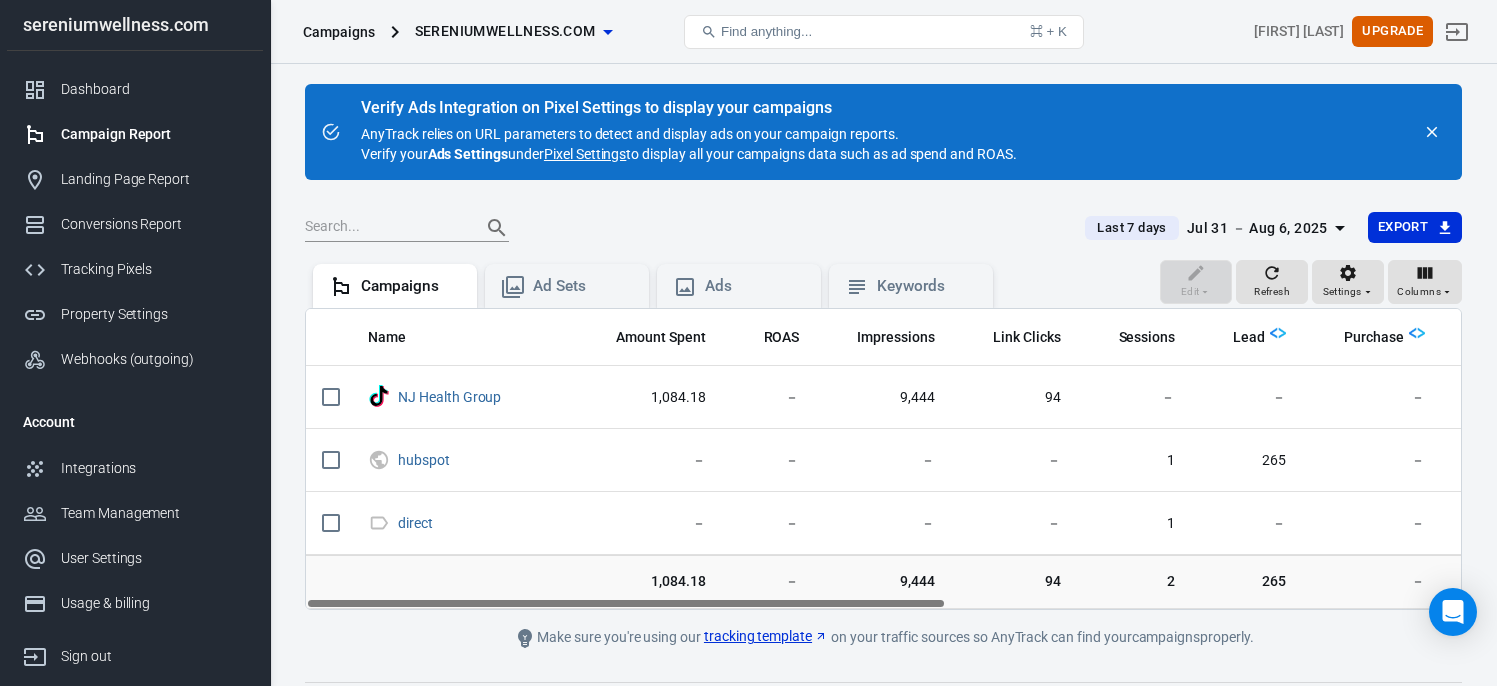click at bounding box center [1432, 132] 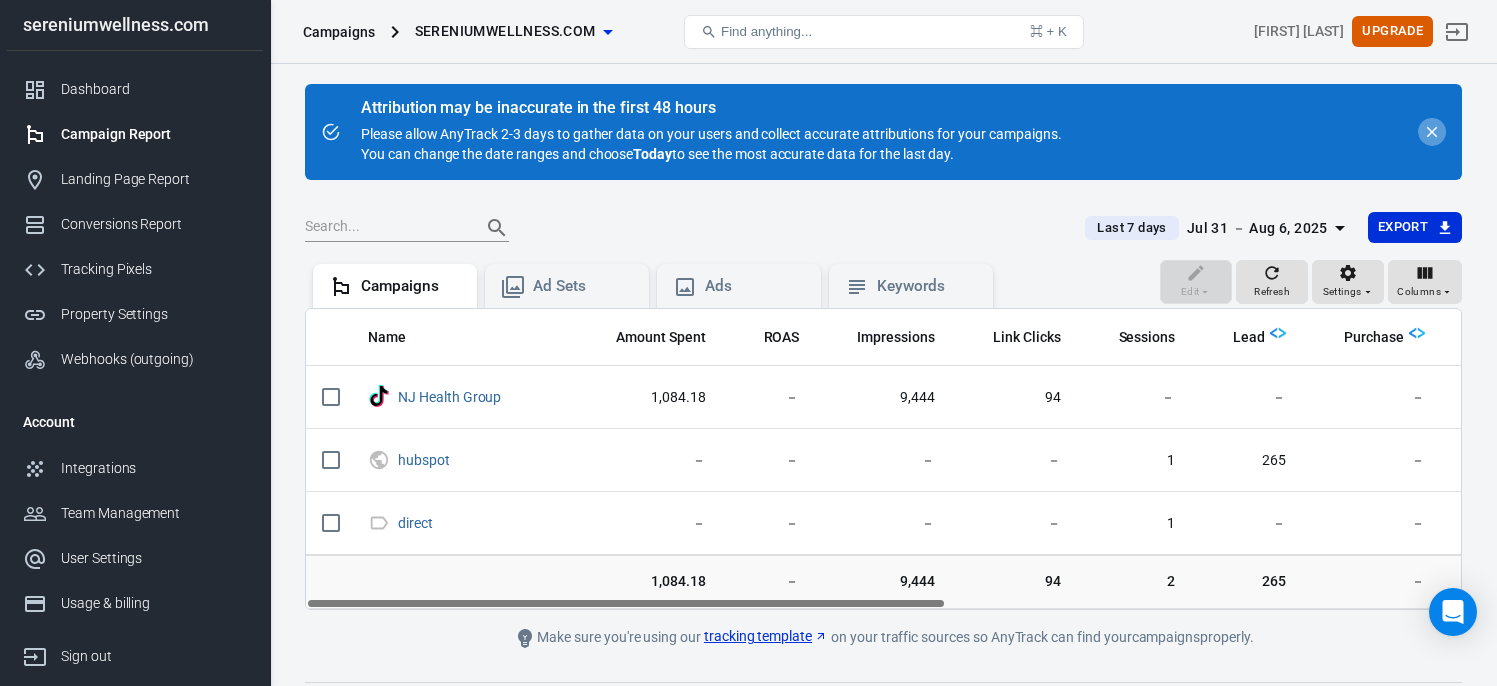 click 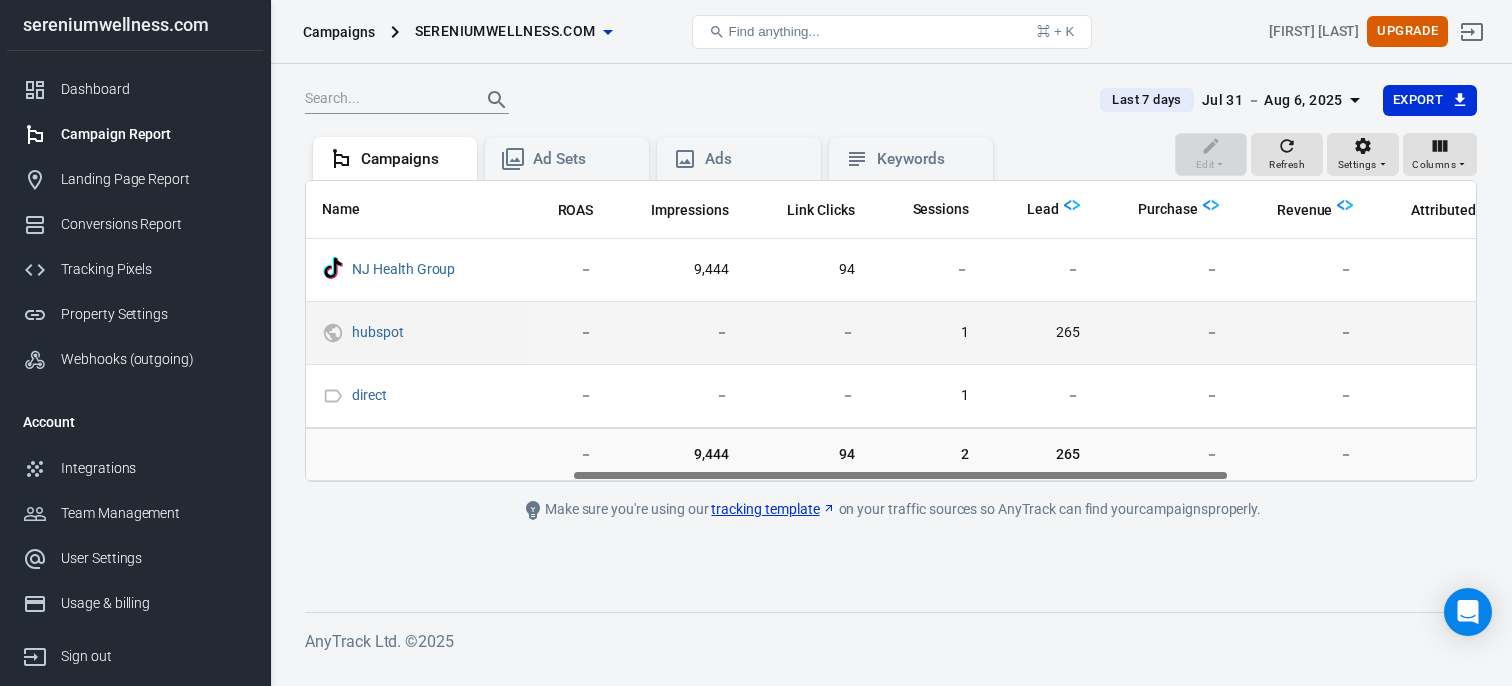 scroll, scrollTop: 0, scrollLeft: 0, axis: both 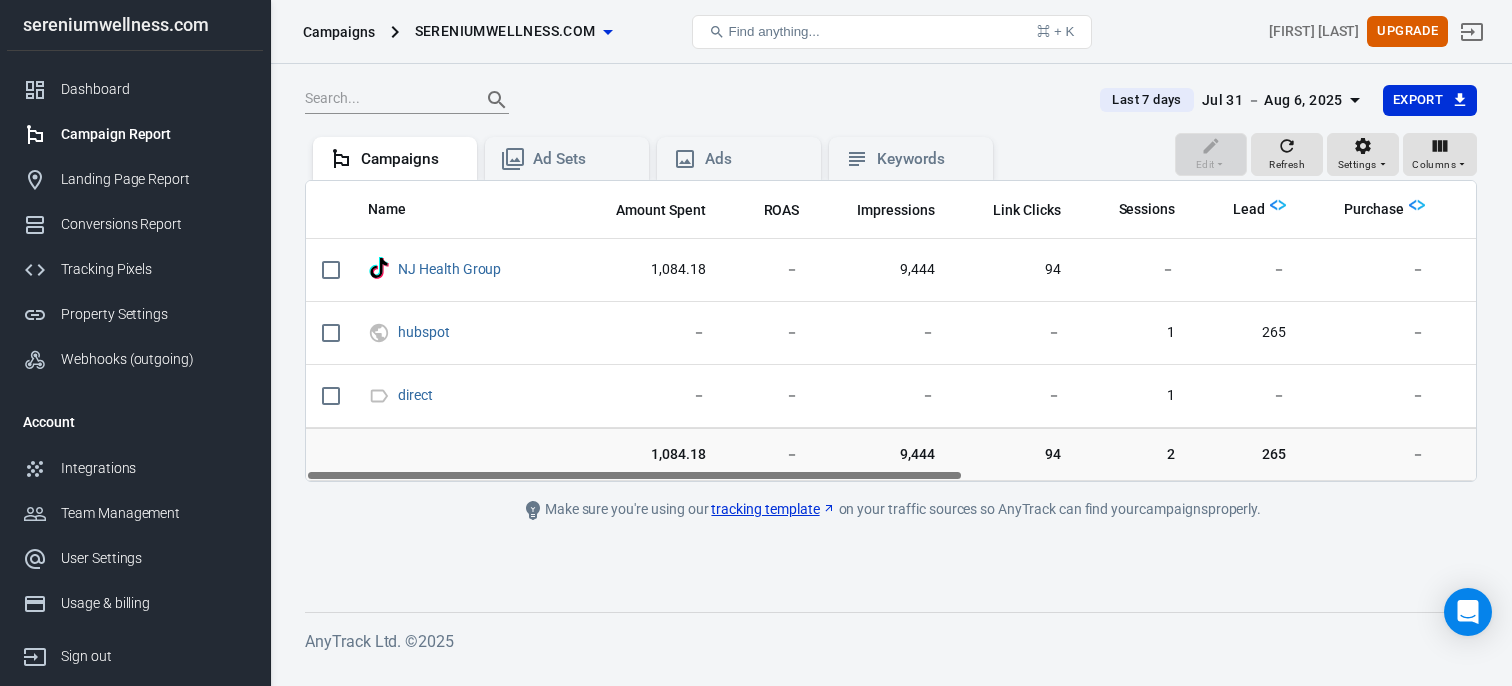click at bounding box center (690, 100) 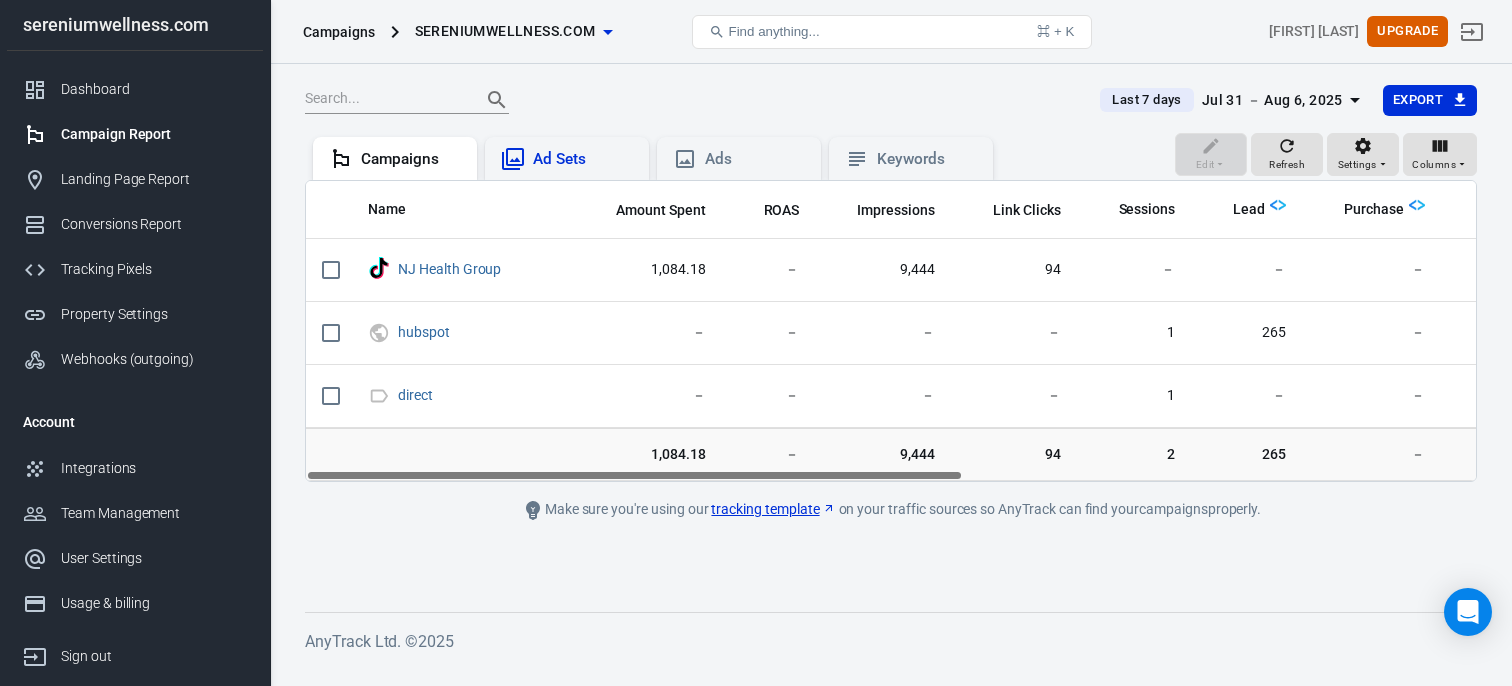 click 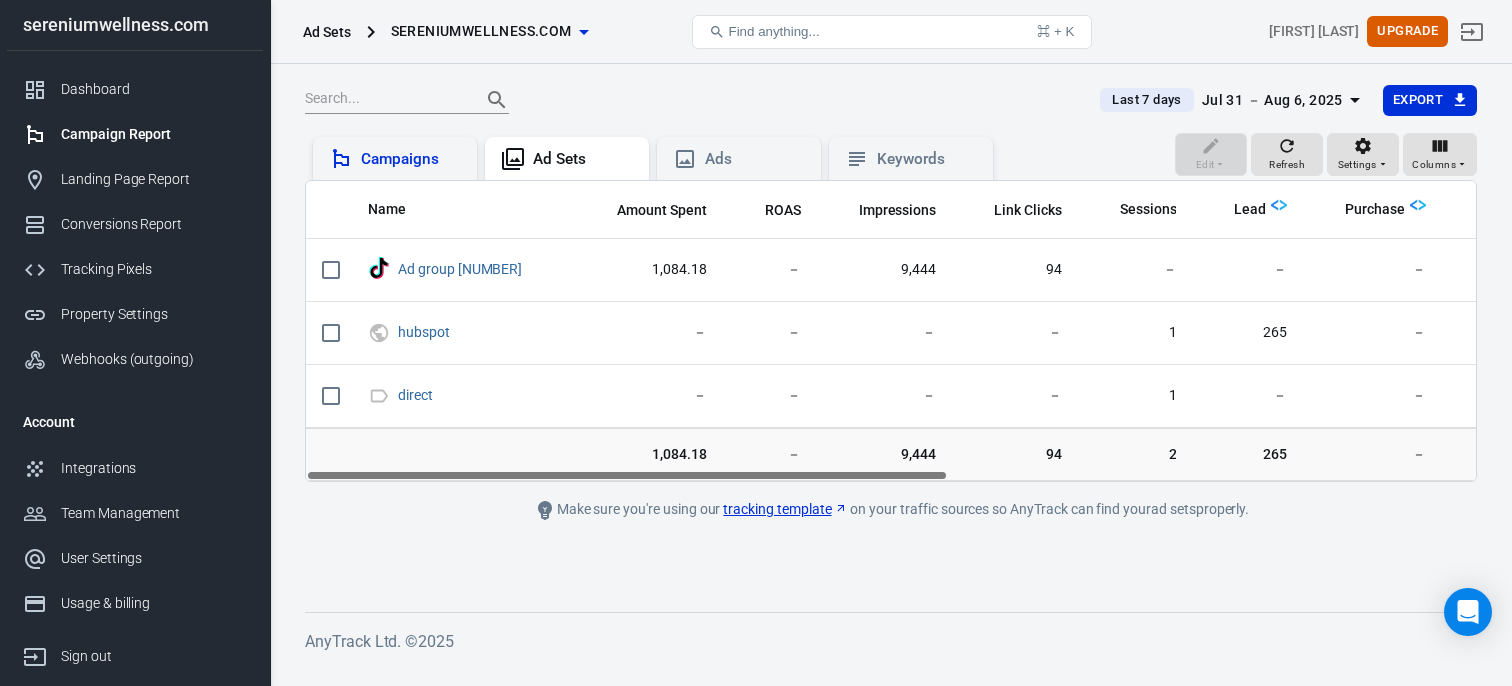 click on "Campaigns" at bounding box center [411, 159] 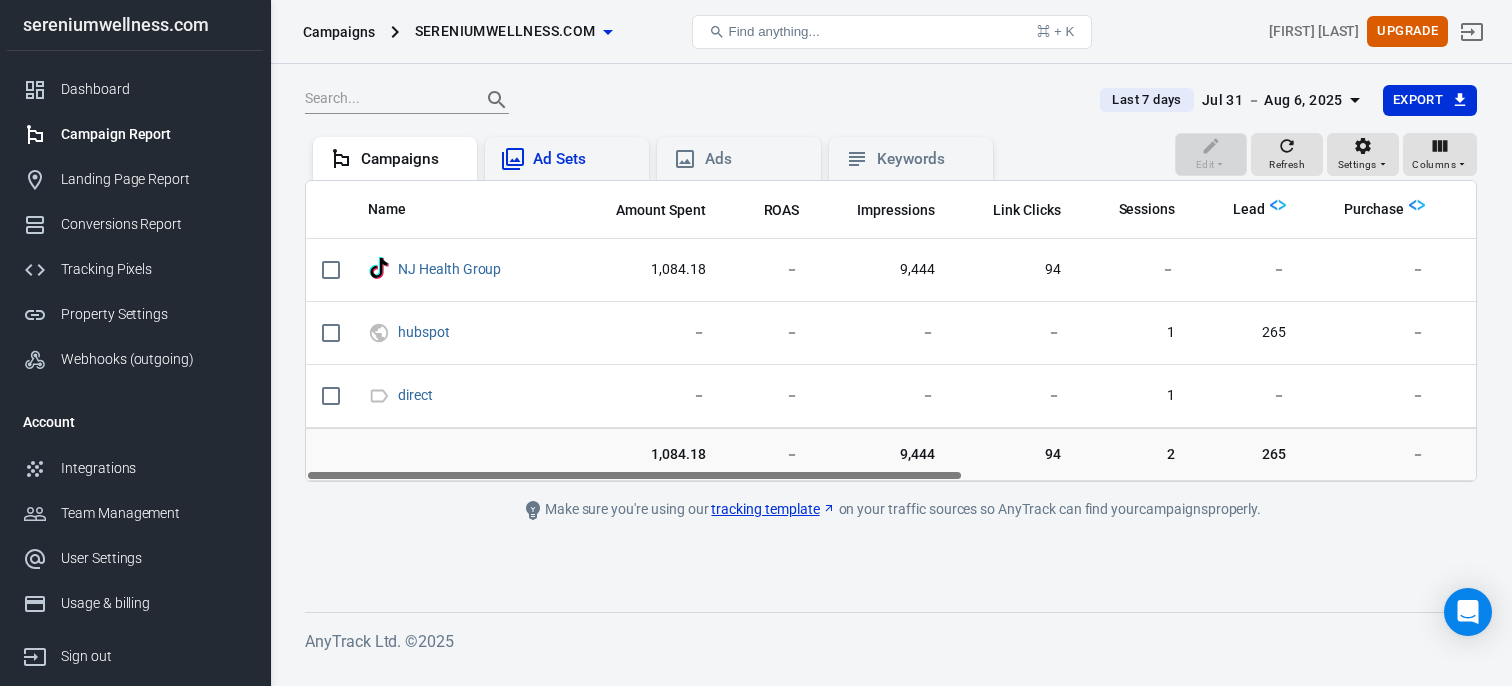 click on "Ad Sets" at bounding box center [583, 159] 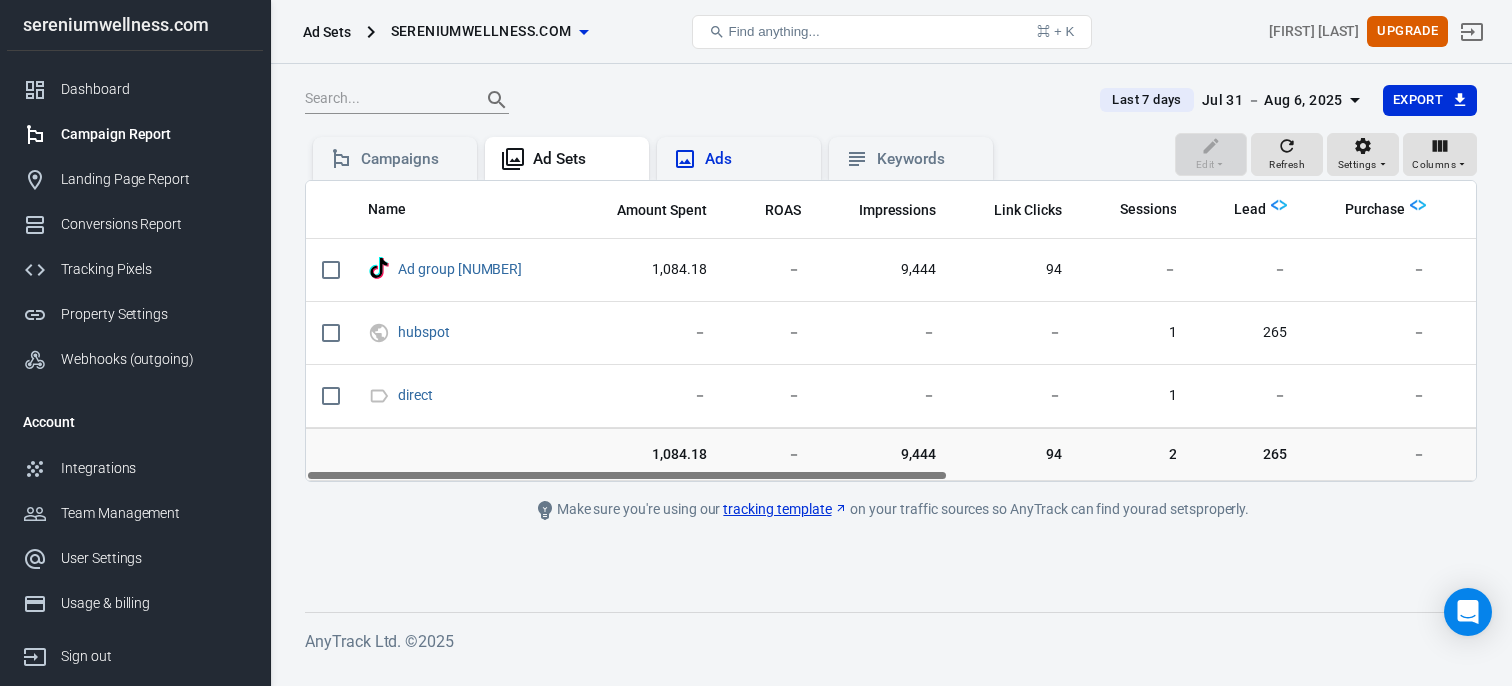 click on "Ads" at bounding box center [755, 159] 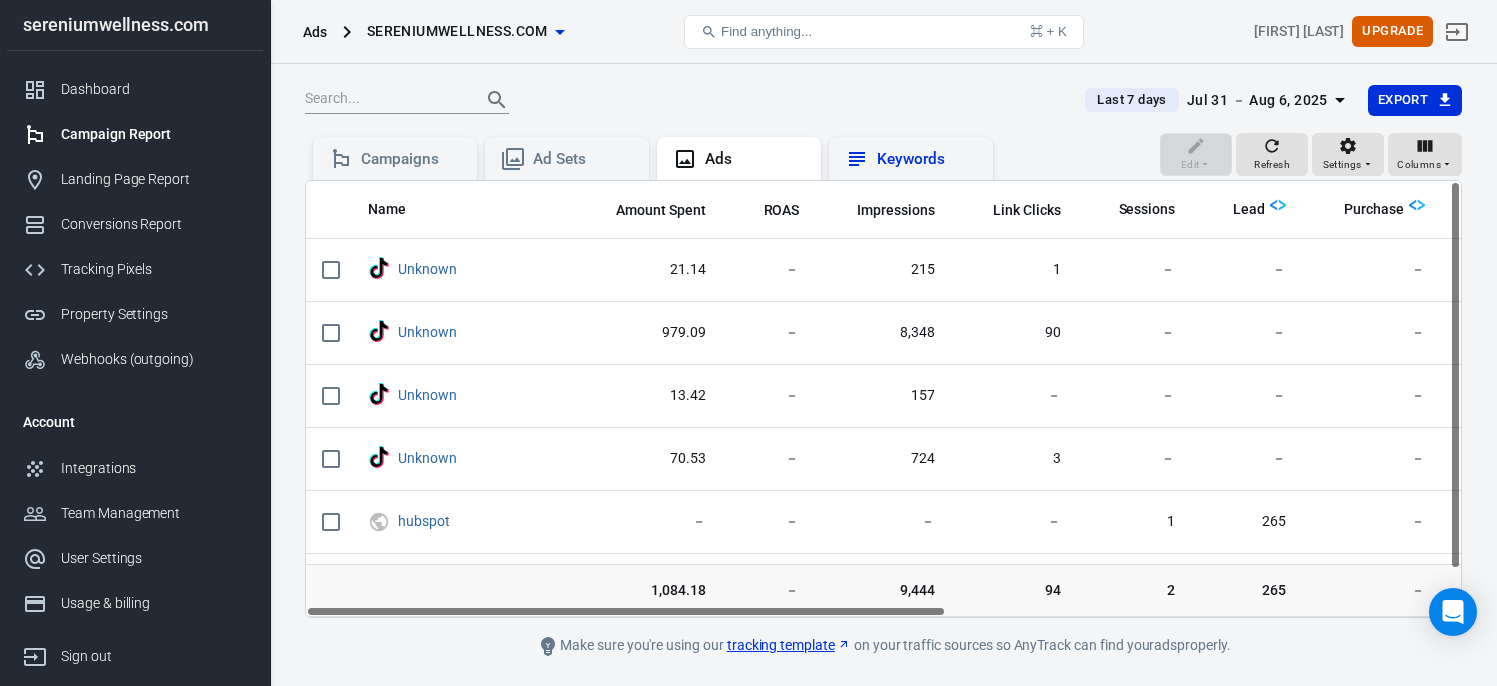 click on "Keywords" at bounding box center [927, 159] 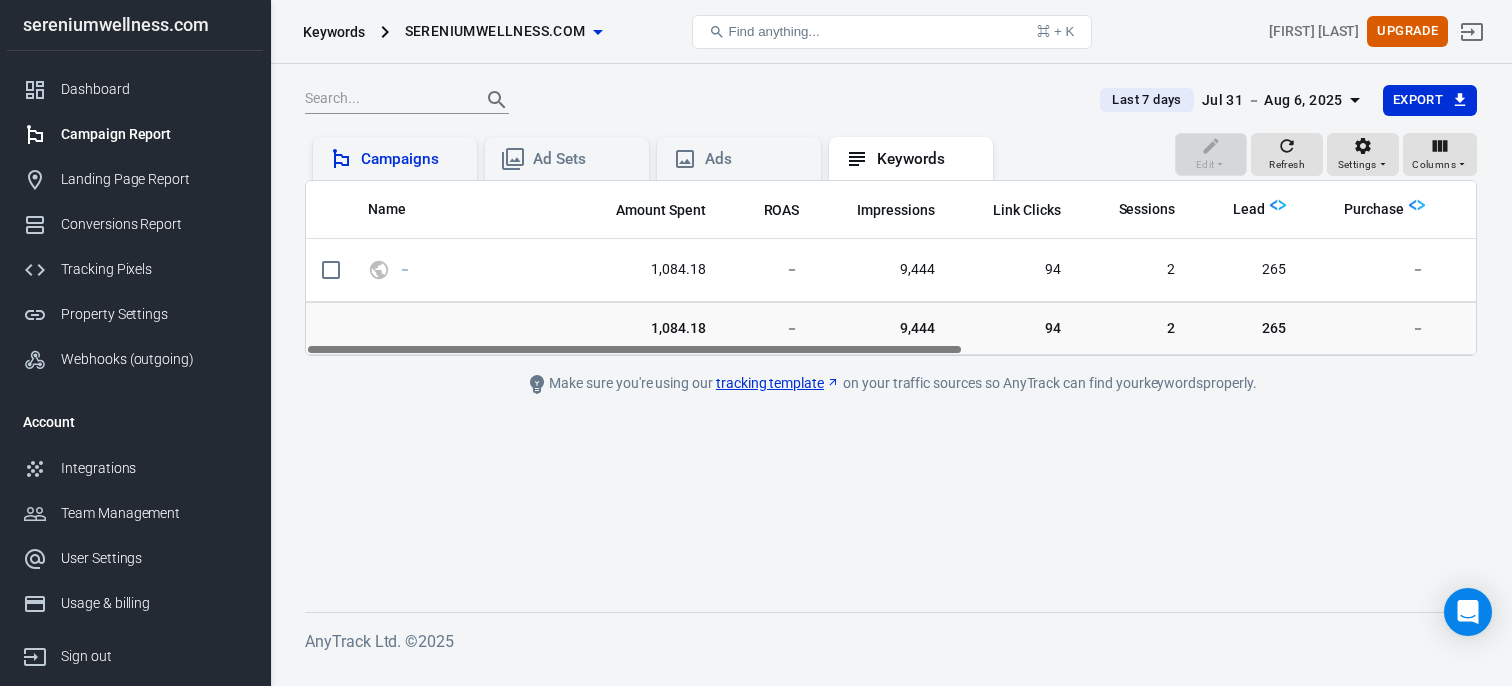 click on "Campaigns" at bounding box center [395, 159] 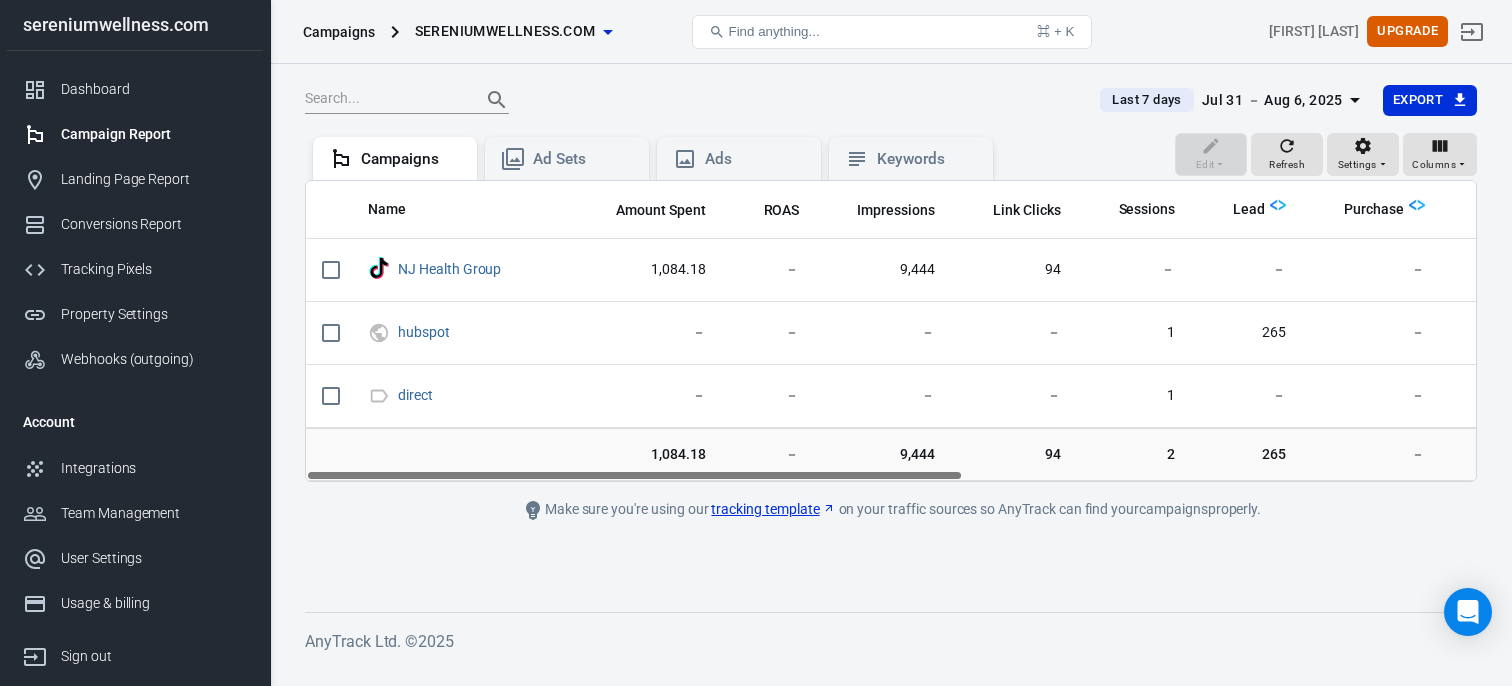 click at bounding box center [690, 100] 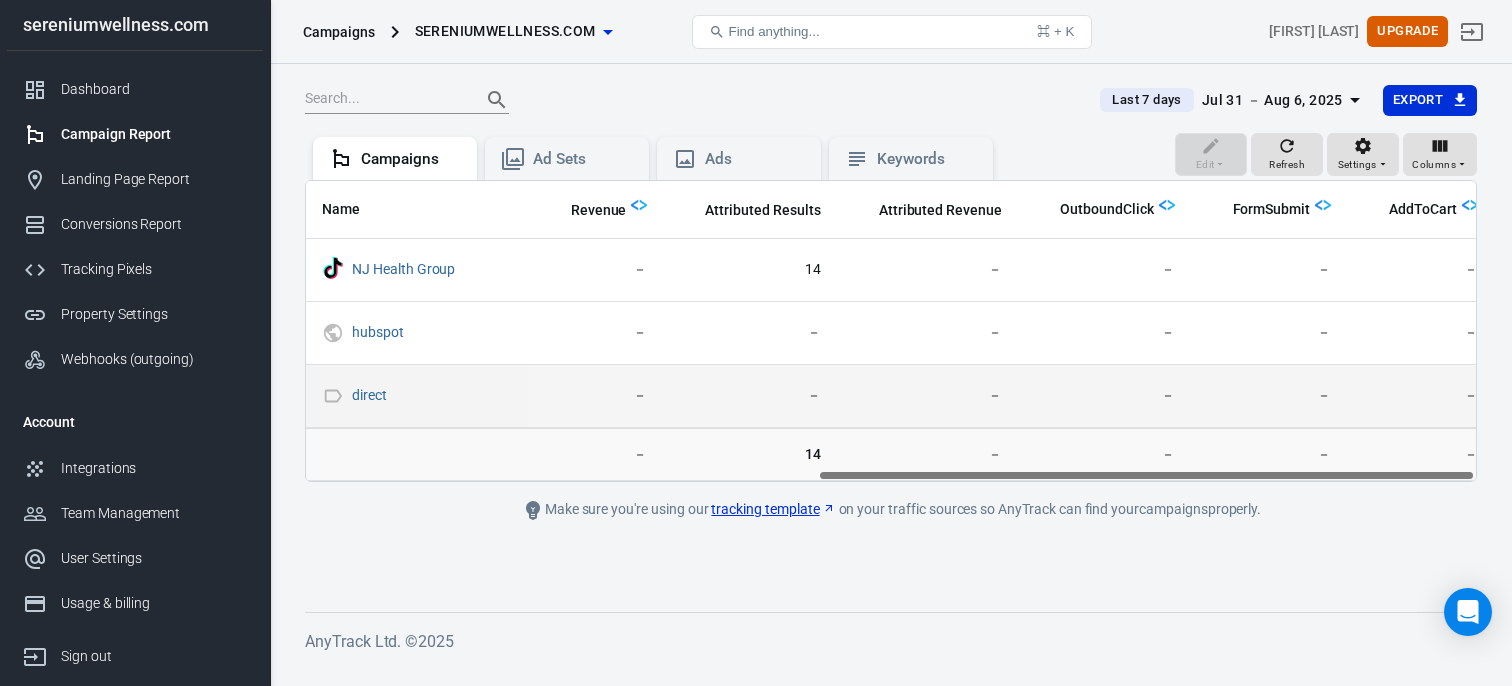 scroll, scrollTop: 0, scrollLeft: 0, axis: both 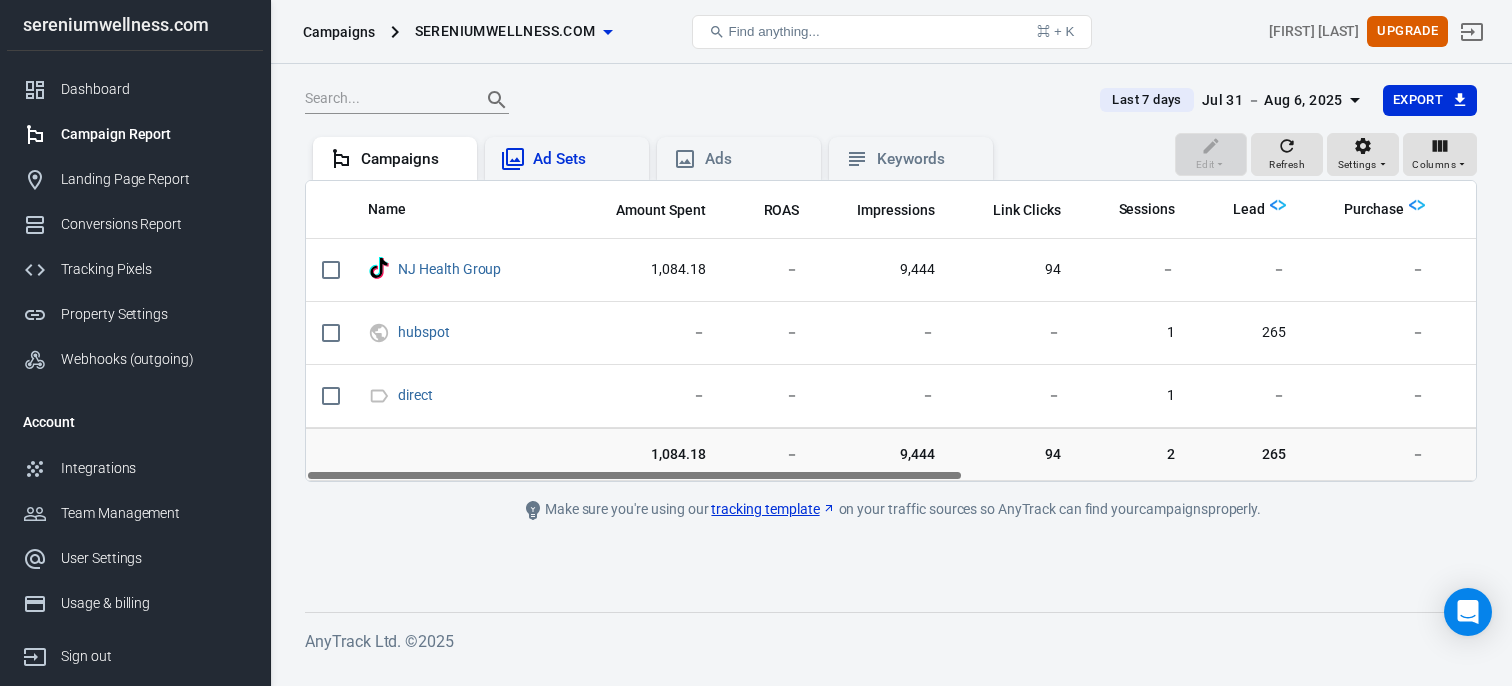 click on "Ad Sets" at bounding box center [583, 159] 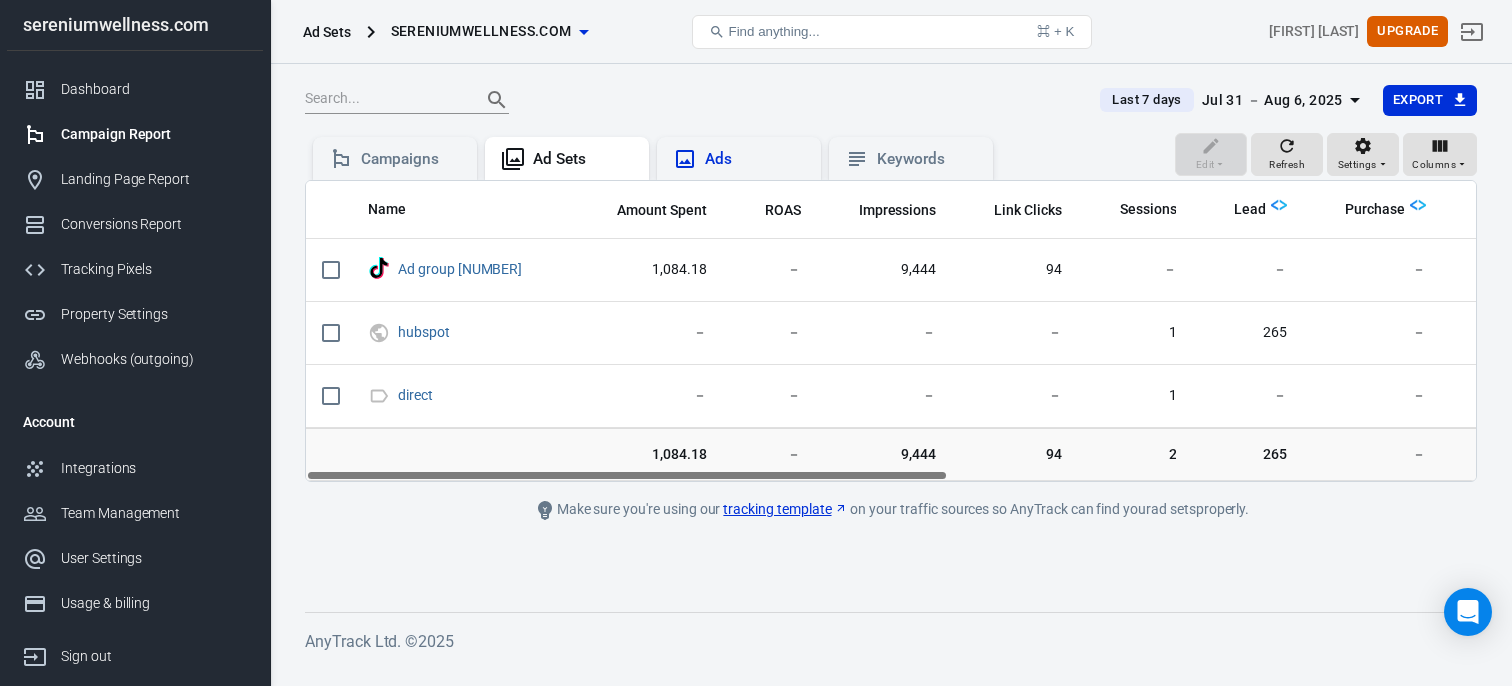 click on "Ads" at bounding box center (755, 159) 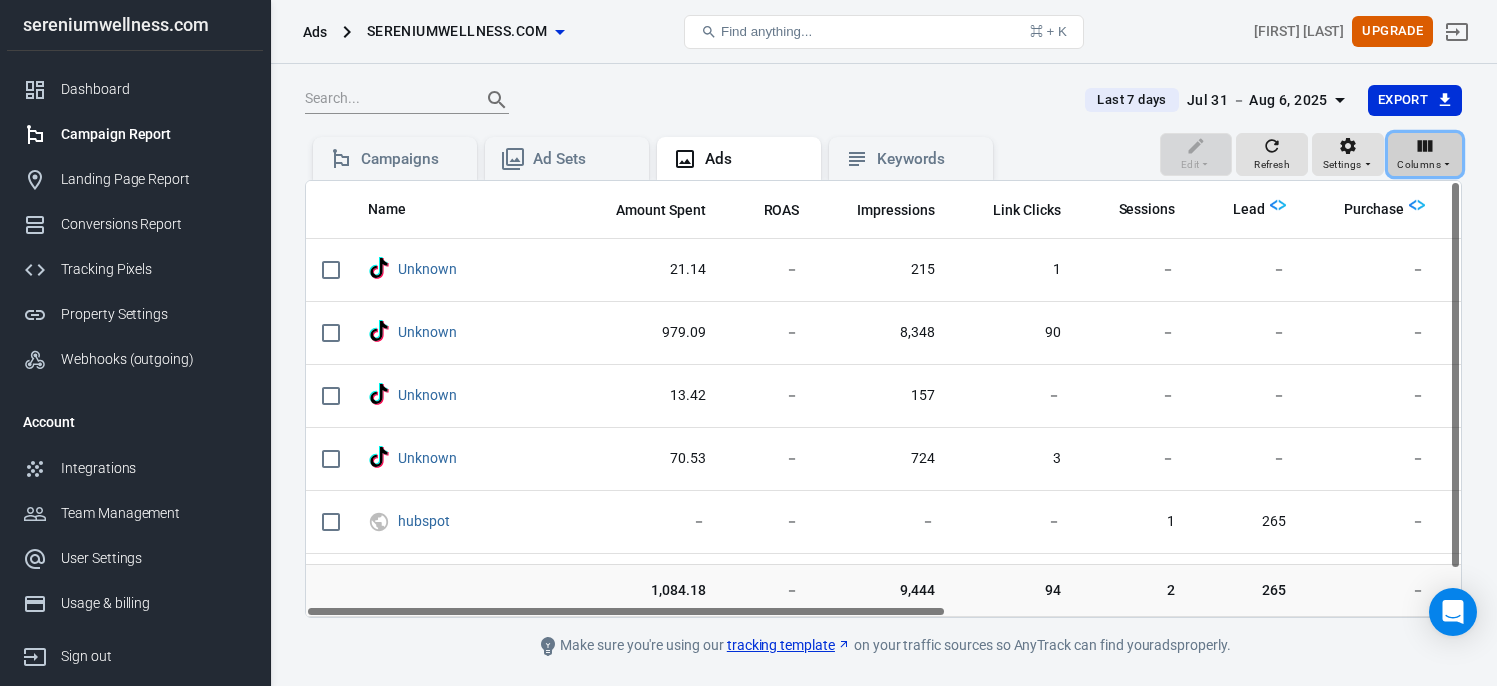 click on "Columns" at bounding box center (1419, 165) 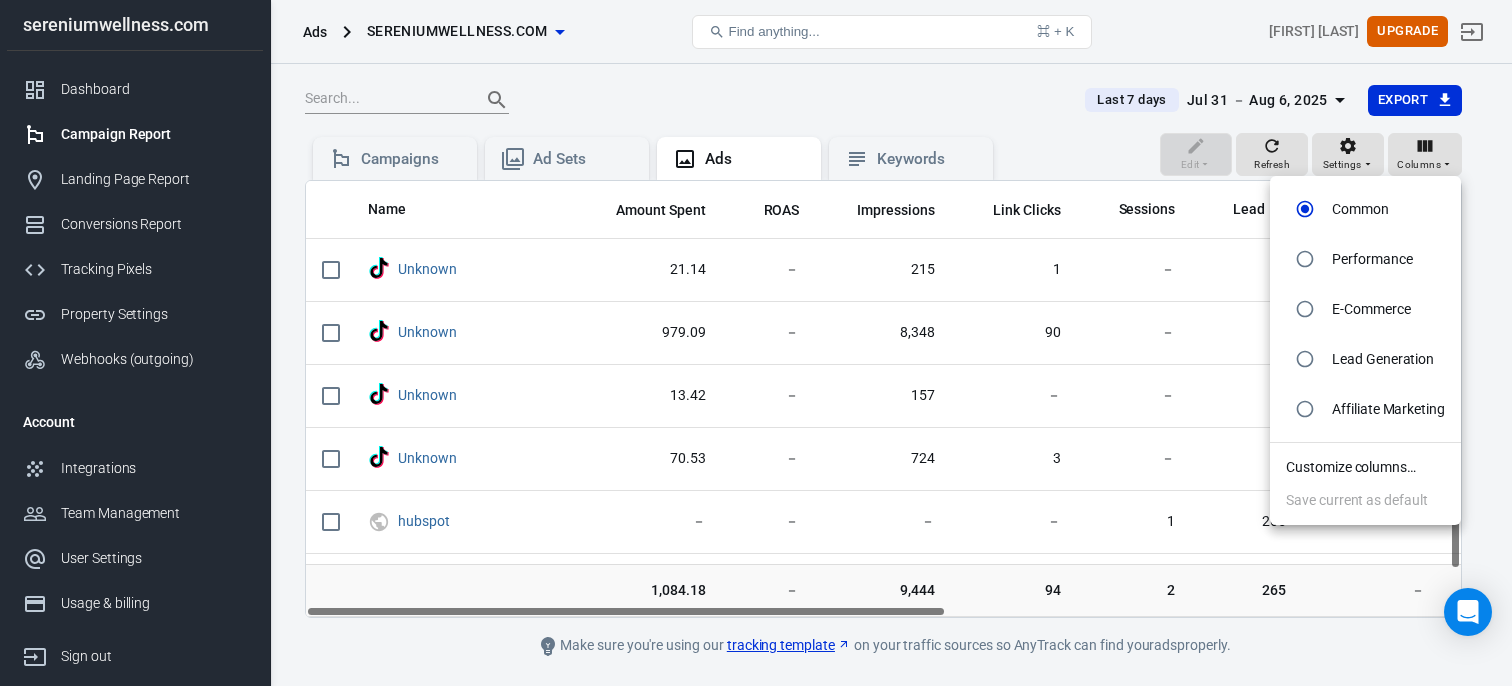 click on "Customize columns…" at bounding box center [1365, 467] 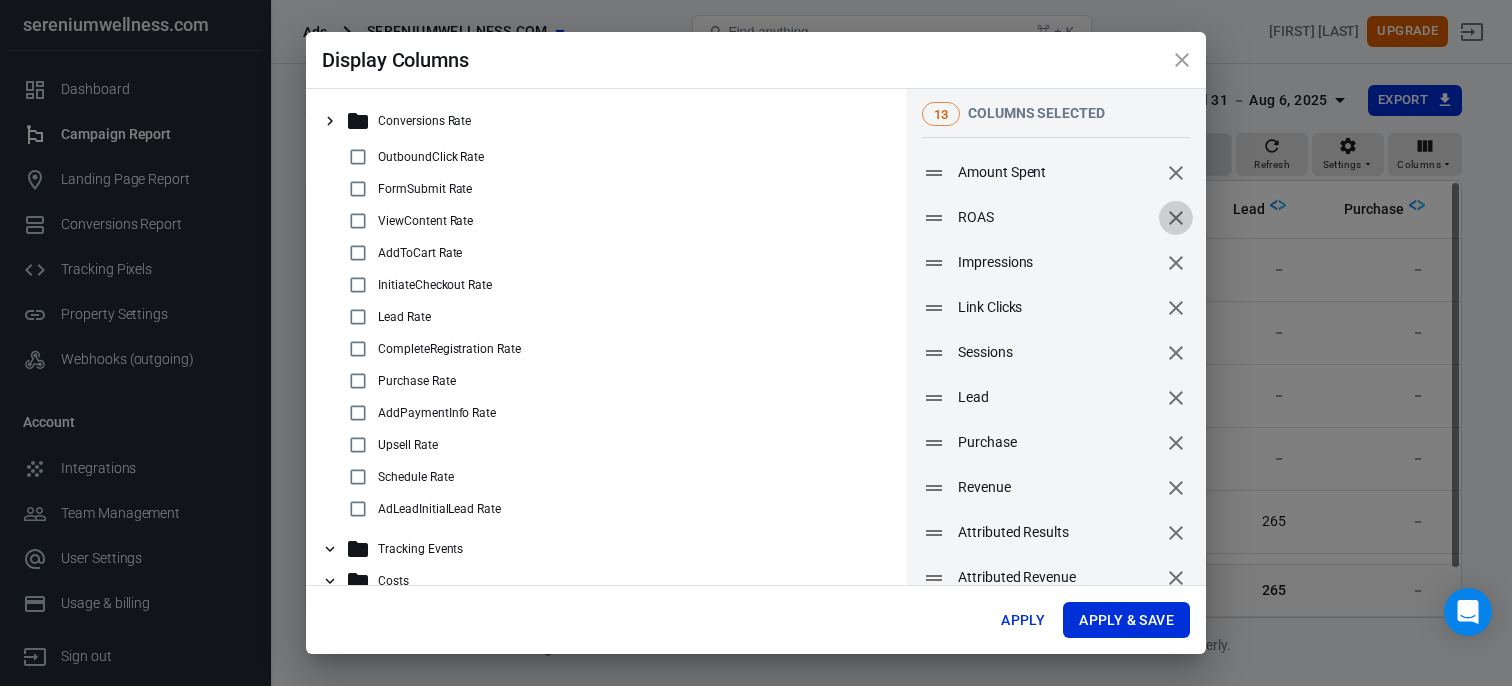 click 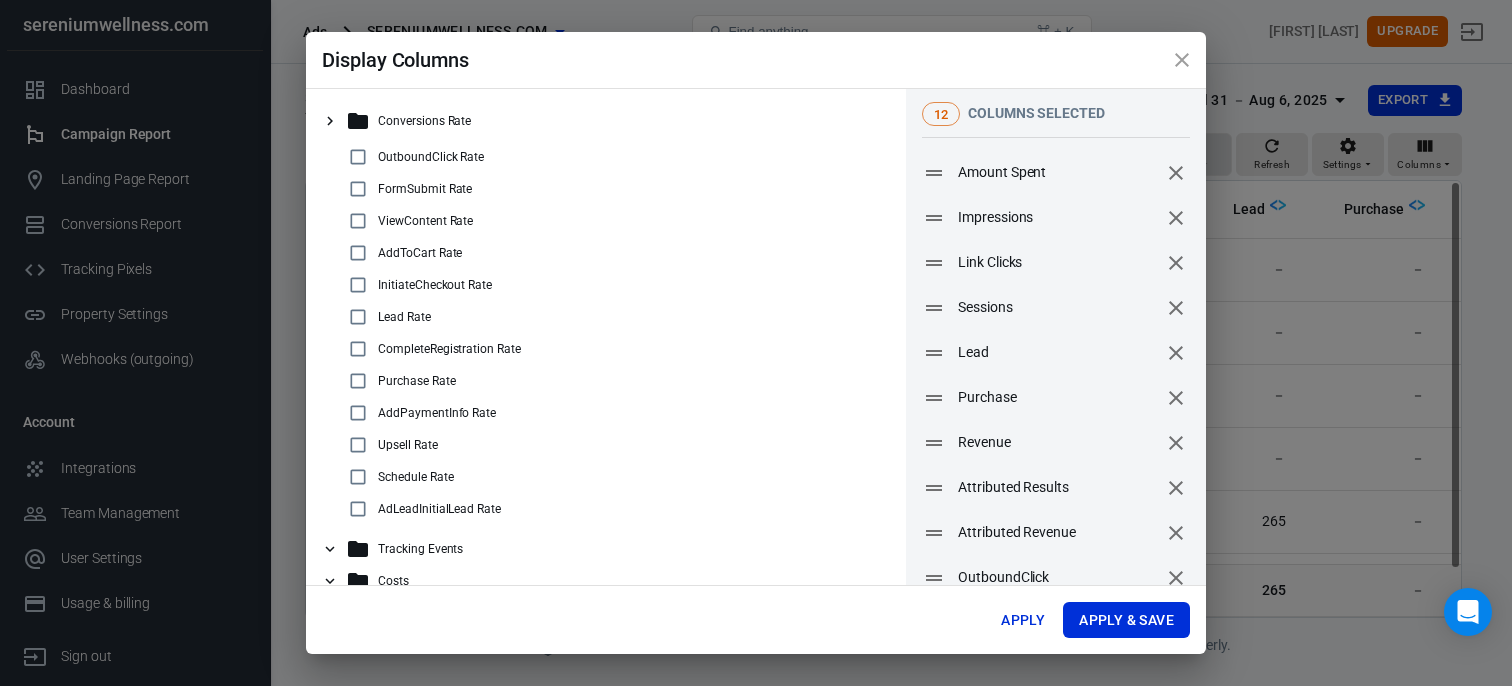 click 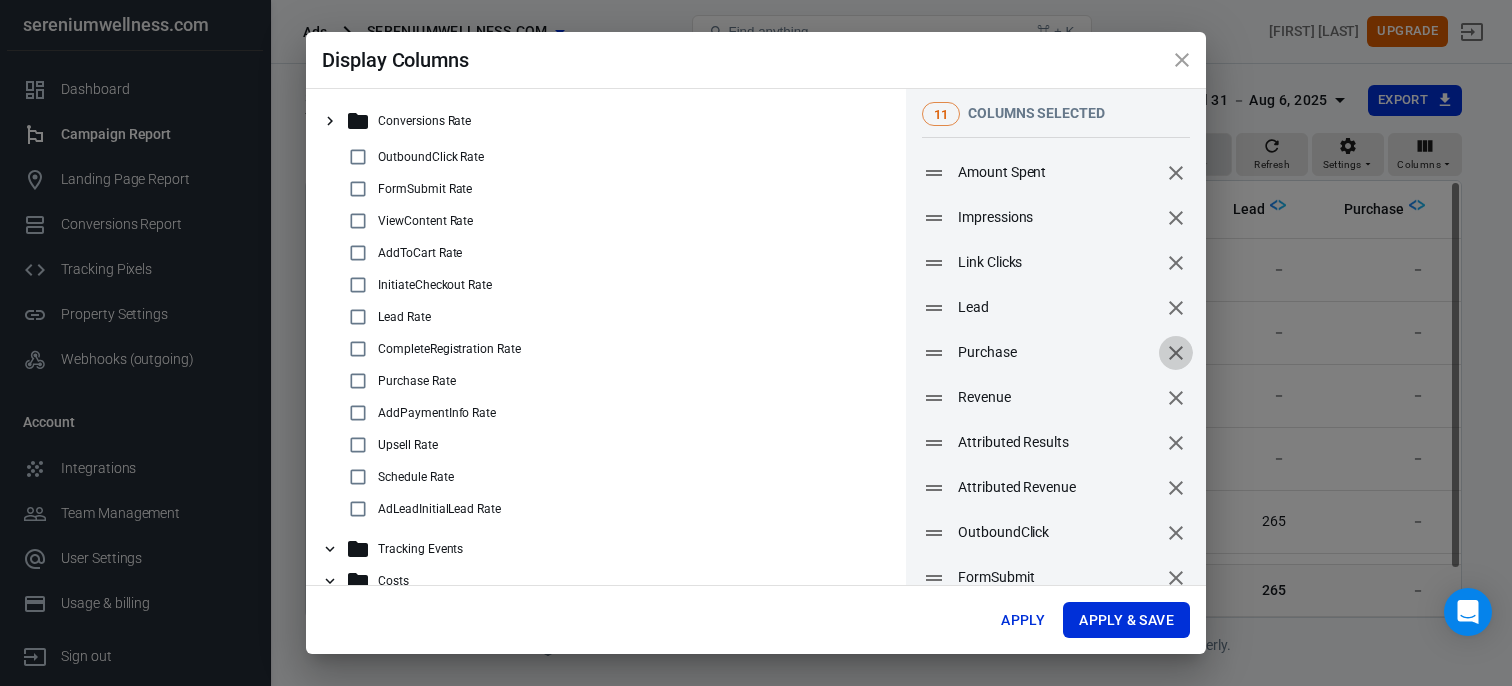click 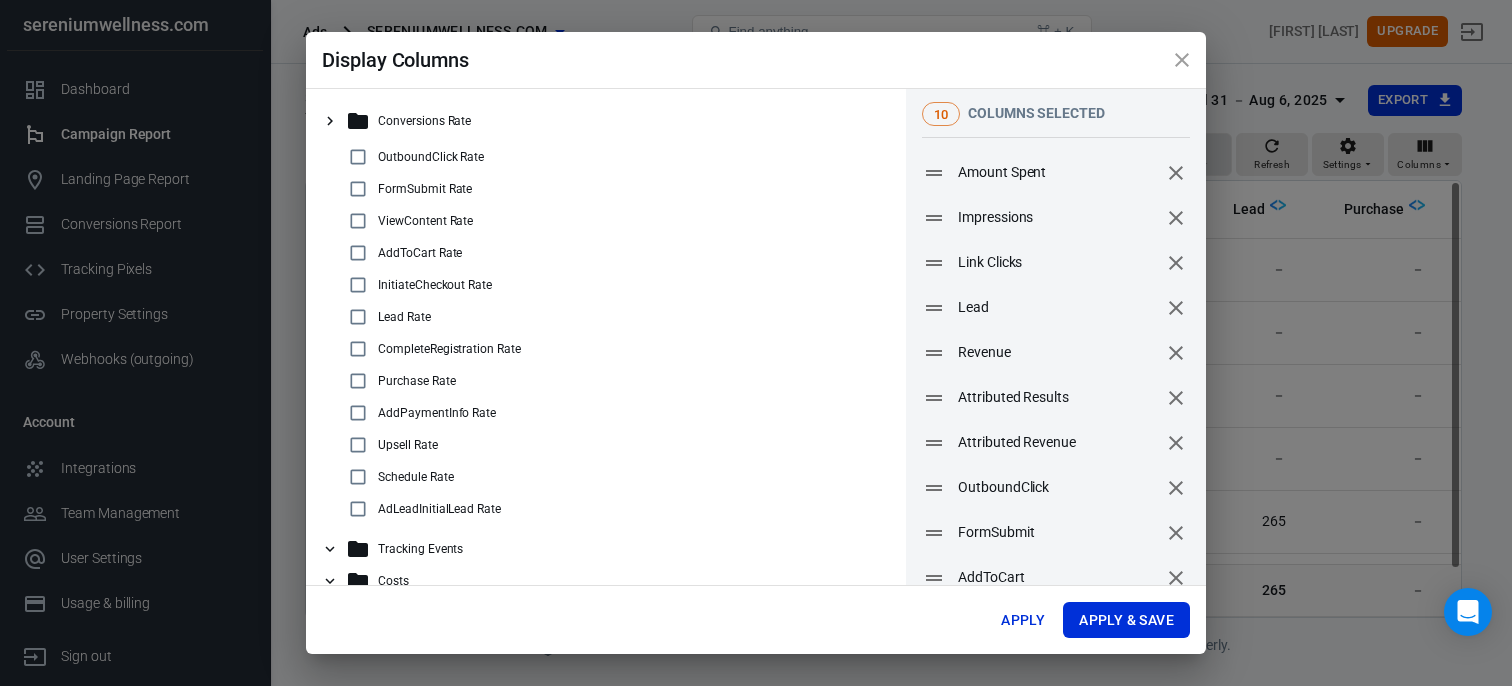 click at bounding box center (1176, 353) 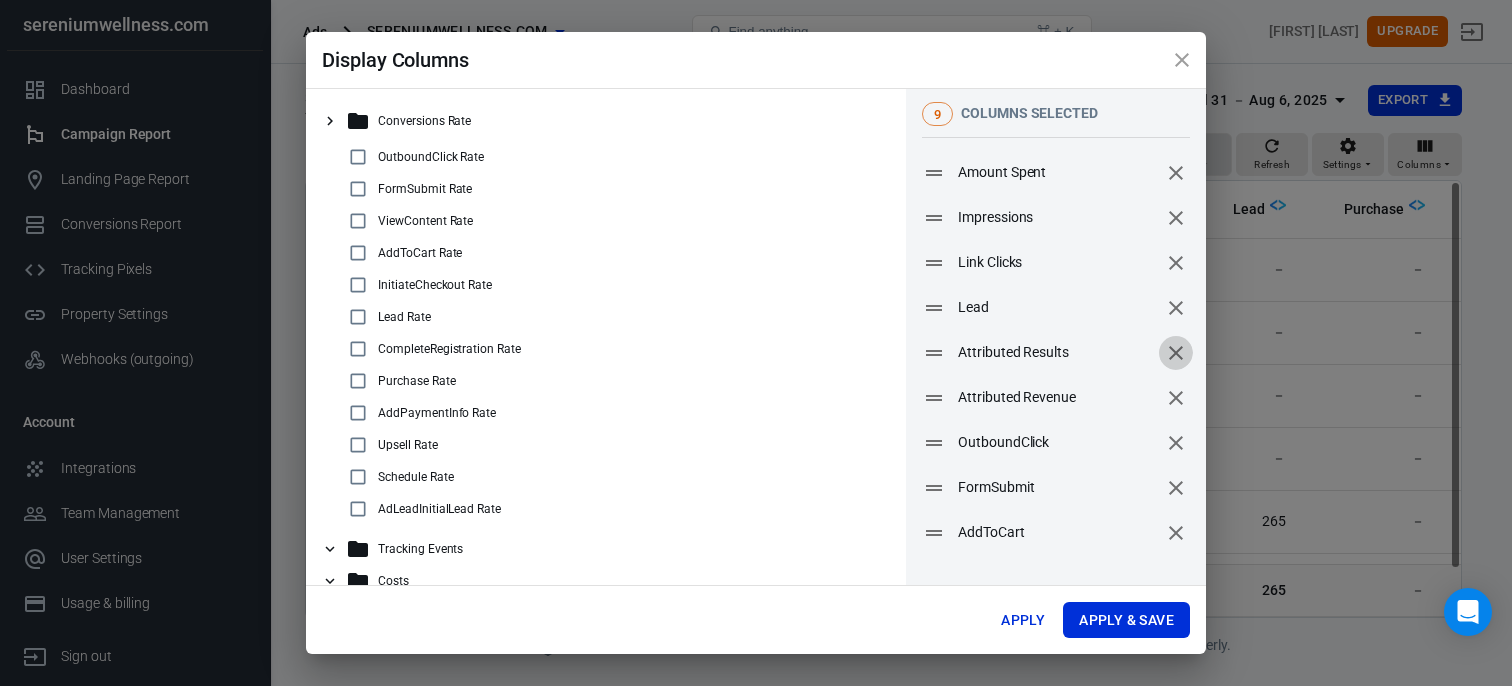 click at bounding box center (1176, 353) 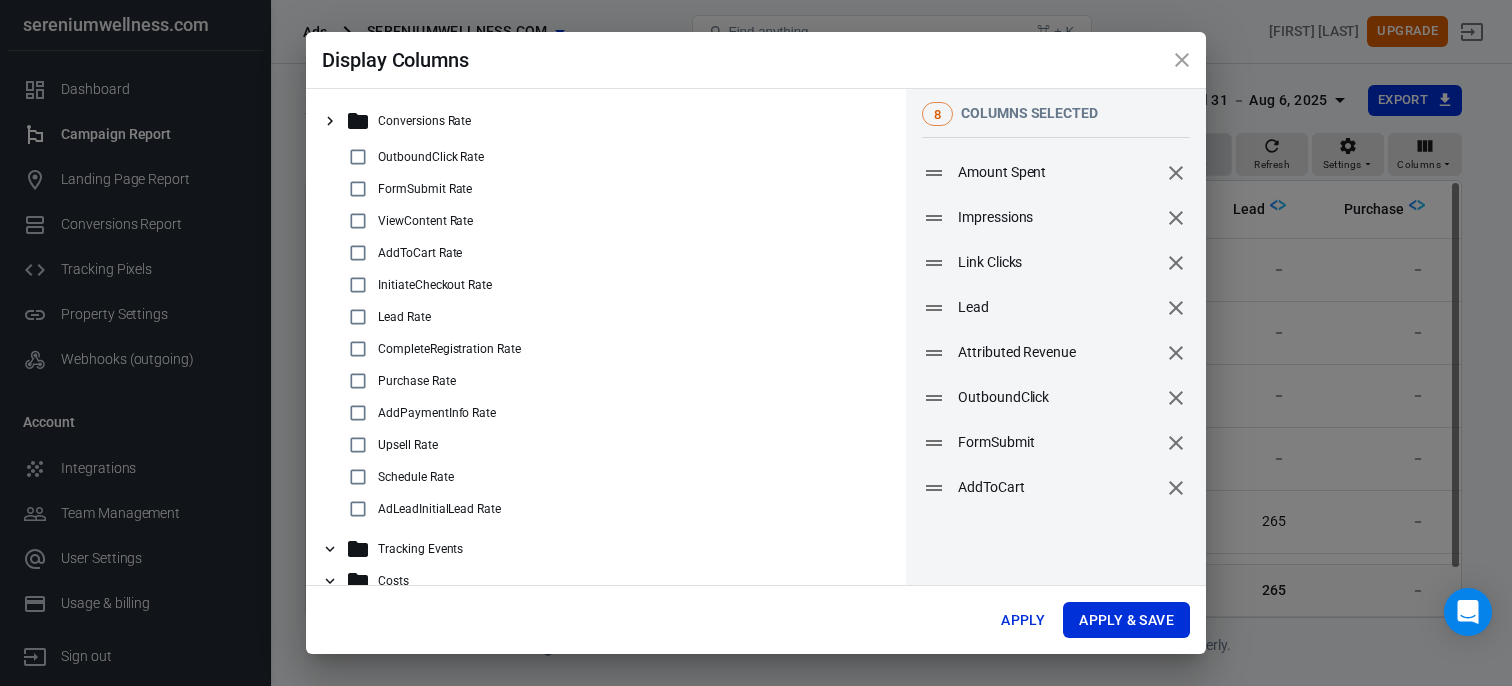 click at bounding box center (1176, 353) 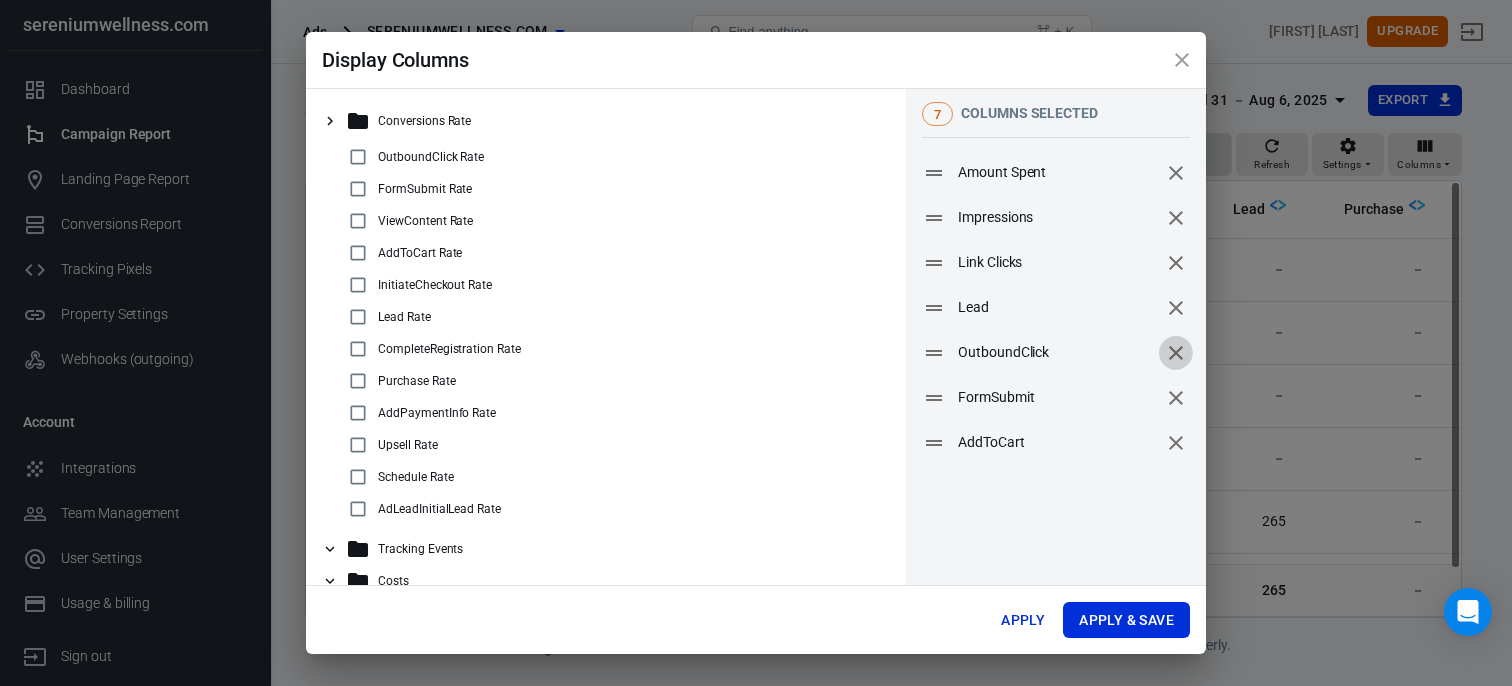 click at bounding box center (1176, 353) 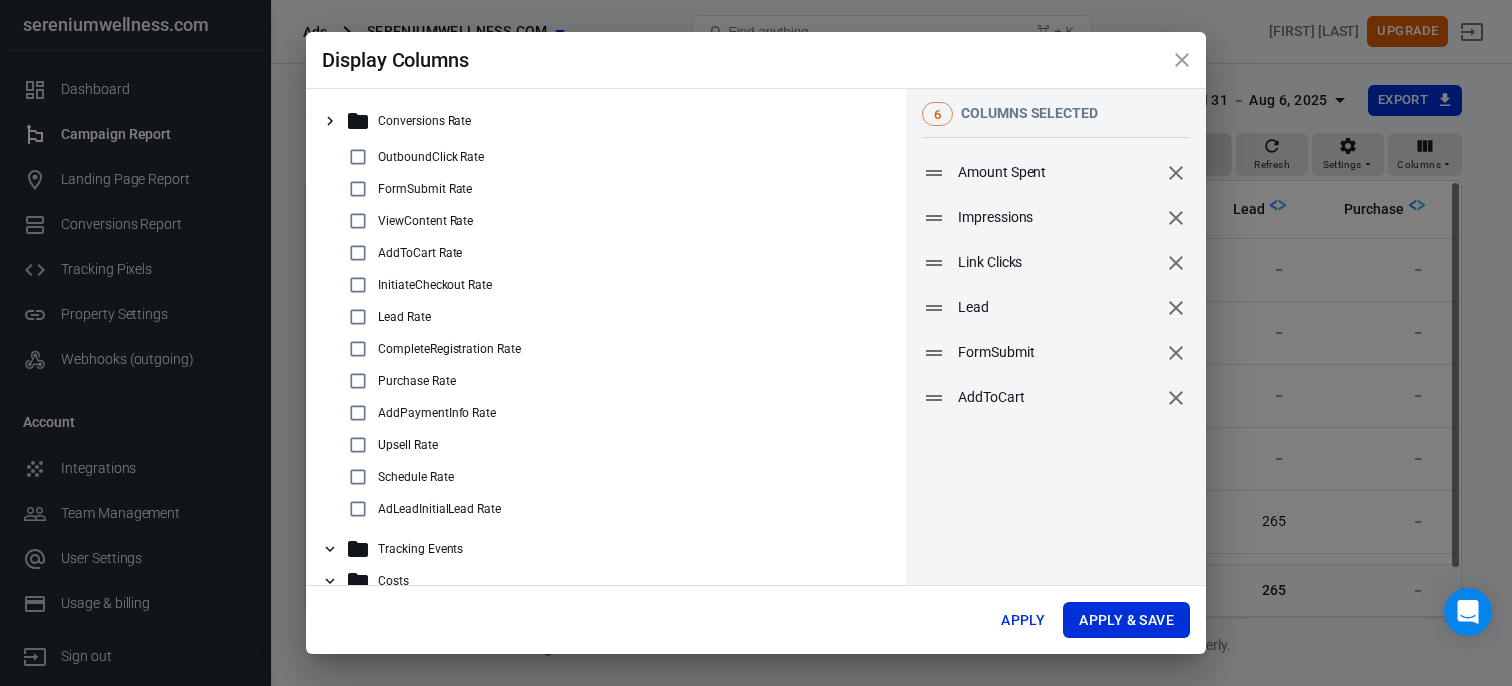 click at bounding box center (1176, 353) 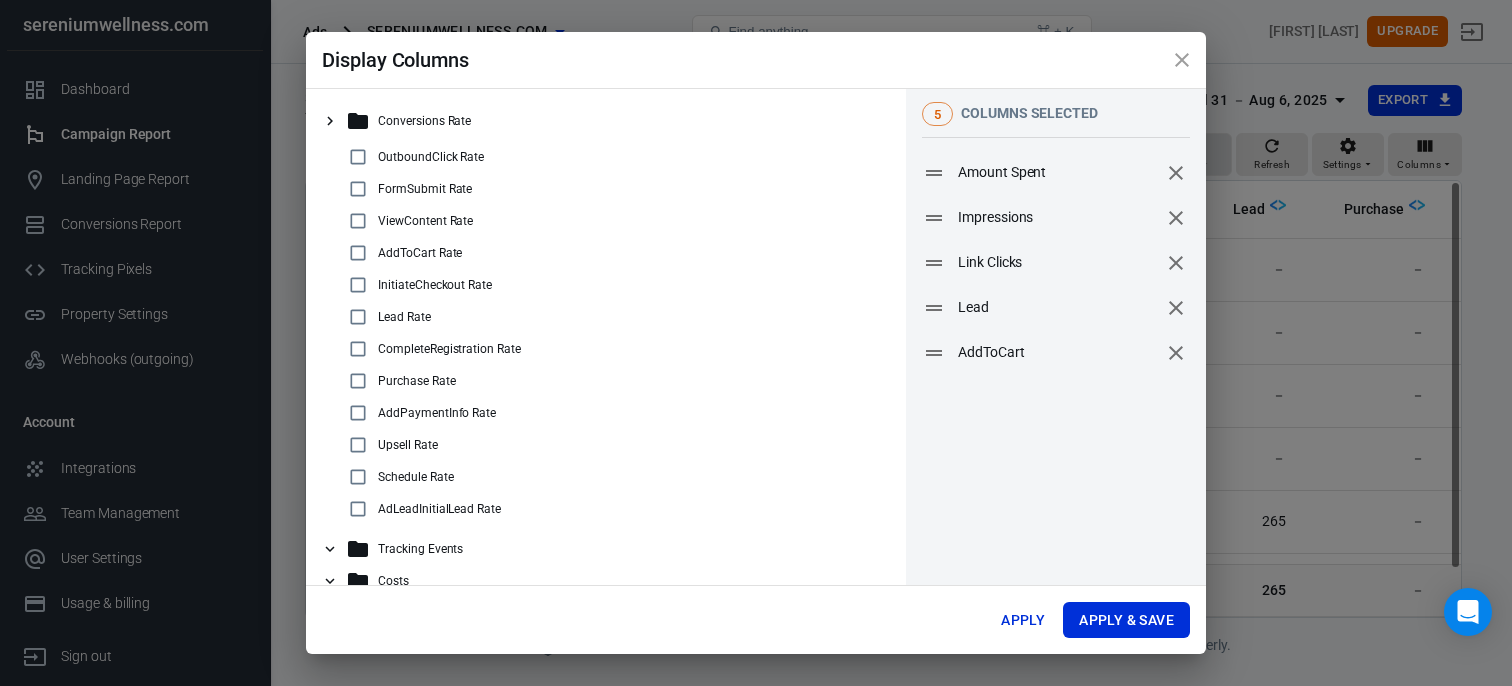 click at bounding box center (1176, 353) 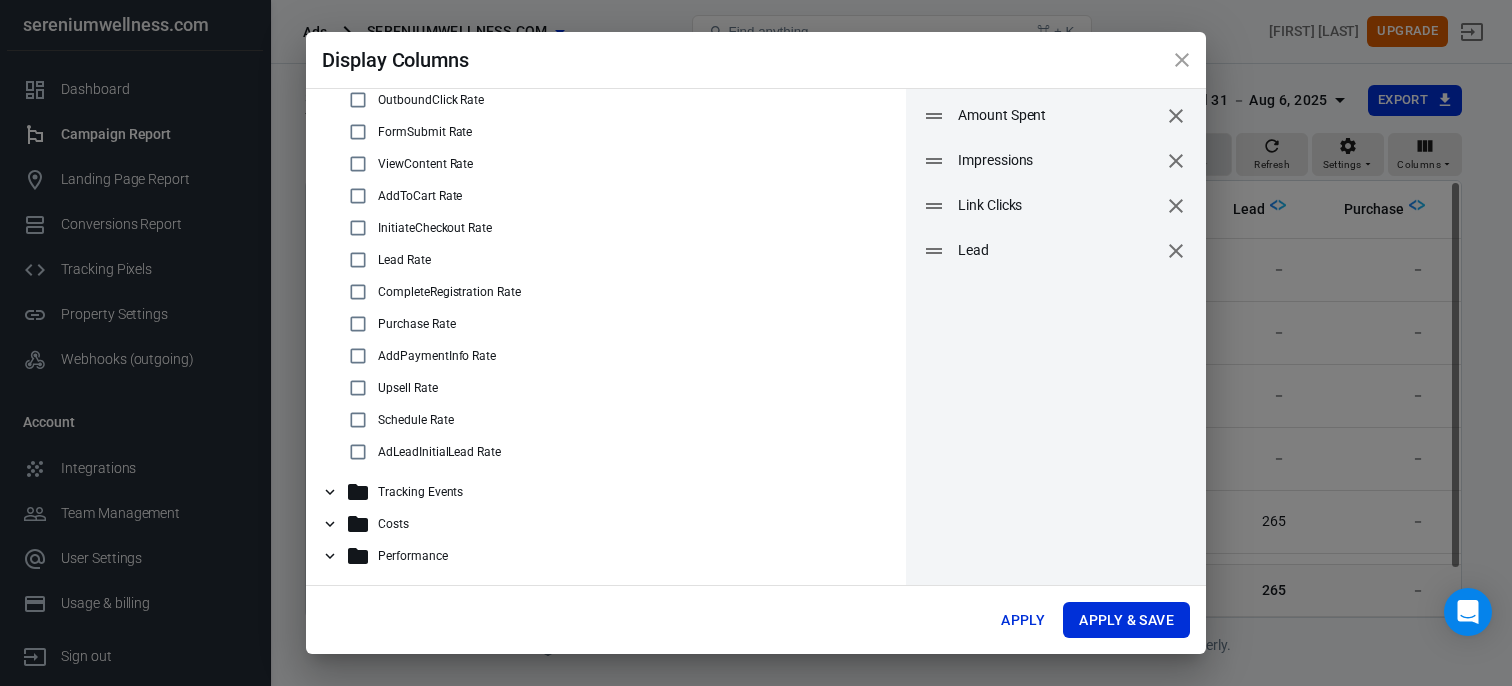 scroll, scrollTop: 60, scrollLeft: 0, axis: vertical 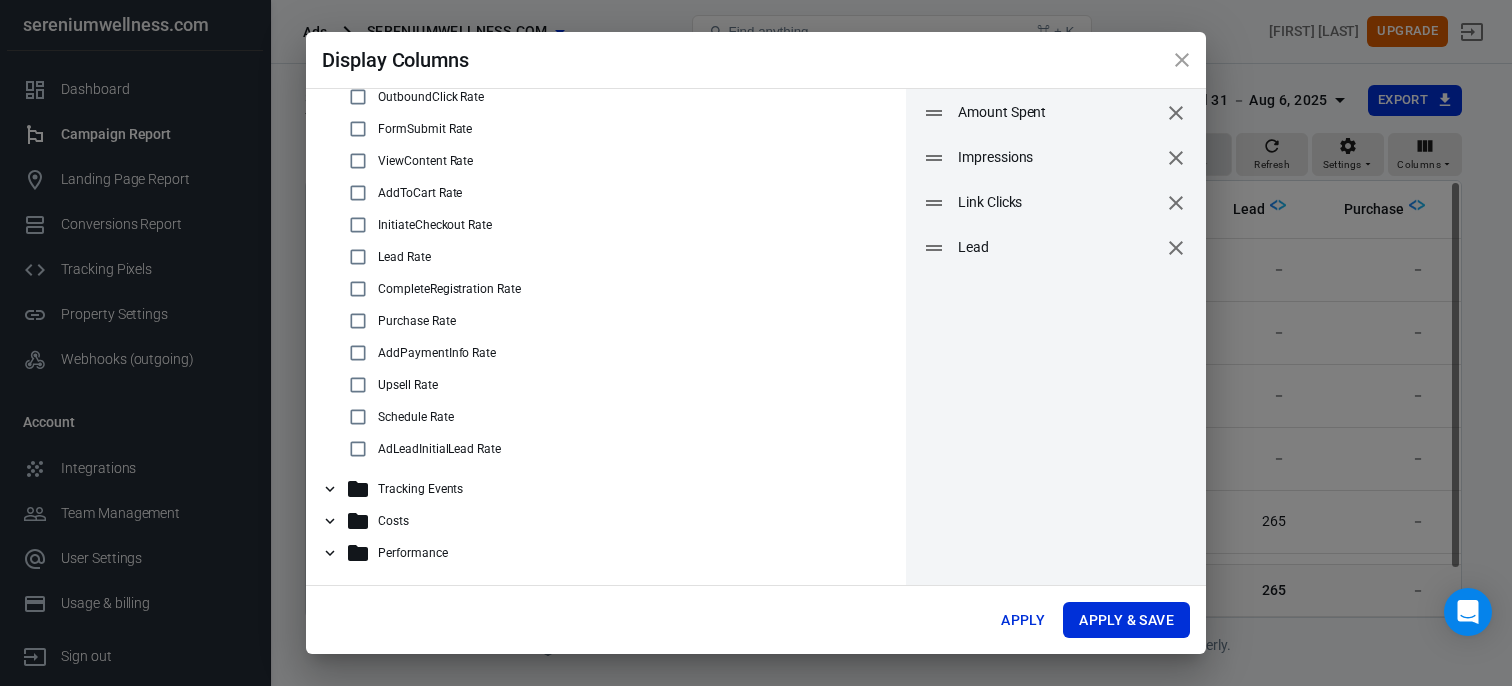 click on "Tracking Events" at bounding box center [420, 489] 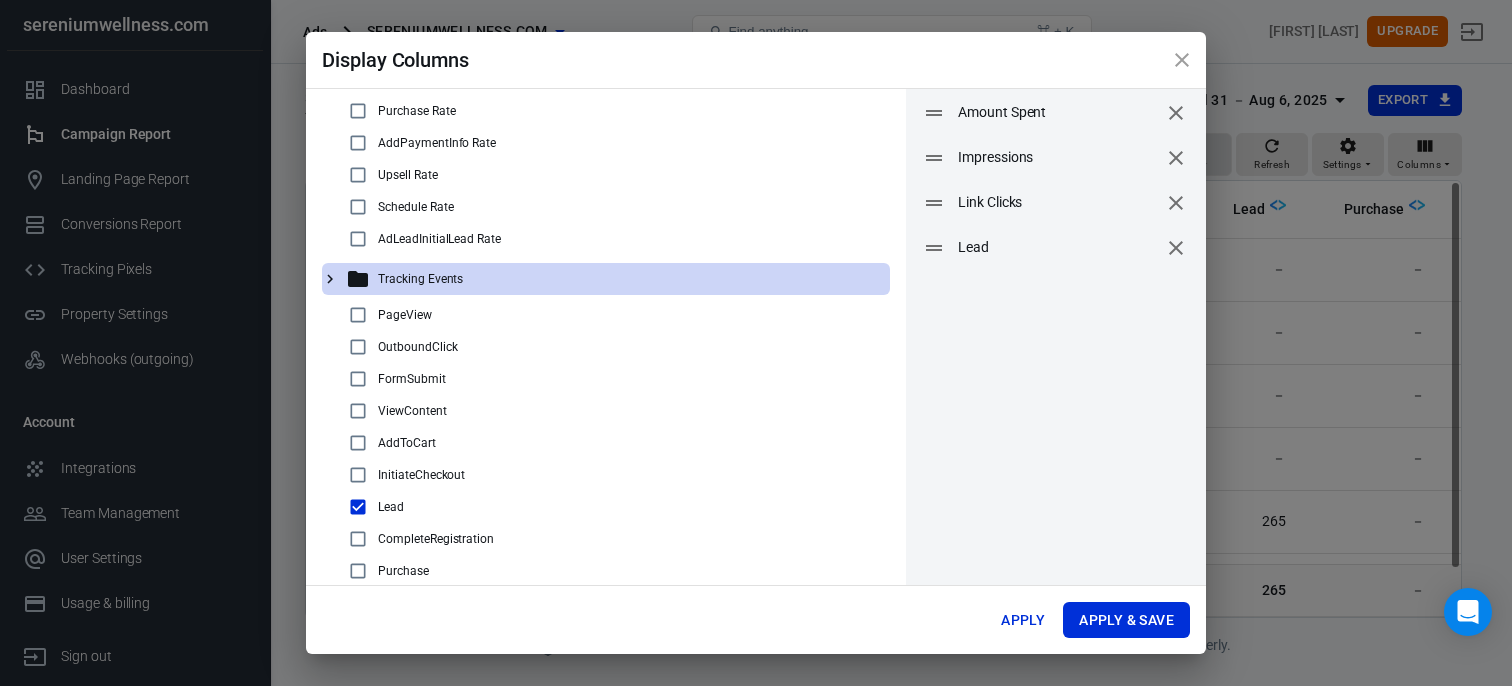 scroll, scrollTop: 284, scrollLeft: 0, axis: vertical 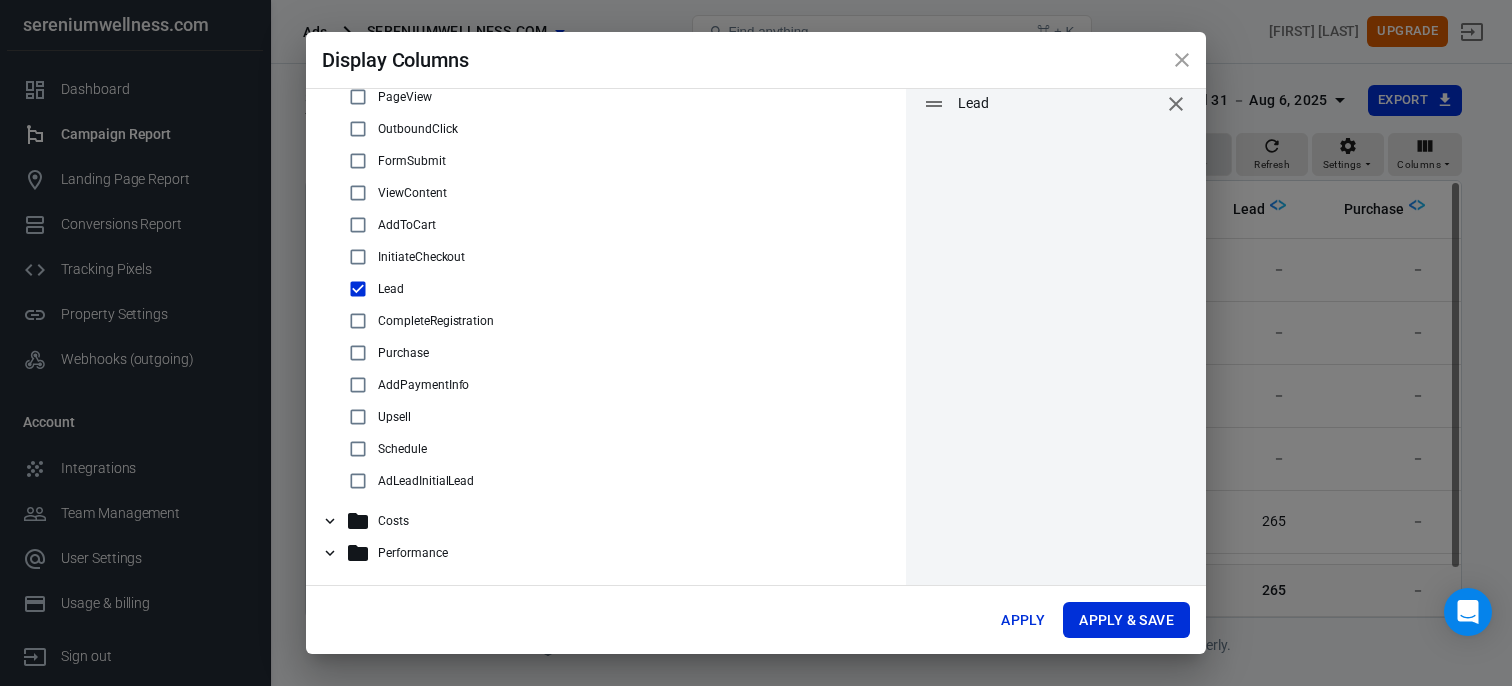 click on "Costs" at bounding box center (614, 521) 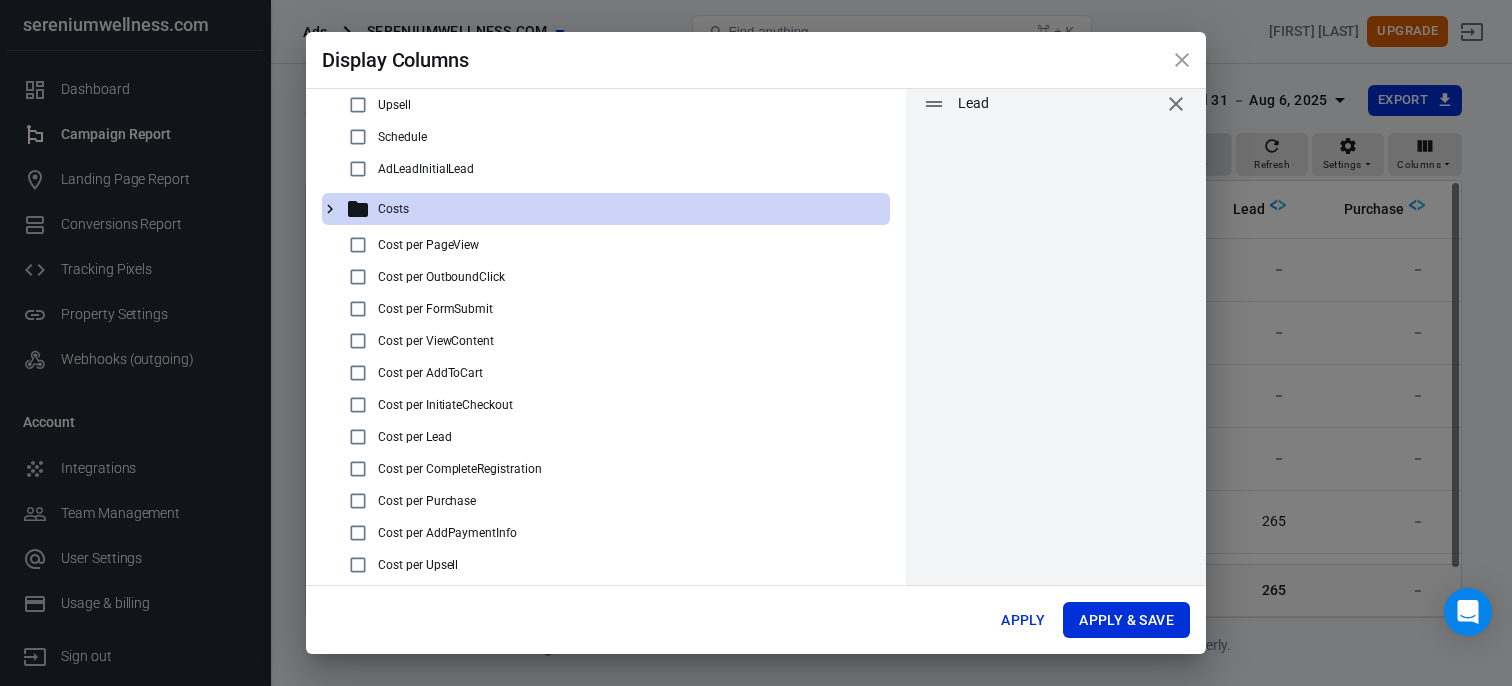 scroll, scrollTop: 712, scrollLeft: 0, axis: vertical 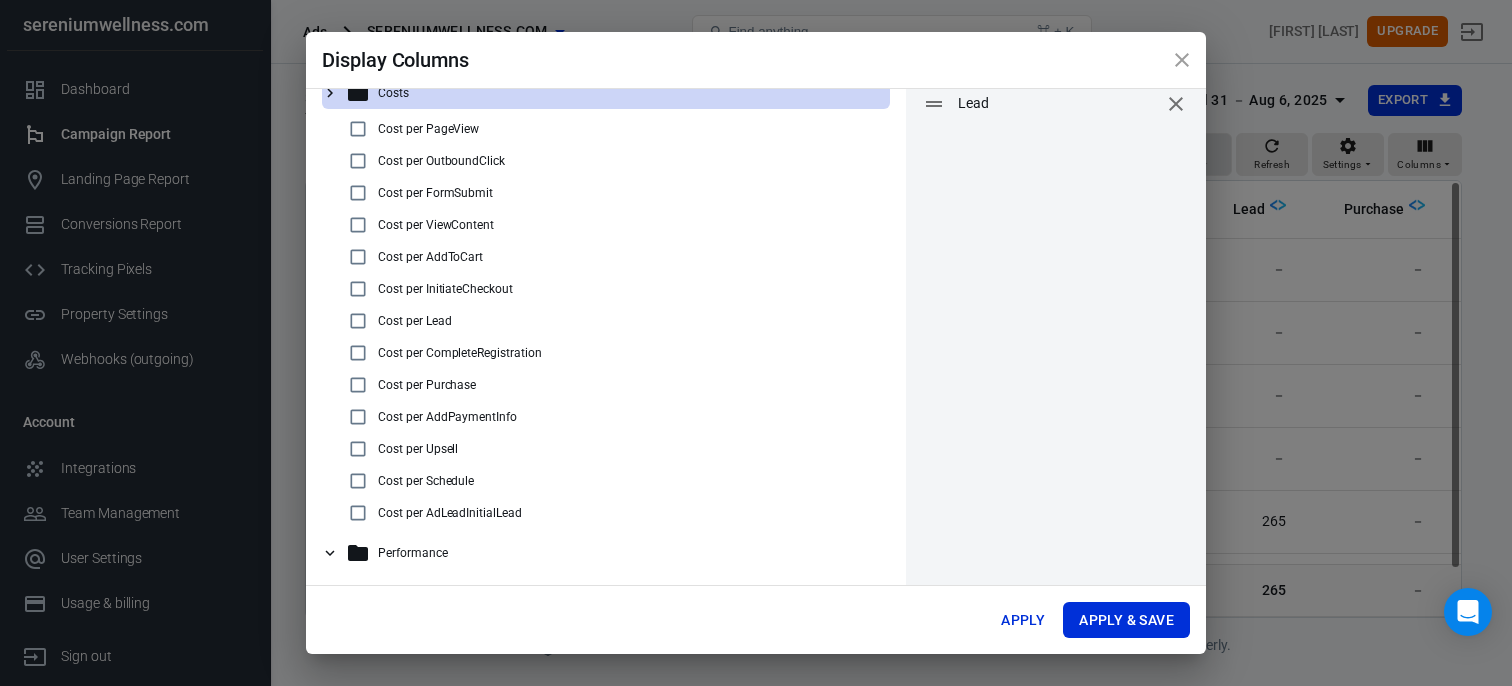 click on "Performance" at bounding box center (614, 553) 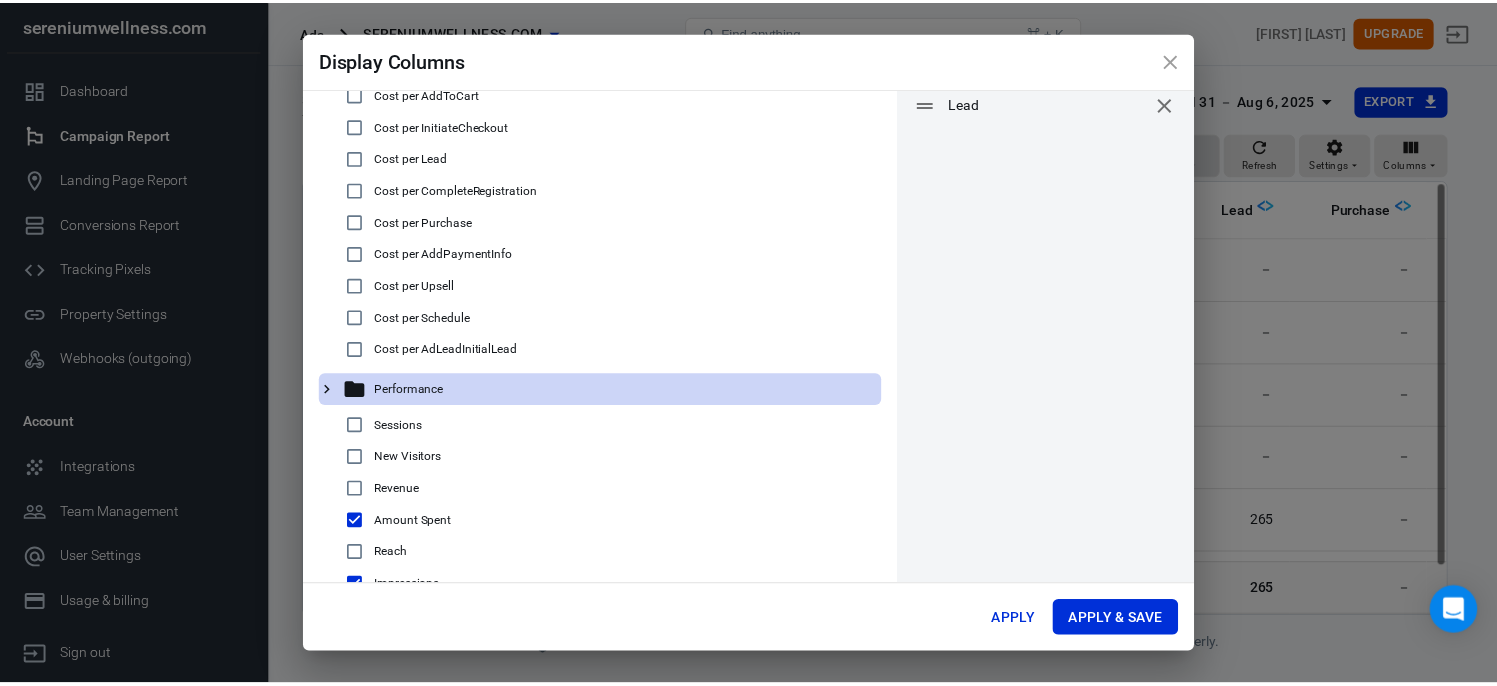 scroll, scrollTop: 568, scrollLeft: 0, axis: vertical 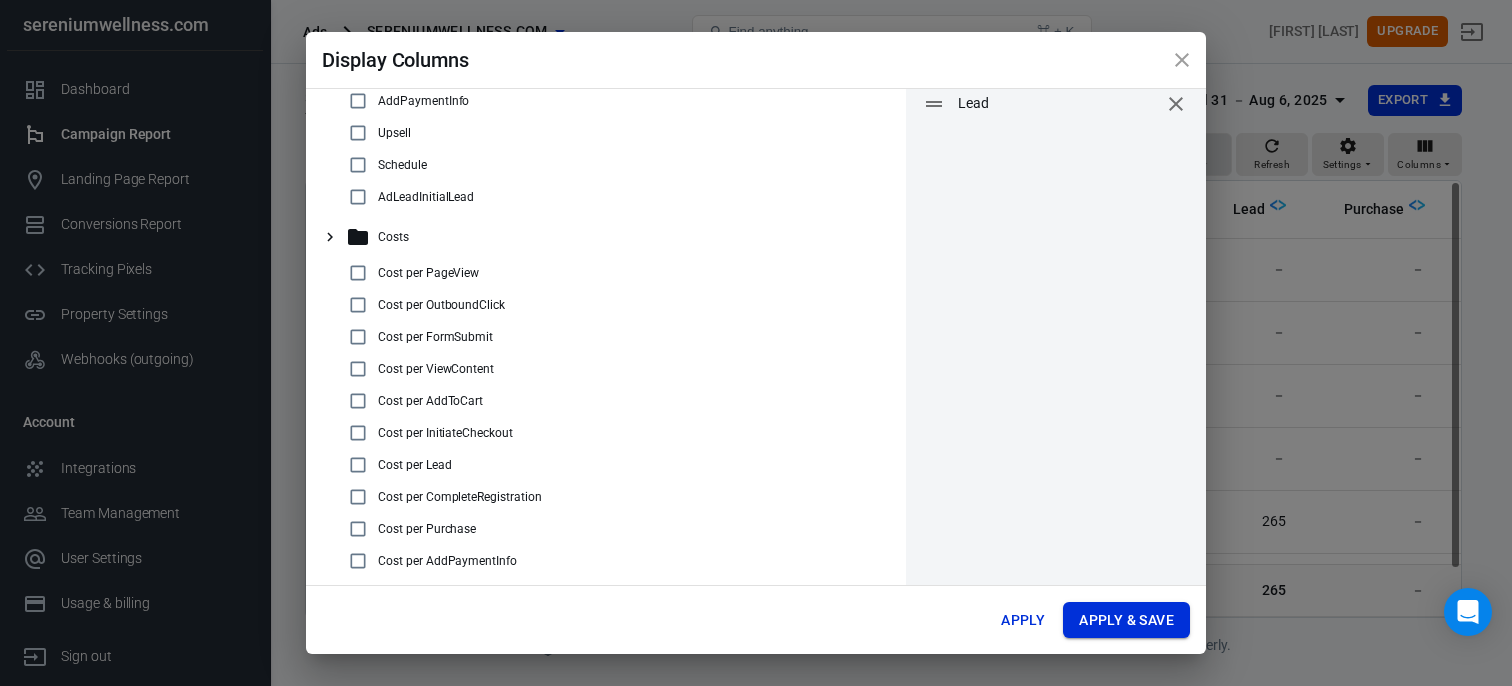 click on "Apply & Save" at bounding box center (1126, 620) 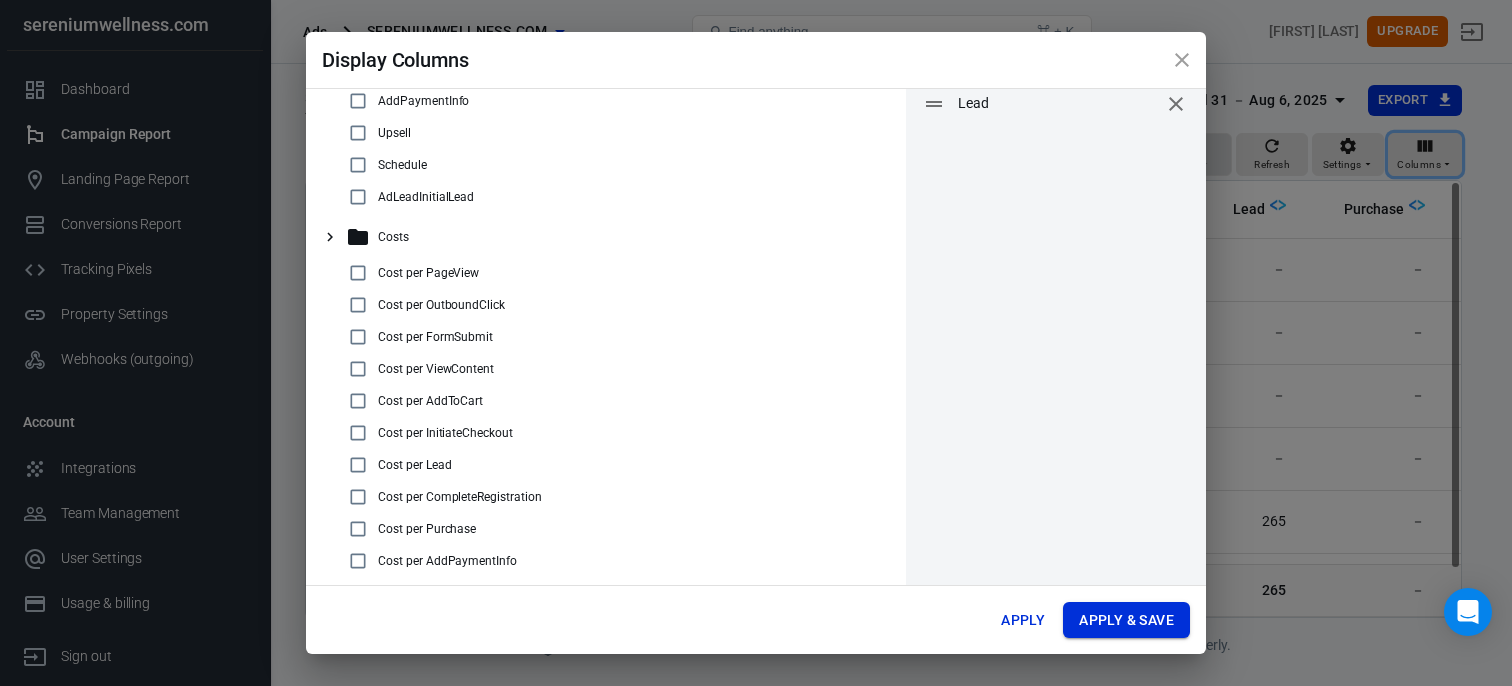 radio on "false" 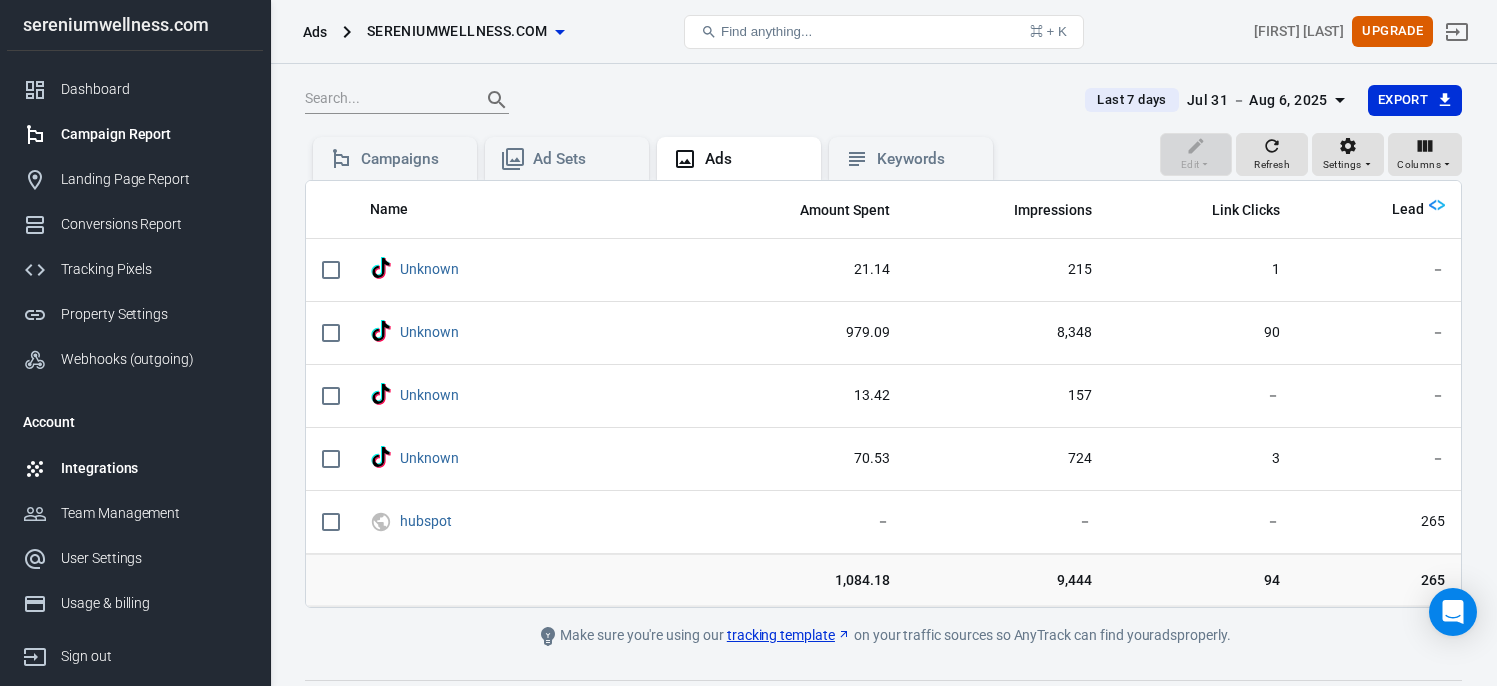 click on "Integrations" at bounding box center (154, 468) 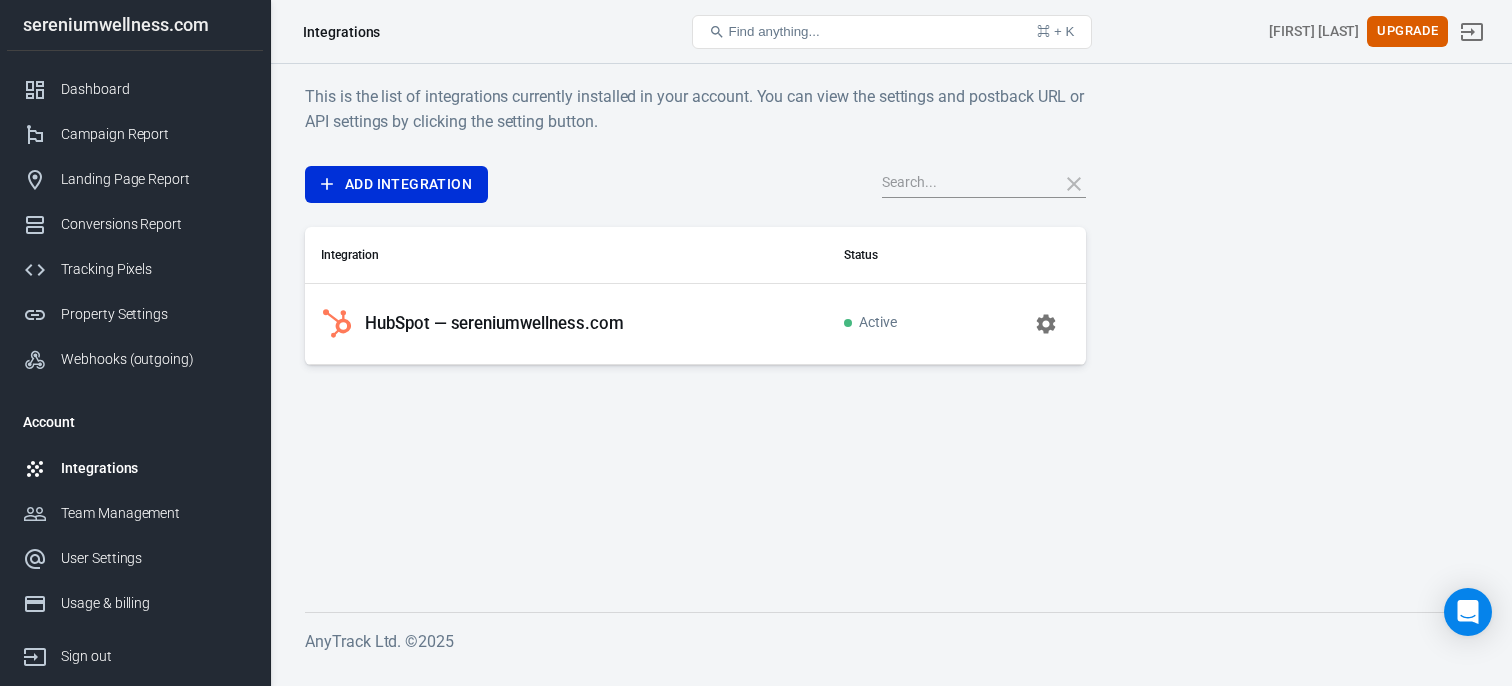 click on "HubSpot — sereniumwellness.com" at bounding box center [494, 323] 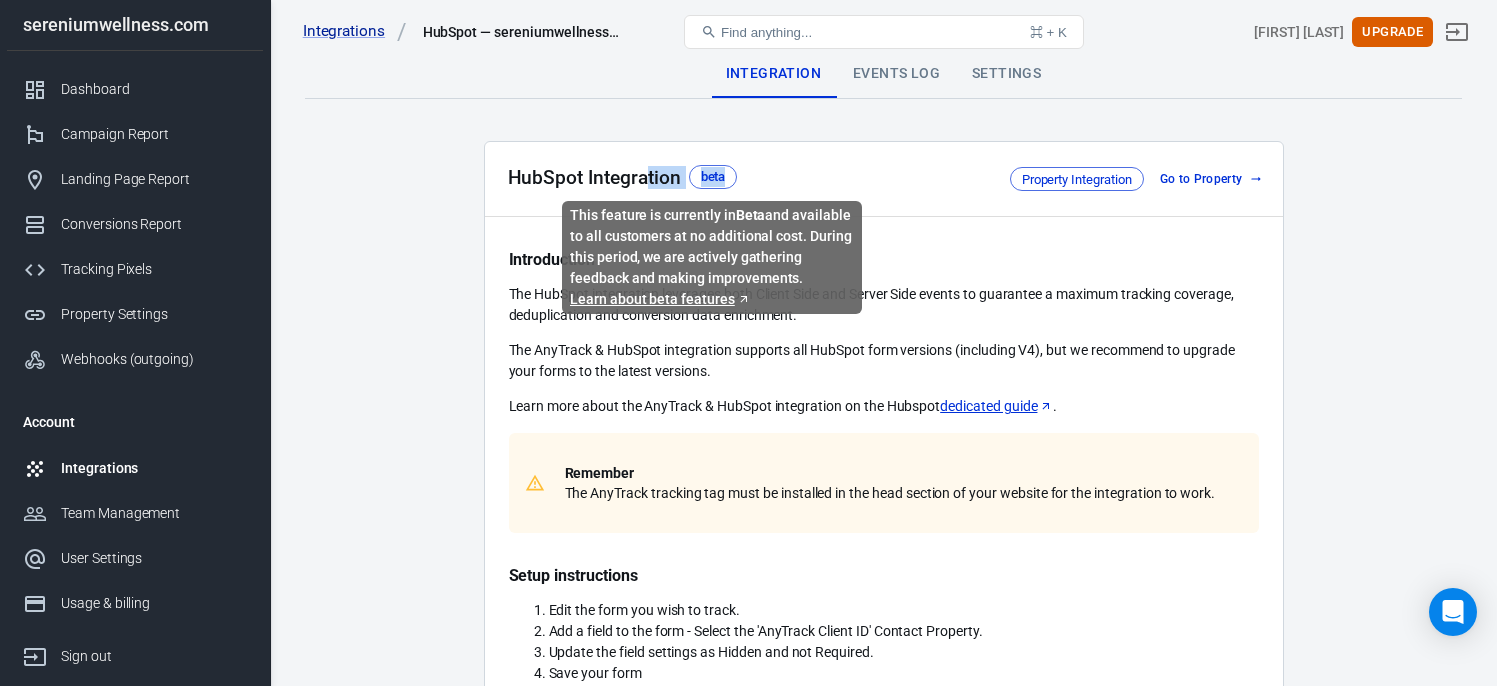 drag, startPoint x: 703, startPoint y: 175, endPoint x: 650, endPoint y: 171, distance: 53.15073 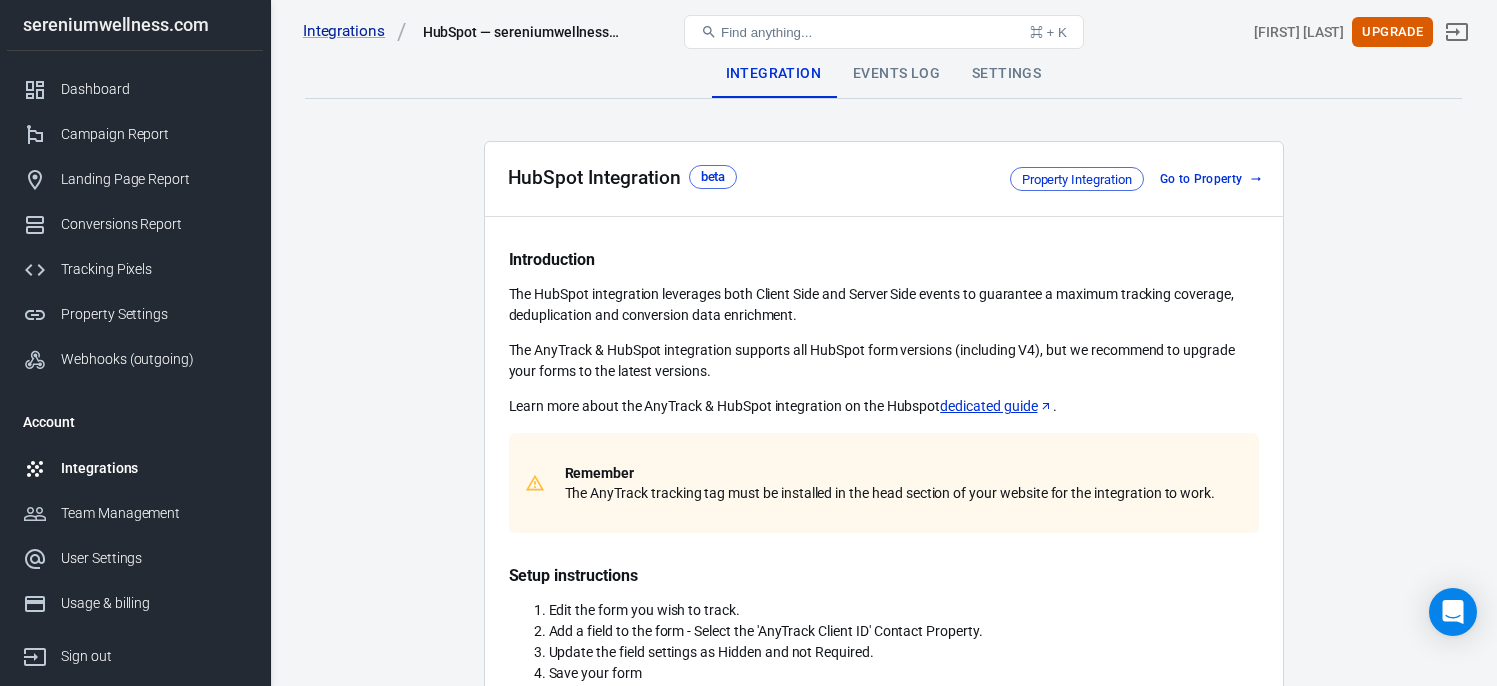 click on "HubSpot Integration beta Property Integration Go to Property" at bounding box center [884, 179] 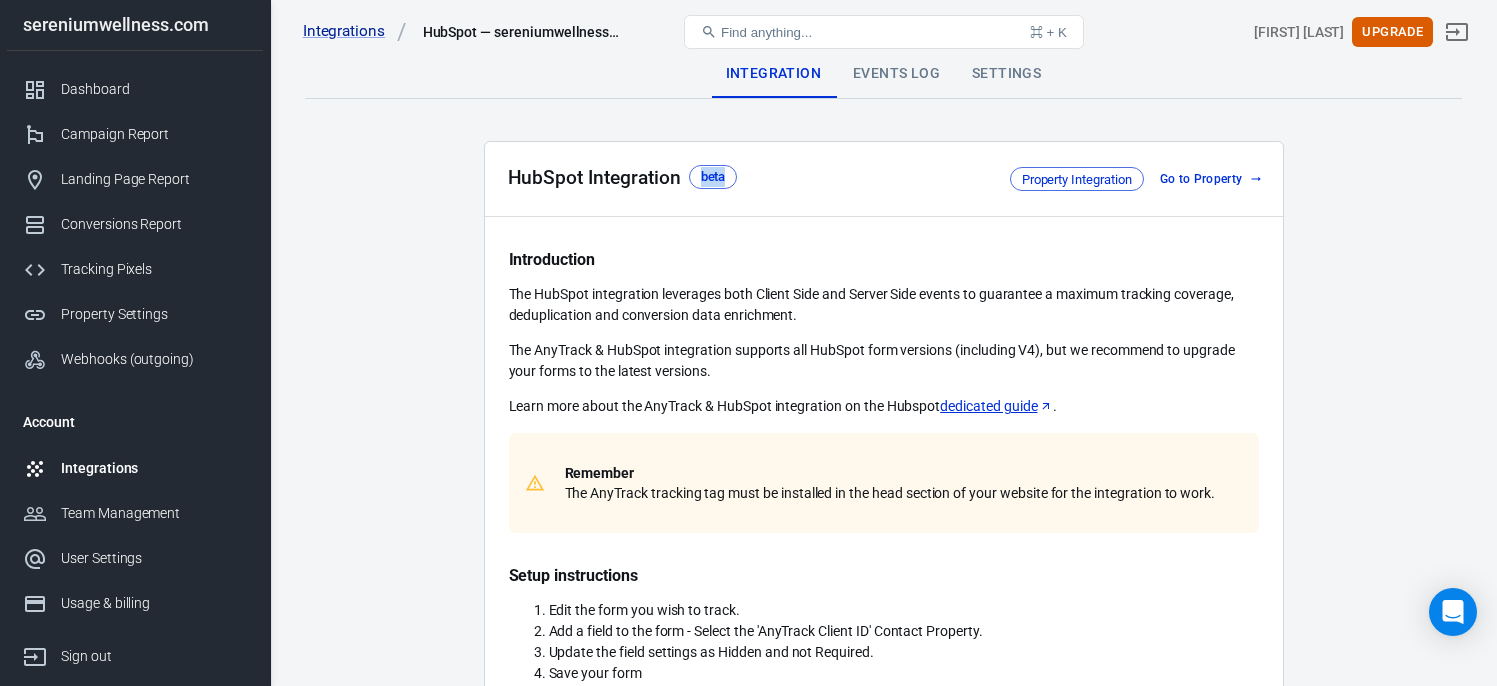 drag, startPoint x: 761, startPoint y: 192, endPoint x: 675, endPoint y: 188, distance: 86.09297 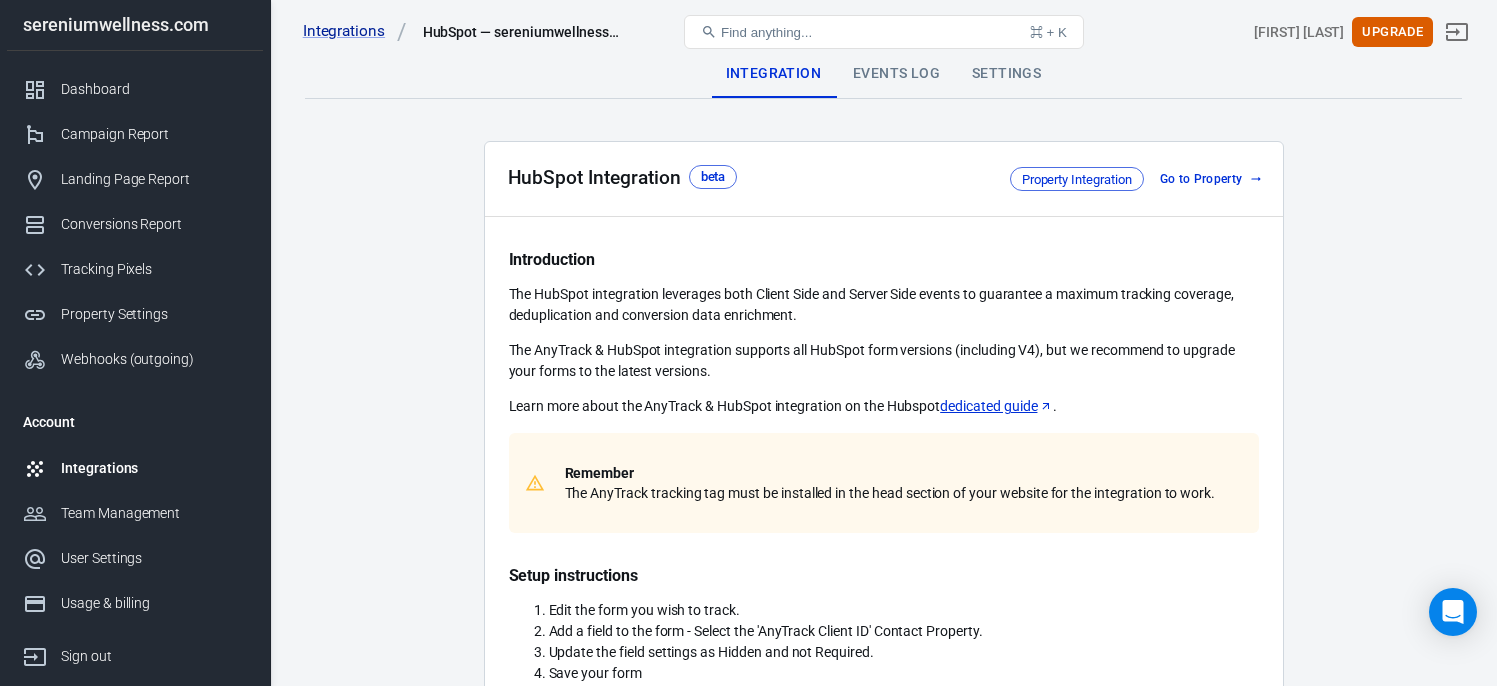 click on "HubSpot Integration beta Property Integration Go to Property" at bounding box center (884, 179) 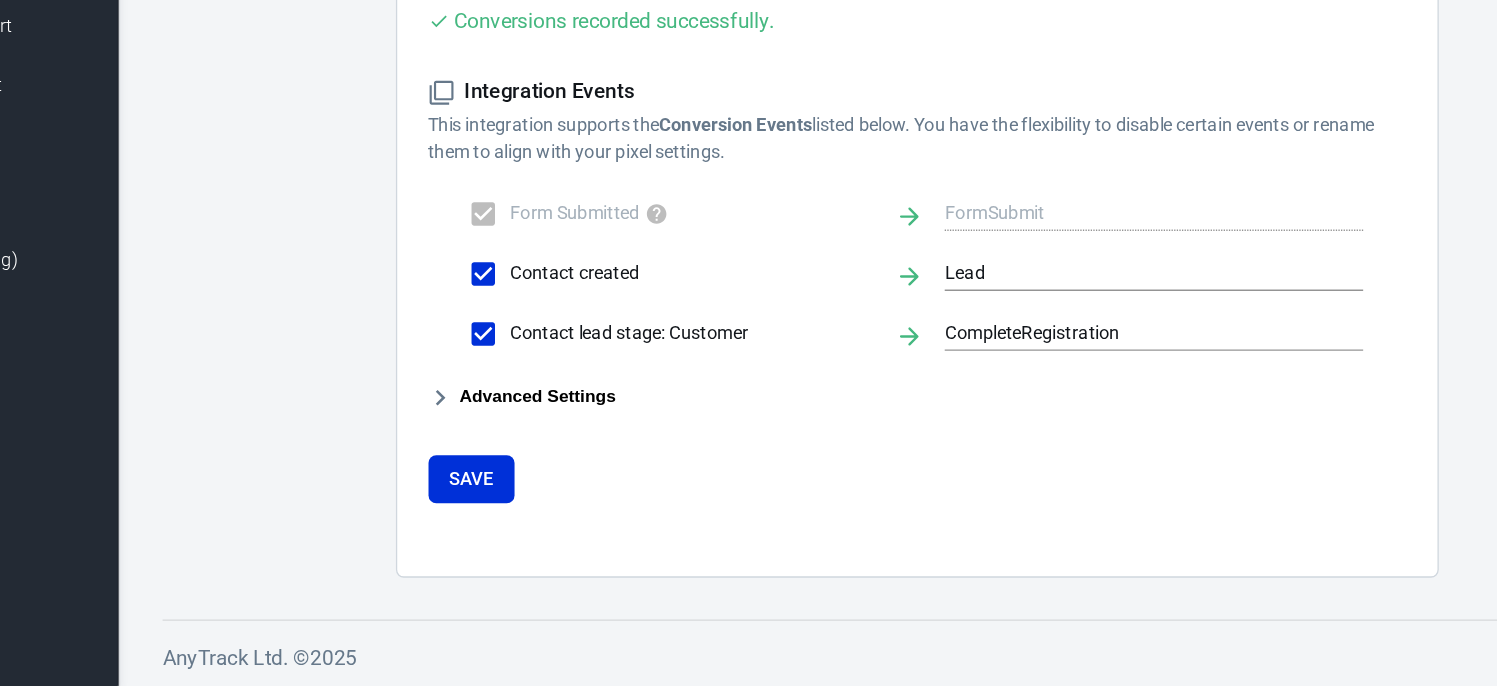 scroll, scrollTop: 710, scrollLeft: 0, axis: vertical 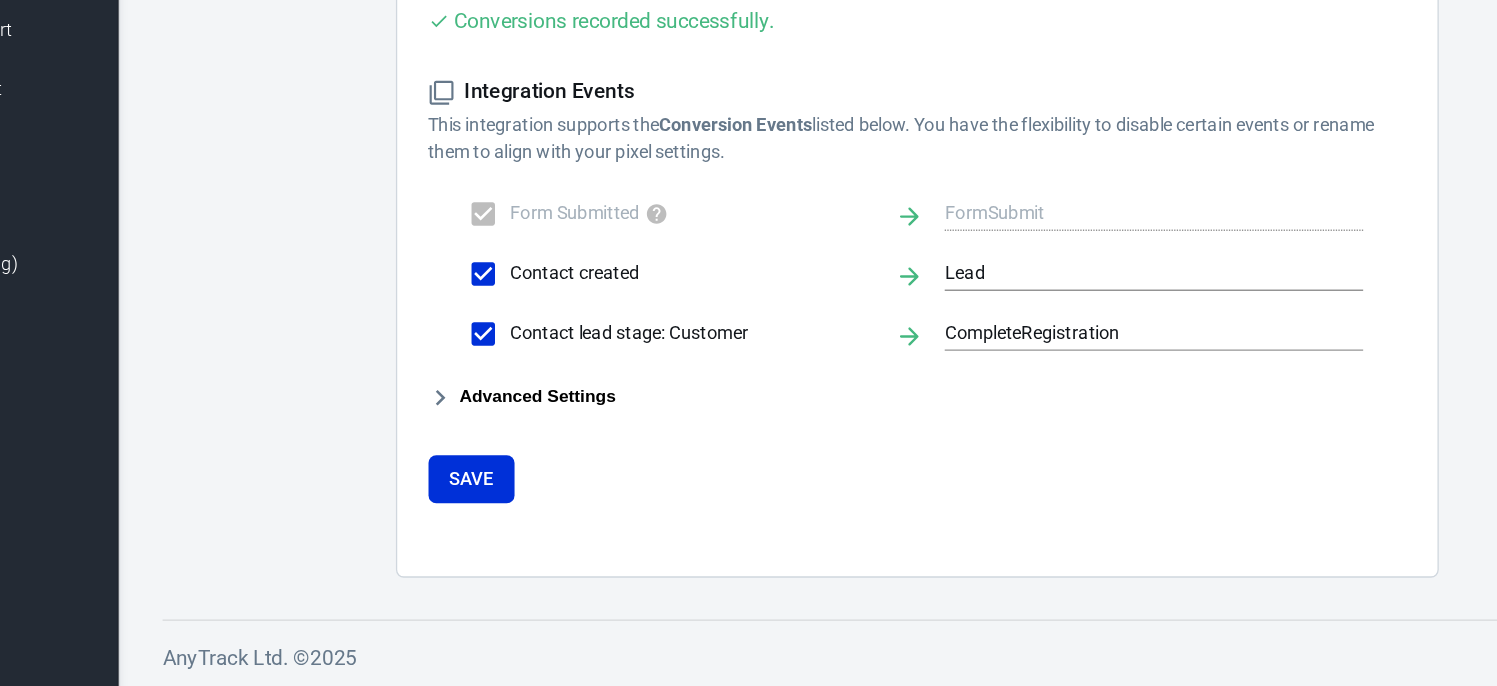 click on "Advanced Settings" at bounding box center [581, 462] 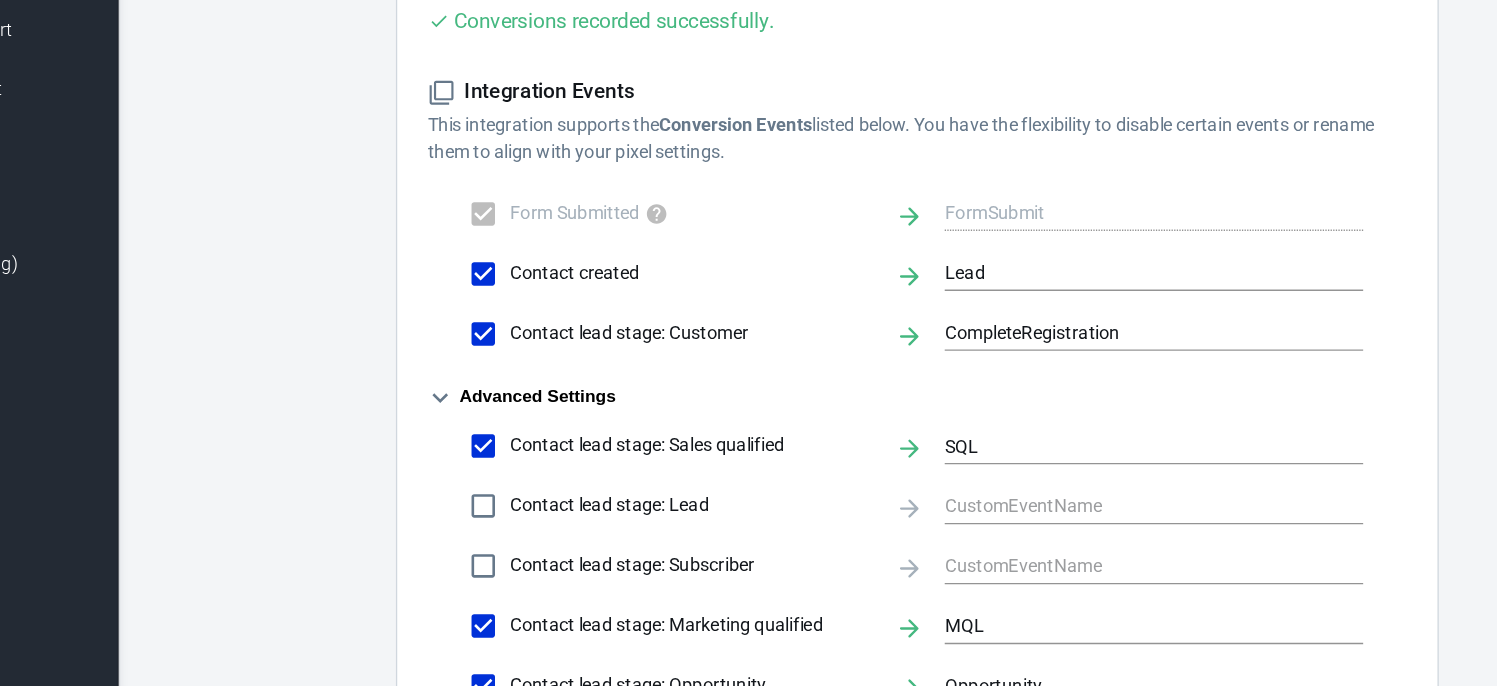 type 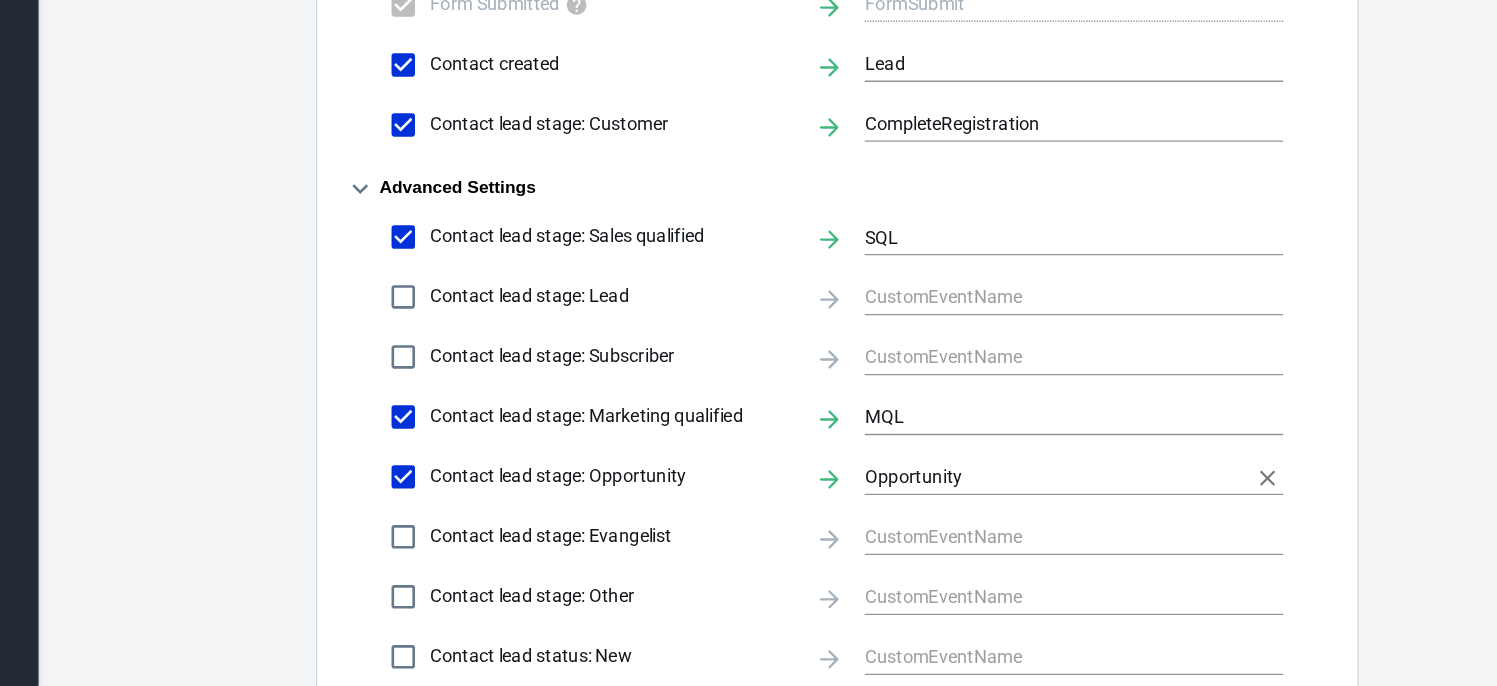 scroll, scrollTop: 873, scrollLeft: 0, axis: vertical 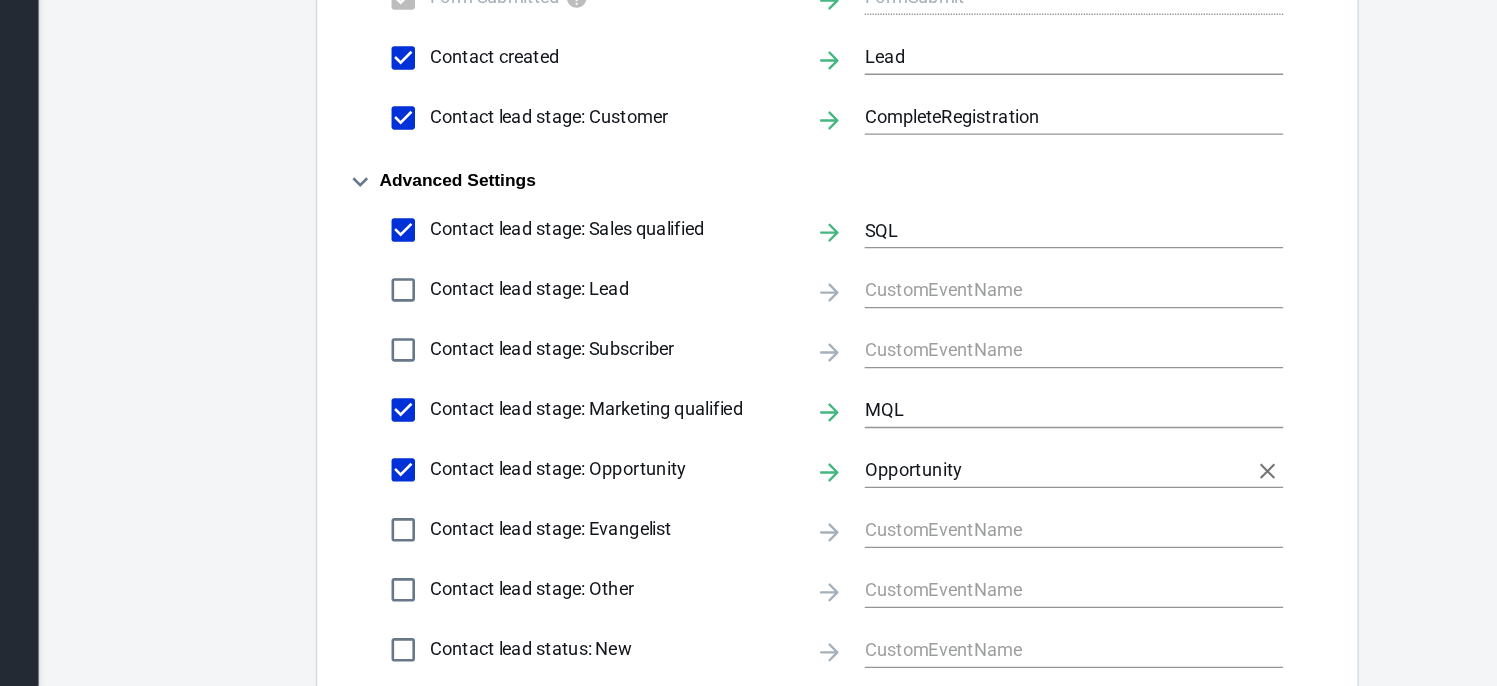 click on "Opportunity" at bounding box center (1050, 519) 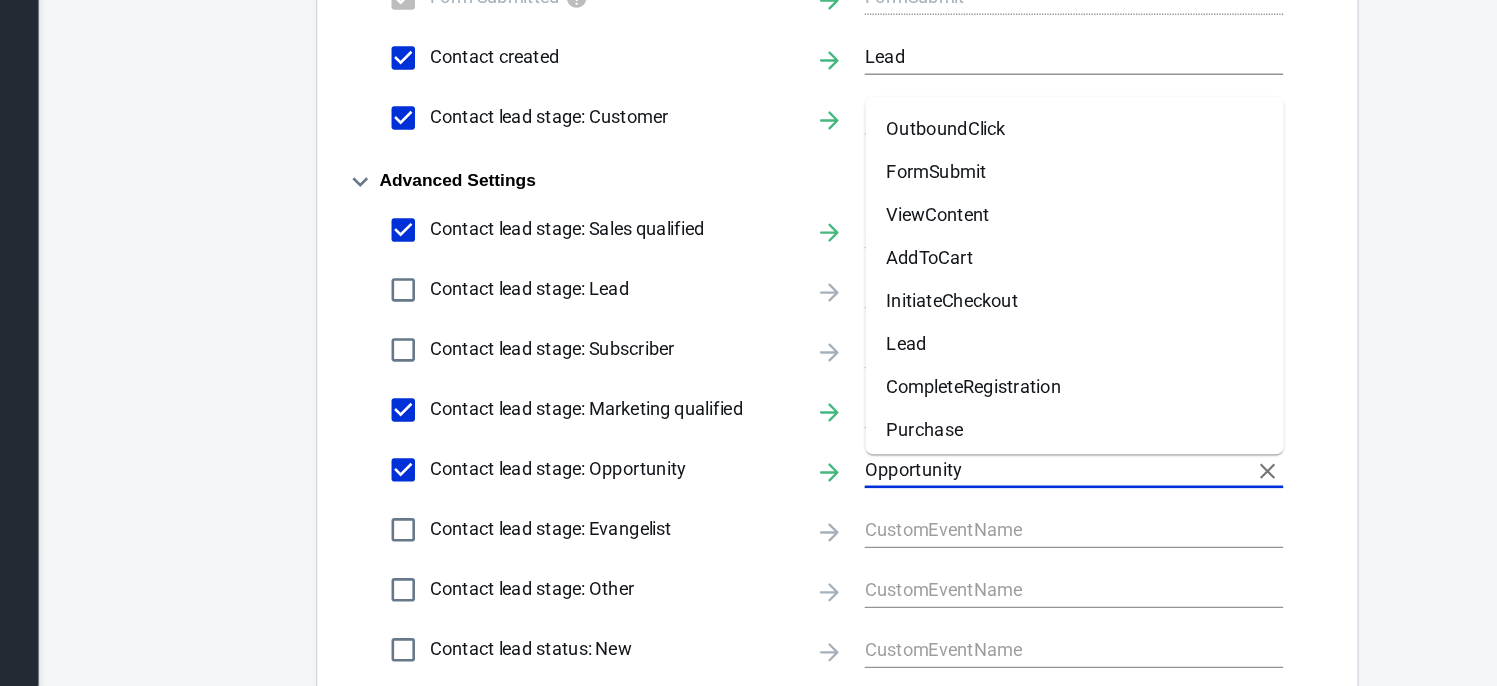 click on "HubSpot Integration beta Property Integration Go to Property Introduction
The HubSpot integration leverages both Client Side and Server Side events to guarantee a maximum tracking coverage, deduplication and conversion data enrichment.
The AnyTrack & HubSpot integration supports all HubSpot form versions (including V4), but we recommend to upgrade your forms to the latest versions.
Learn more about the AnyTrack & HubSpot integration on the Hubspot  dedicated guide   .
Remember
The AnyTrack tracking tag must be installed in the head section of your website for the integration to work.
Setup instructions
Edit the form you wish to track.
Add a field to the form - Select the 'AnyTrack Client ID' Contact Property.
Update the field settings as Hidden and not Required.
Save your form
Remember
You should repeat this process for every form you wish to track.
Once we successfully receive and verify a conversion for this integration, we will set its status to   active . Form Submitted" at bounding box center [884, 220] 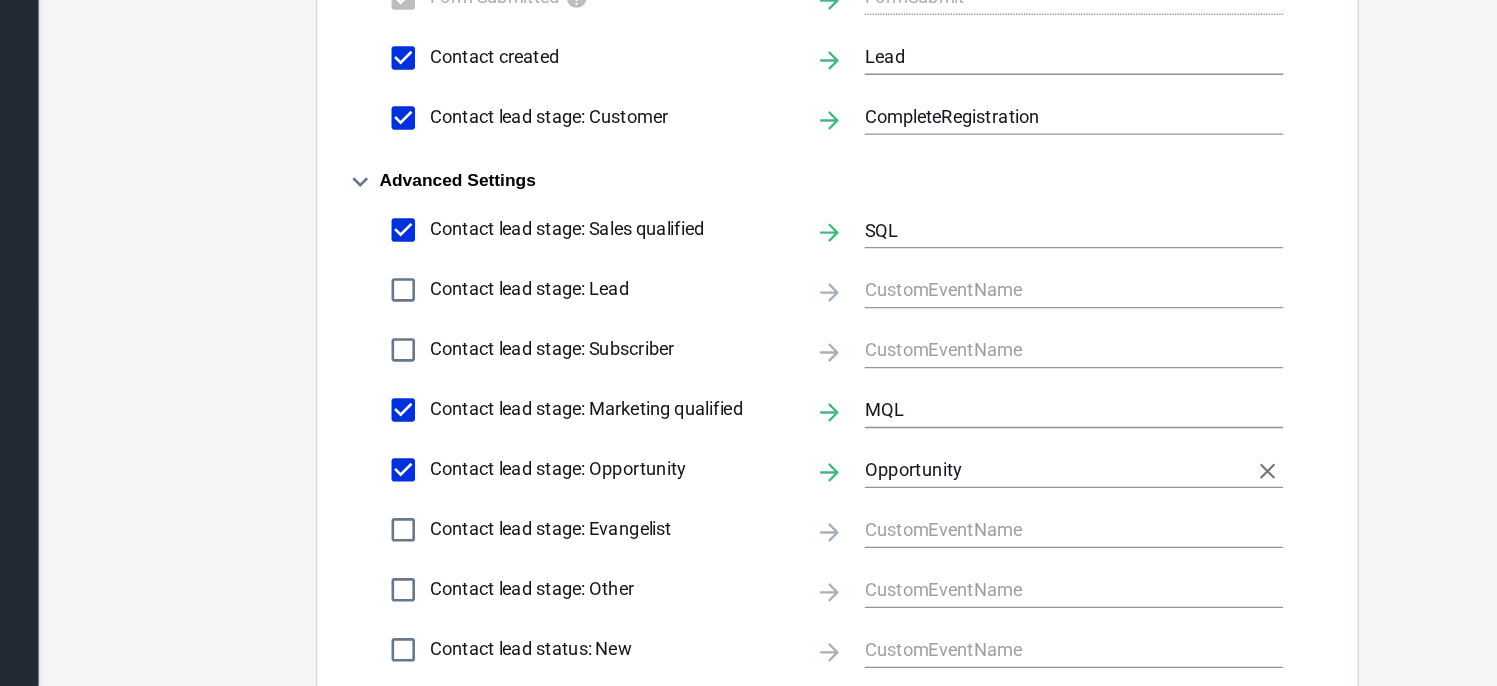 click on "Opportunity" at bounding box center [1050, 519] 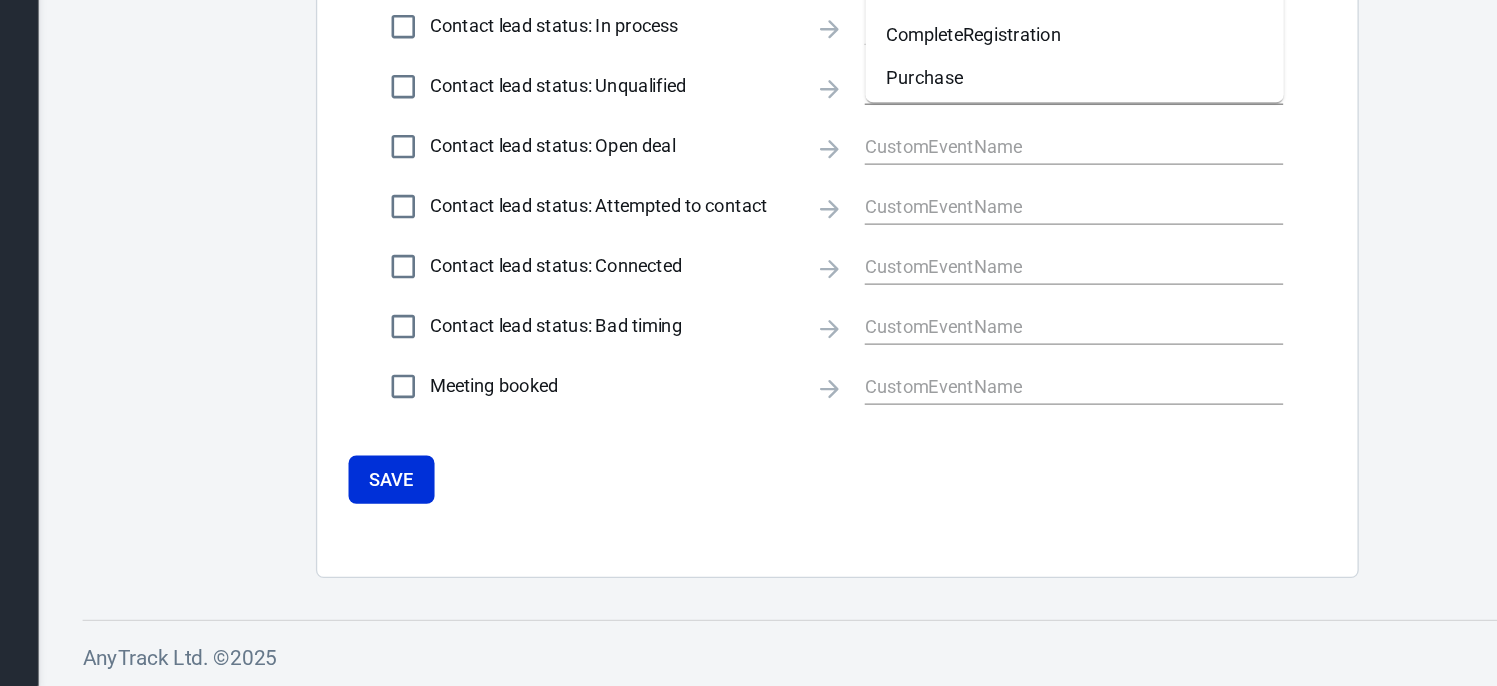 scroll, scrollTop: 1446, scrollLeft: 0, axis: vertical 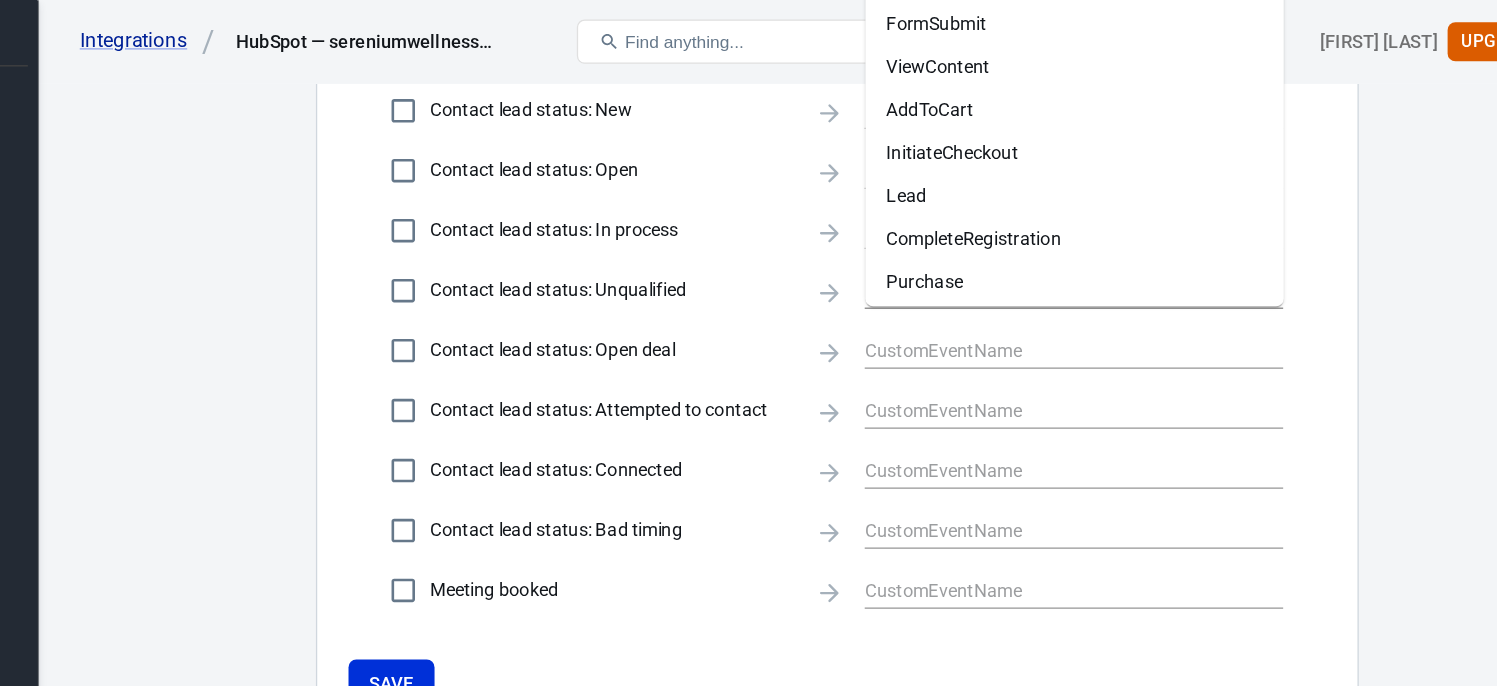 click on "Integration Events Log Settings HubSpot Integration beta Property Integration Go to Property Introduction
The HubSpot integration leverages both Client Side and Server Side events to guarantee a maximum tracking coverage, deduplication and conversion data enrichment.
The AnyTrack & HubSpot integration supports all HubSpot form versions (including V4), but we recommend to upgrade your forms to the latest versions.
Learn more about the AnyTrack & HubSpot integration on the Hubspot  dedicated guide   .
Remember
The AnyTrack tracking tag must be installed in the head section of your website for the integration to work.
Setup instructions
Edit the form you wish to track.
Add a field to the form - Select the 'AnyTrack Client ID' Contact Property.
Update the field settings as Hidden and not Required.
Save your form
Remember
You should repeat this process for every form you wish to track.
active . Conversions recorded successfully. Integration Events Conversion Events FormSubmit" at bounding box center (883, -398) 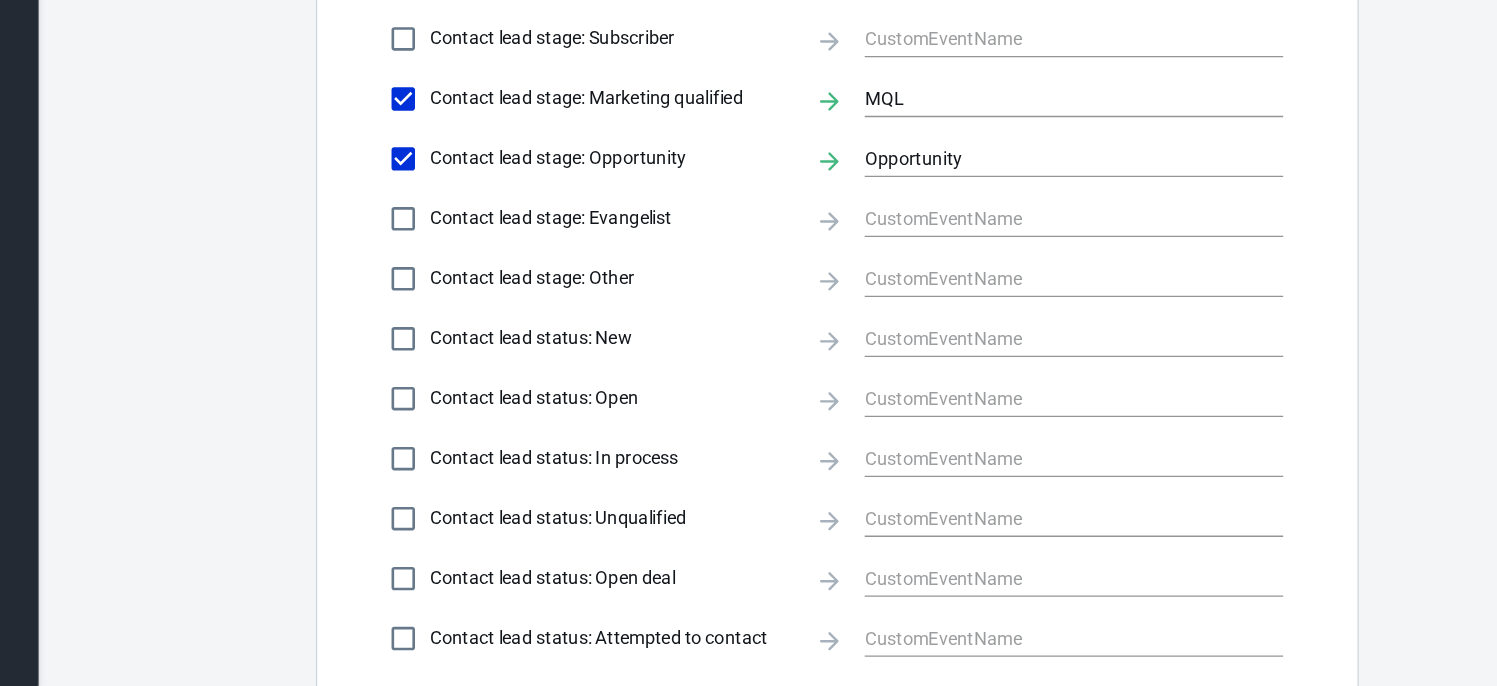 scroll, scrollTop: 1122, scrollLeft: 0, axis: vertical 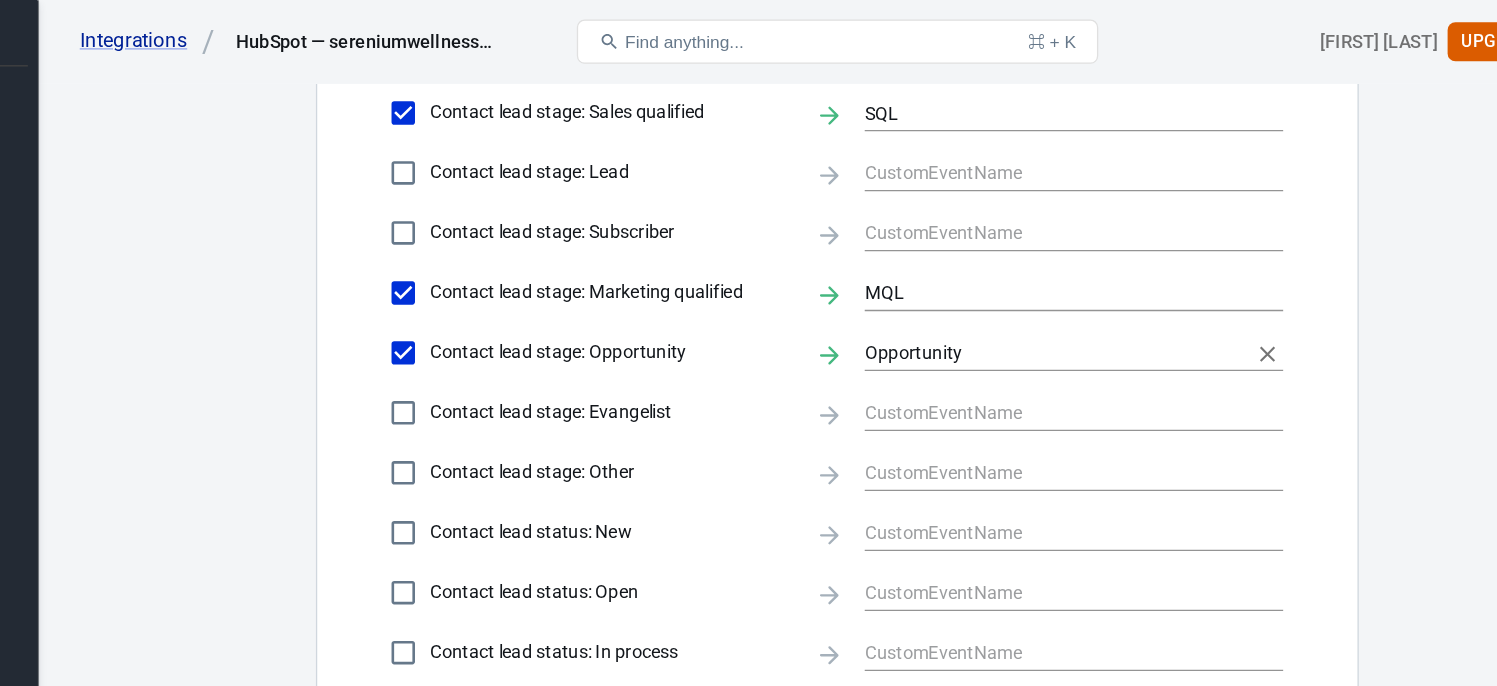 click on "Opportunity" at bounding box center [1050, 270] 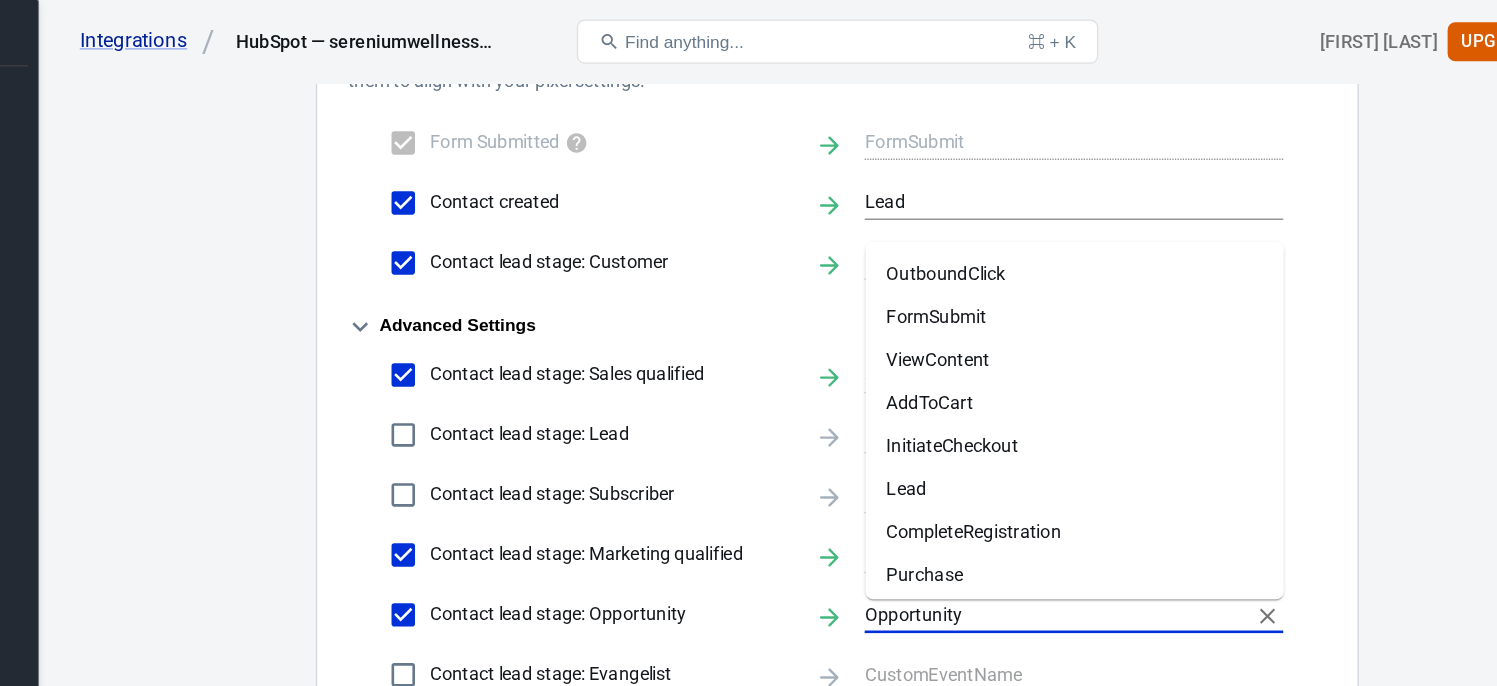 scroll, scrollTop: 897, scrollLeft: 0, axis: vertical 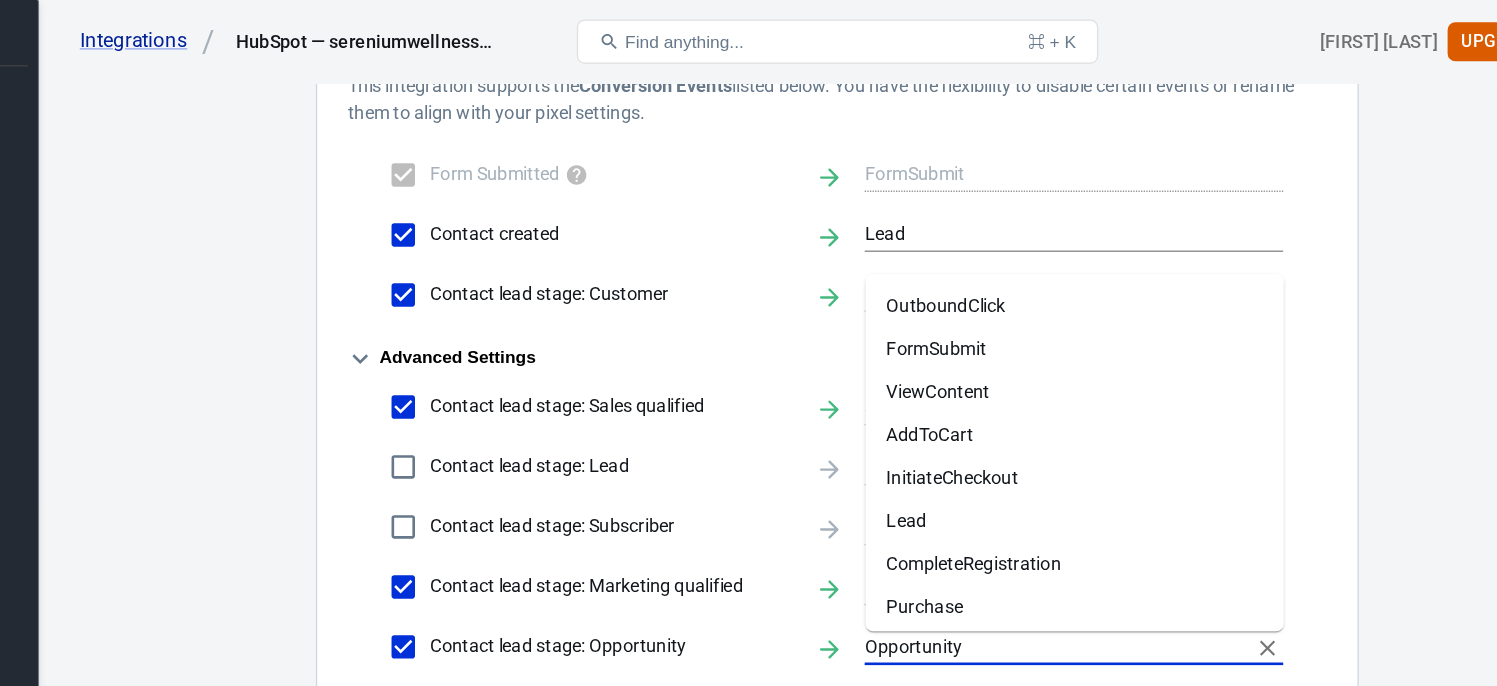 click on "HubSpot Integration beta Property Integration Go to Property Introduction
The HubSpot integration leverages both Client Side and Server Side events to guarantee a maximum tracking coverage, deduplication and conversion data enrichment.
The AnyTrack & HubSpot integration supports all HubSpot form versions (including V4), but we recommend to upgrade your forms to the latest versions.
Learn more about the AnyTrack & HubSpot integration on the Hubspot  dedicated guide   .
Remember
The AnyTrack tracking tag must be installed in the head section of your website for the integration to work.
Setup instructions
Edit the form you wish to track.
Add a field to the form - Select the 'AnyTrack Client ID' Contact Property.
Update the field settings as Hidden and not Required.
Save your form
Remember
You should repeat this process for every form you wish to track.
Once we successfully receive and verify a conversion for this integration, we will set its status to   active . Form Submitted" at bounding box center (884, 196) 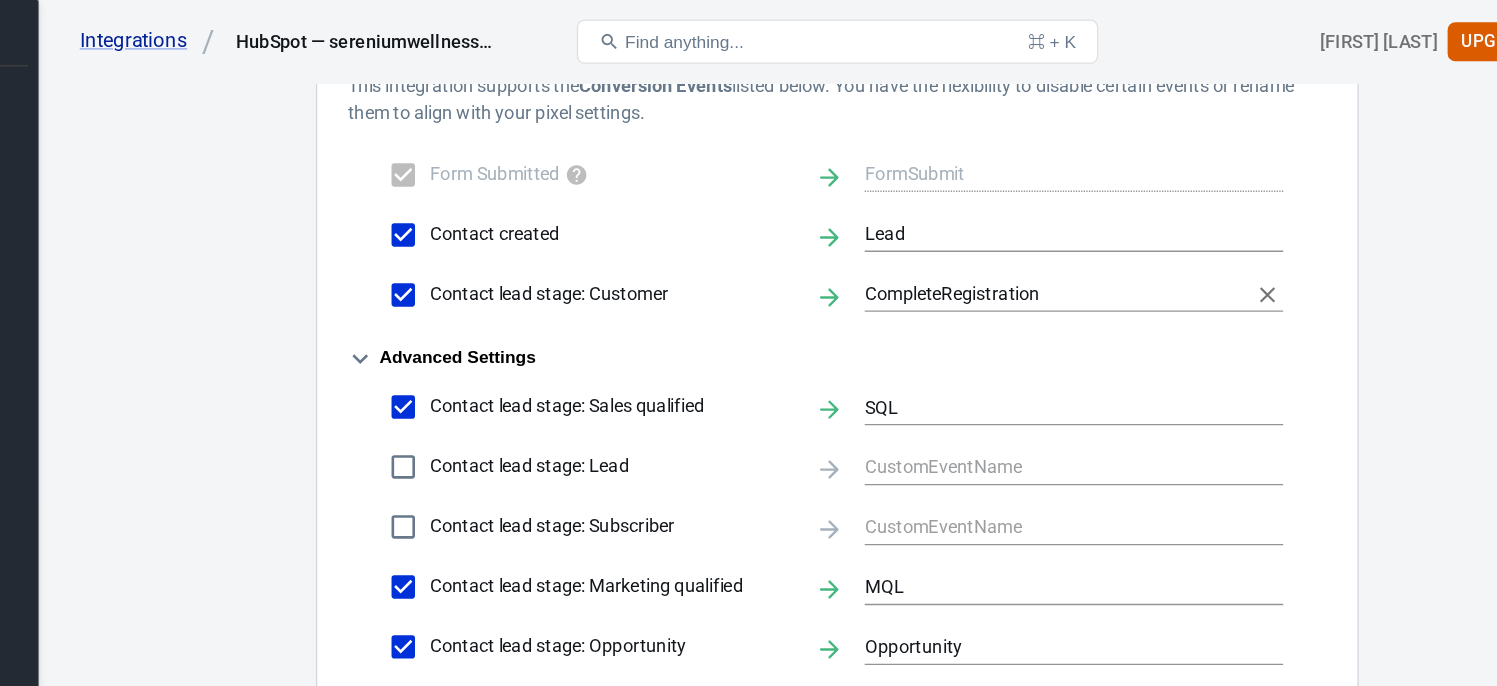 click on "CompleteRegistration" at bounding box center (1065, 224) 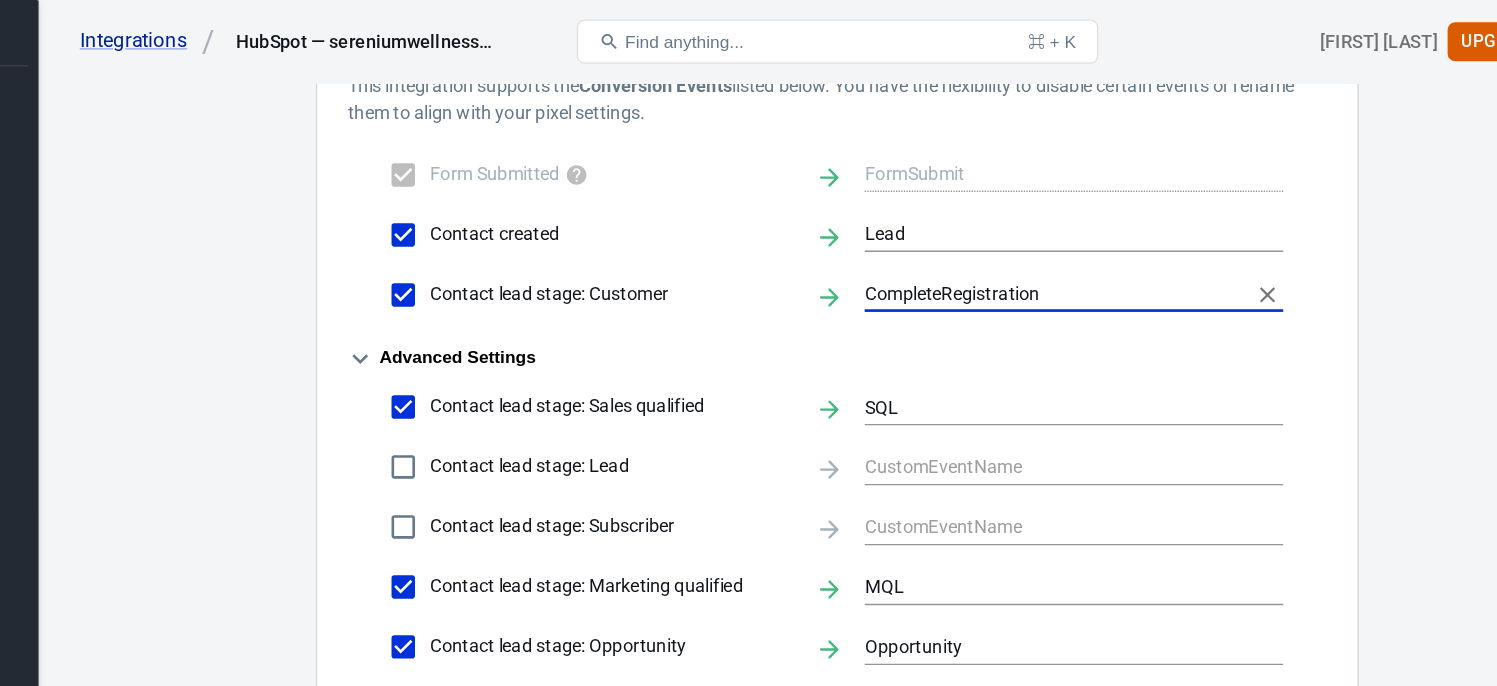 click on "CompleteRegistration" at bounding box center [1050, 225] 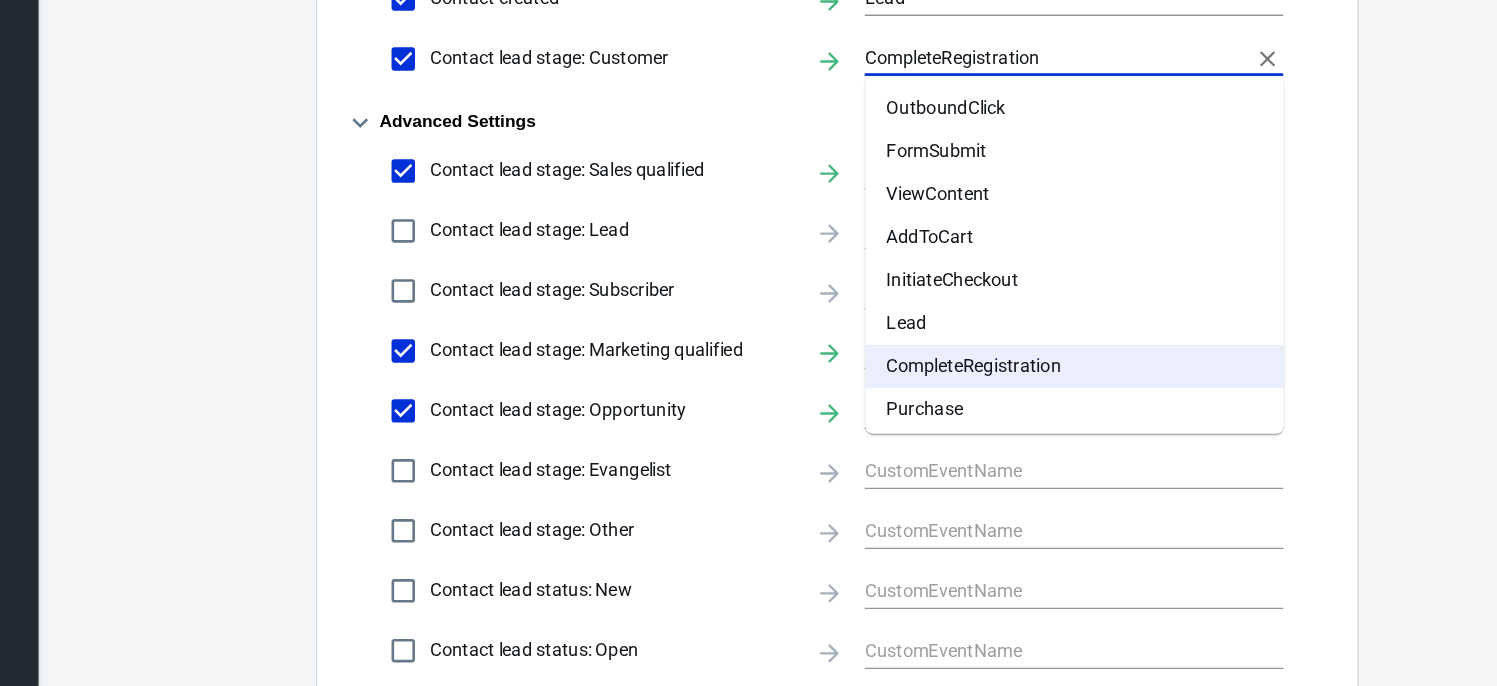 scroll, scrollTop: 922, scrollLeft: 0, axis: vertical 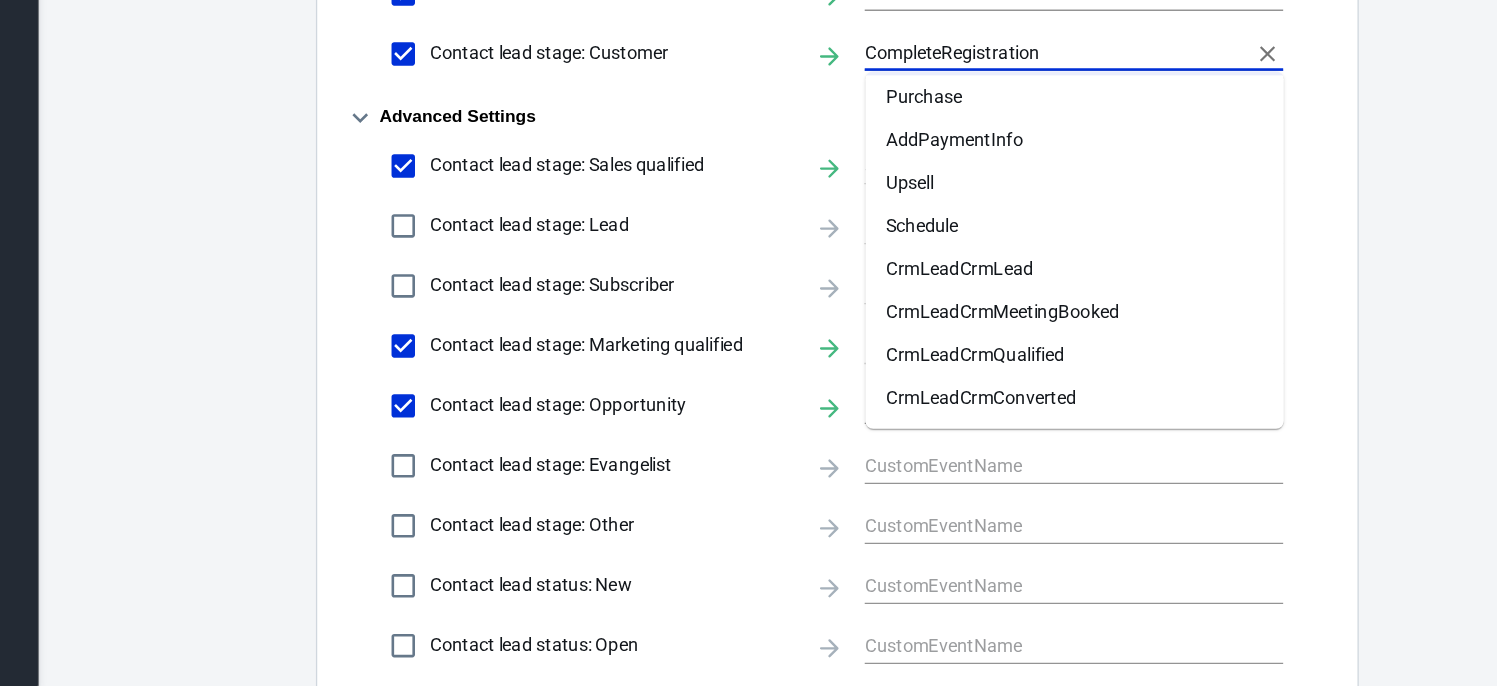 click on "Integration Events Log Settings HubSpot Integration beta Property Integration Go to Property Introduction
The HubSpot integration leverages both Client Side and Server Side events to guarantee a maximum tracking coverage, deduplication and conversion data enrichment.
The AnyTrack & HubSpot integration supports all HubSpot form versions (including V4), but we recommend to upgrade your forms to the latest versions.
Learn more about the AnyTrack & HubSpot integration on the Hubspot  dedicated guide   .
Remember
The AnyTrack tracking tag must be installed in the head section of your website for the integration to work.
Setup instructions
Edit the form you wish to track.
Add a field to the form - Select the 'AnyTrack Client ID' Contact Property.
Update the field settings as Hidden and not Required.
Save your form
Remember
You should repeat this process for every form you wish to track.
active . Conversions recorded successfully. Integration Events Conversion Events FormSubmit" at bounding box center [883, 126] 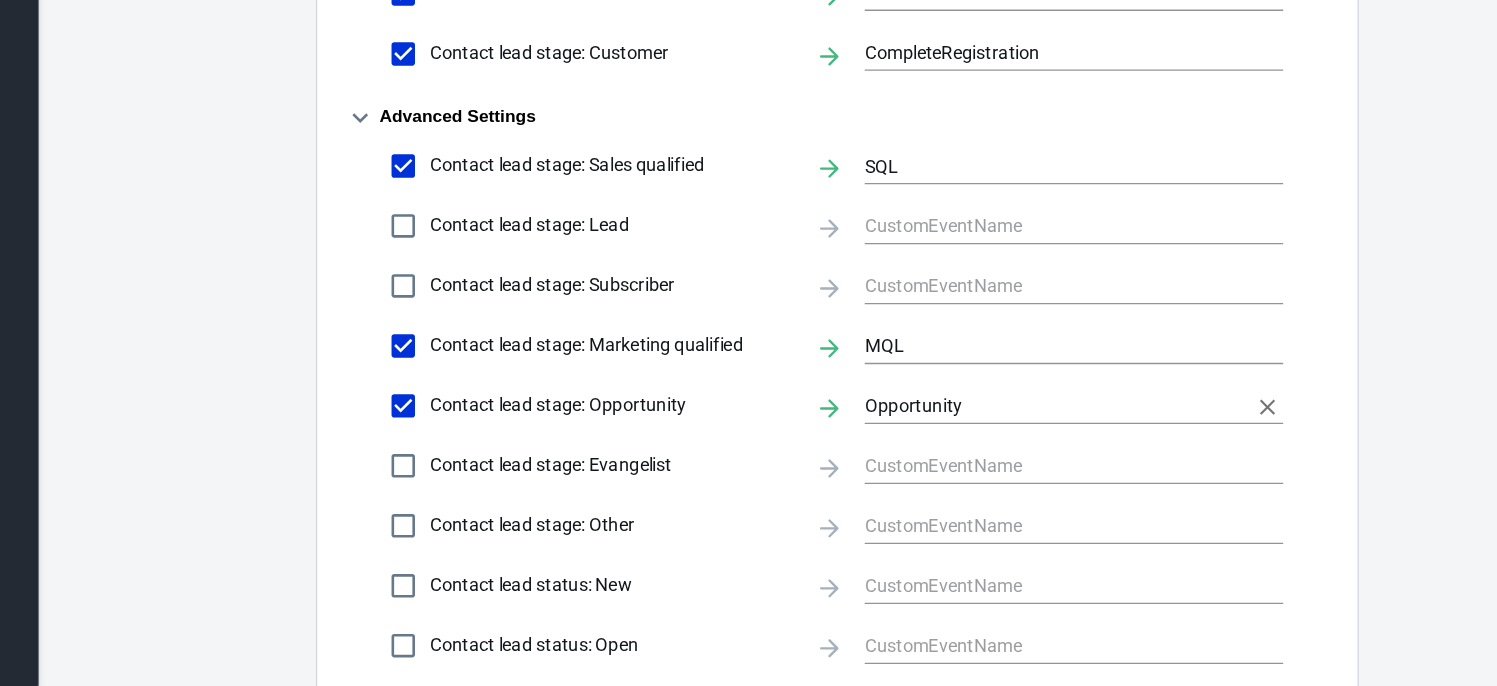 click on "Opportunity" at bounding box center (1050, 470) 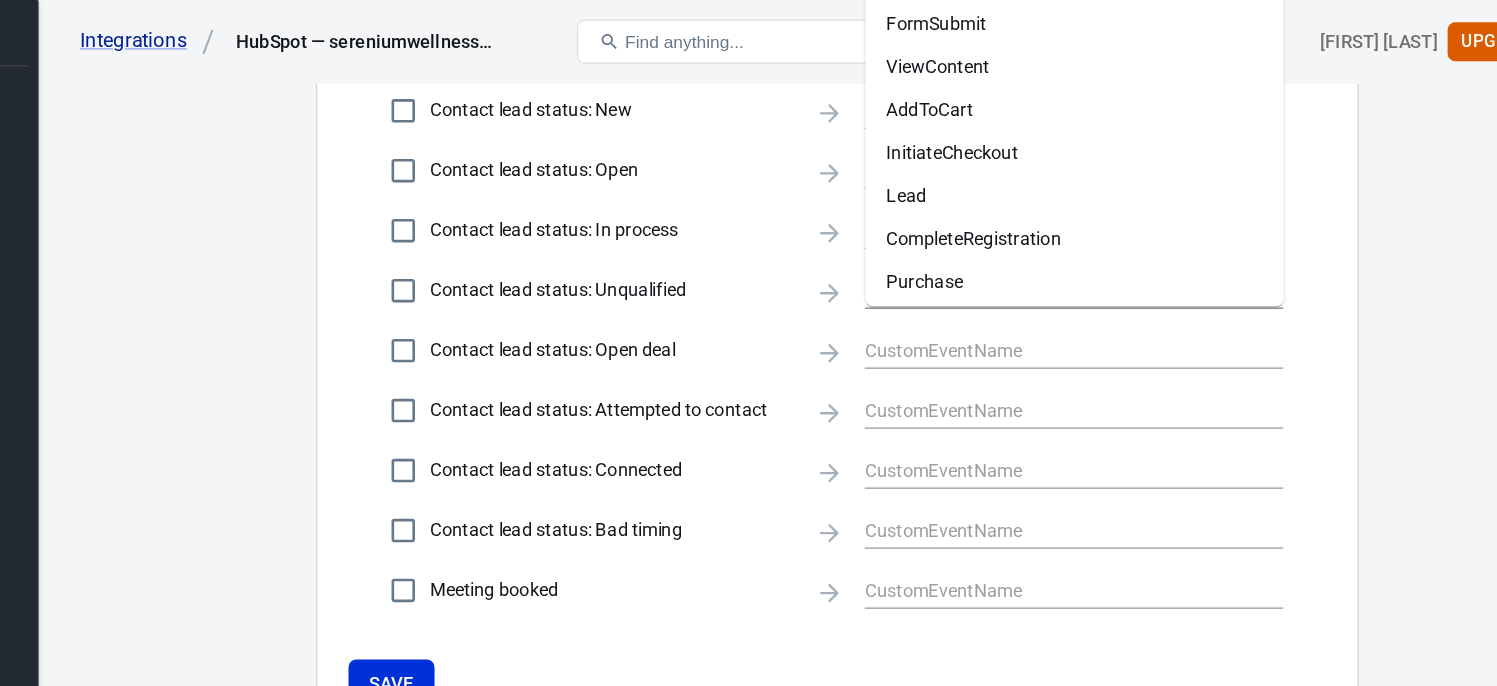 scroll, scrollTop: 1160, scrollLeft: 0, axis: vertical 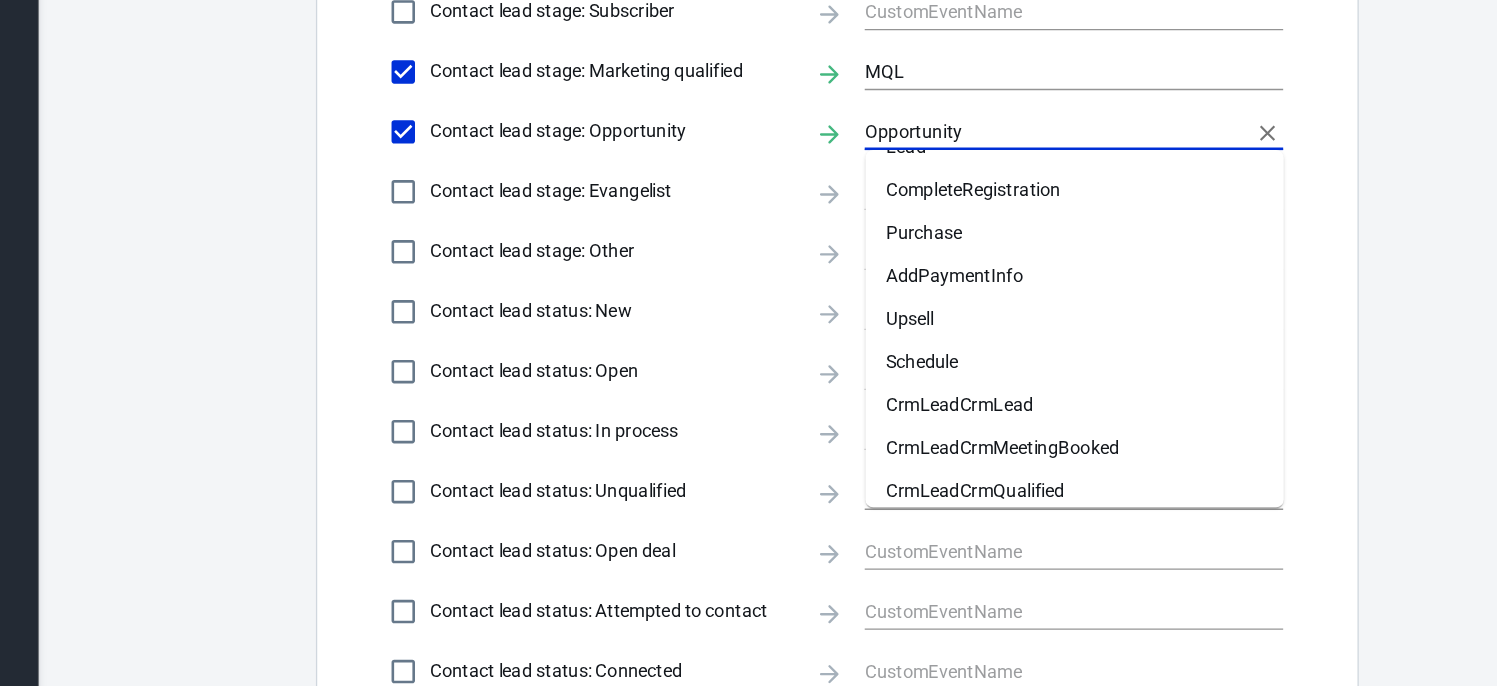 click on "Schedule" at bounding box center (1066, 409) 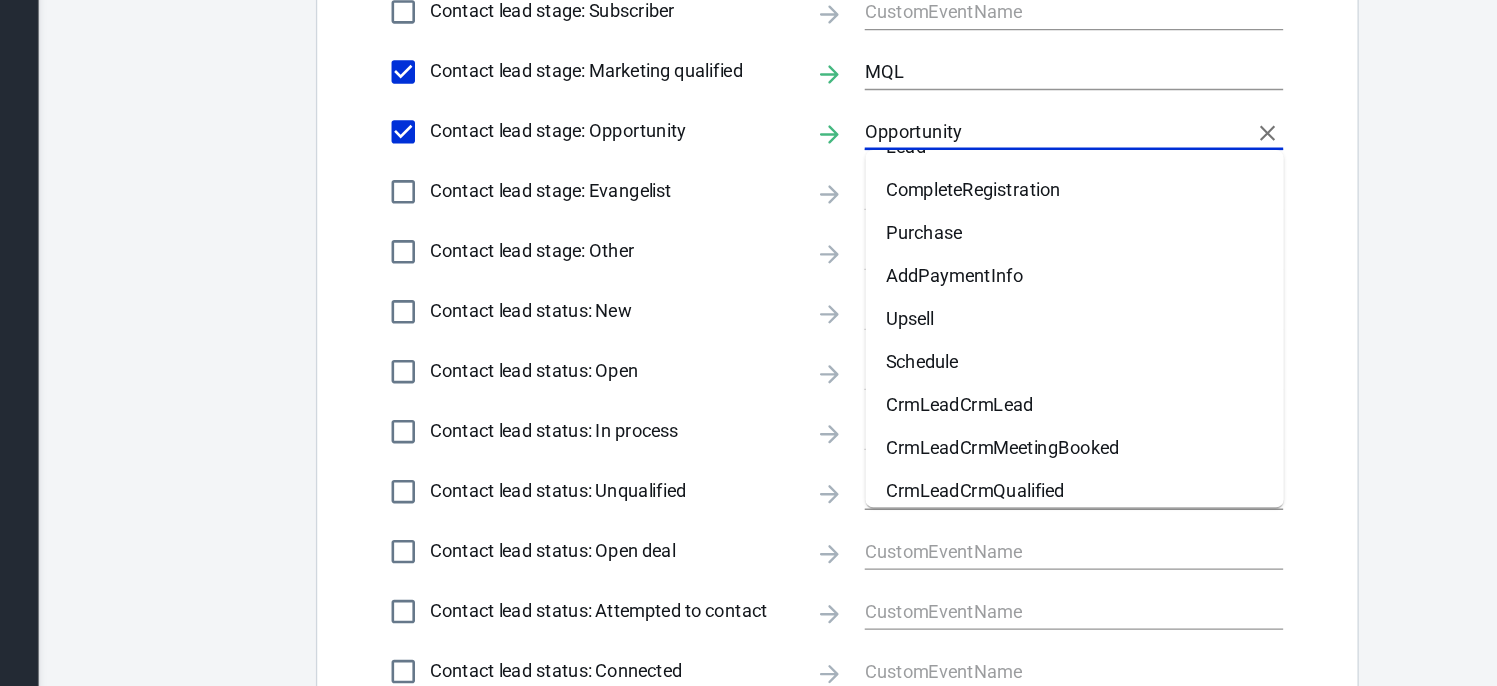 type on "Schedule" 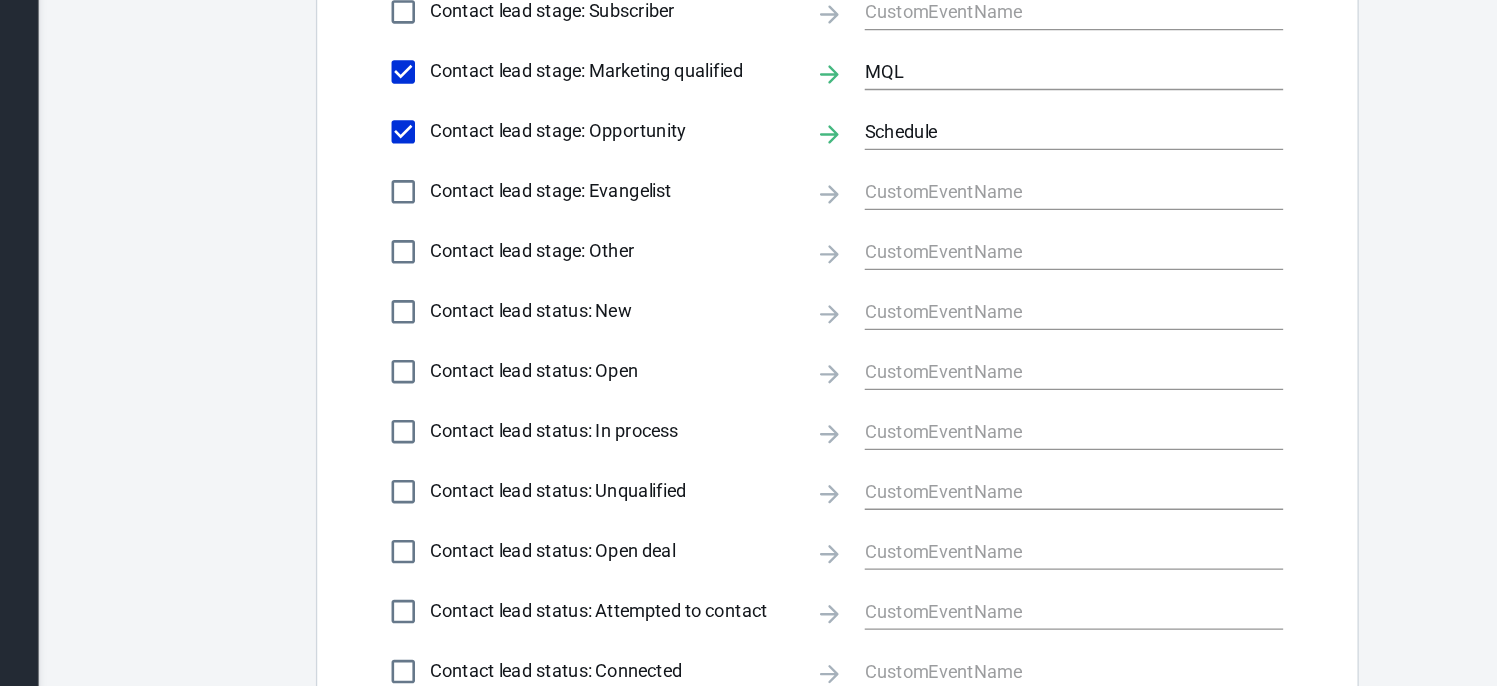 click on "Integration Events Log Settings HubSpot Integration beta Property Integration Go to Property Introduction
The HubSpot integration leverages both Client Side and Server Side events to guarantee a maximum tracking coverage, deduplication and conversion data enrichment.
The AnyTrack & HubSpot integration supports all HubSpot form versions (including V4), but we recommend to upgrade your forms to the latest versions.
Learn more about the AnyTrack & HubSpot integration on the Hubspot  dedicated guide   .
Remember
The AnyTrack tracking tag must be installed in the head section of your website for the integration to work.
Setup instructions
Edit the form you wish to track.
Add a field to the form - Select the 'AnyTrack Client ID' Contact Property.
Update the field settings as Hidden and not Required.
Save your form
Remember
You should repeat this process for every form you wish to track.
active . Conversions recorded successfully. Integration Events Conversion Events FormSubmit" at bounding box center [883, -112] 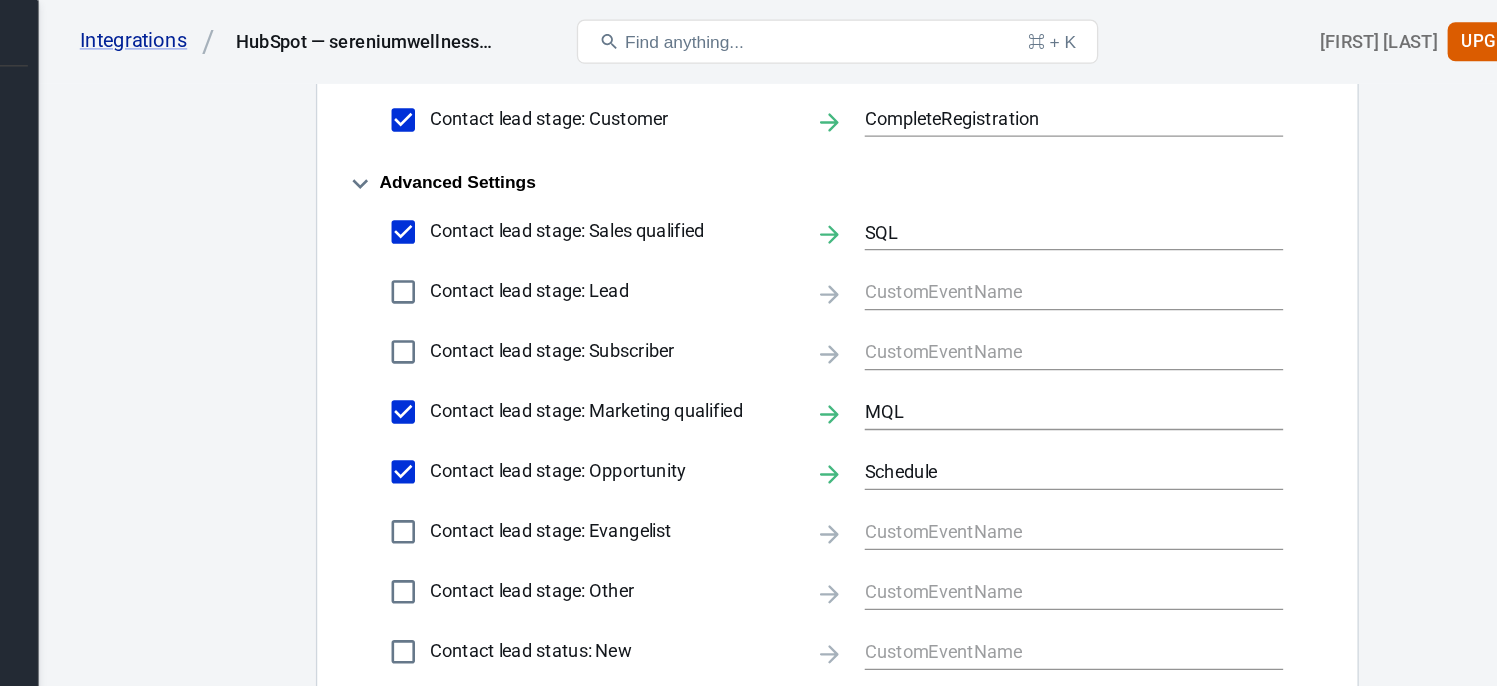 scroll, scrollTop: 853, scrollLeft: 0, axis: vertical 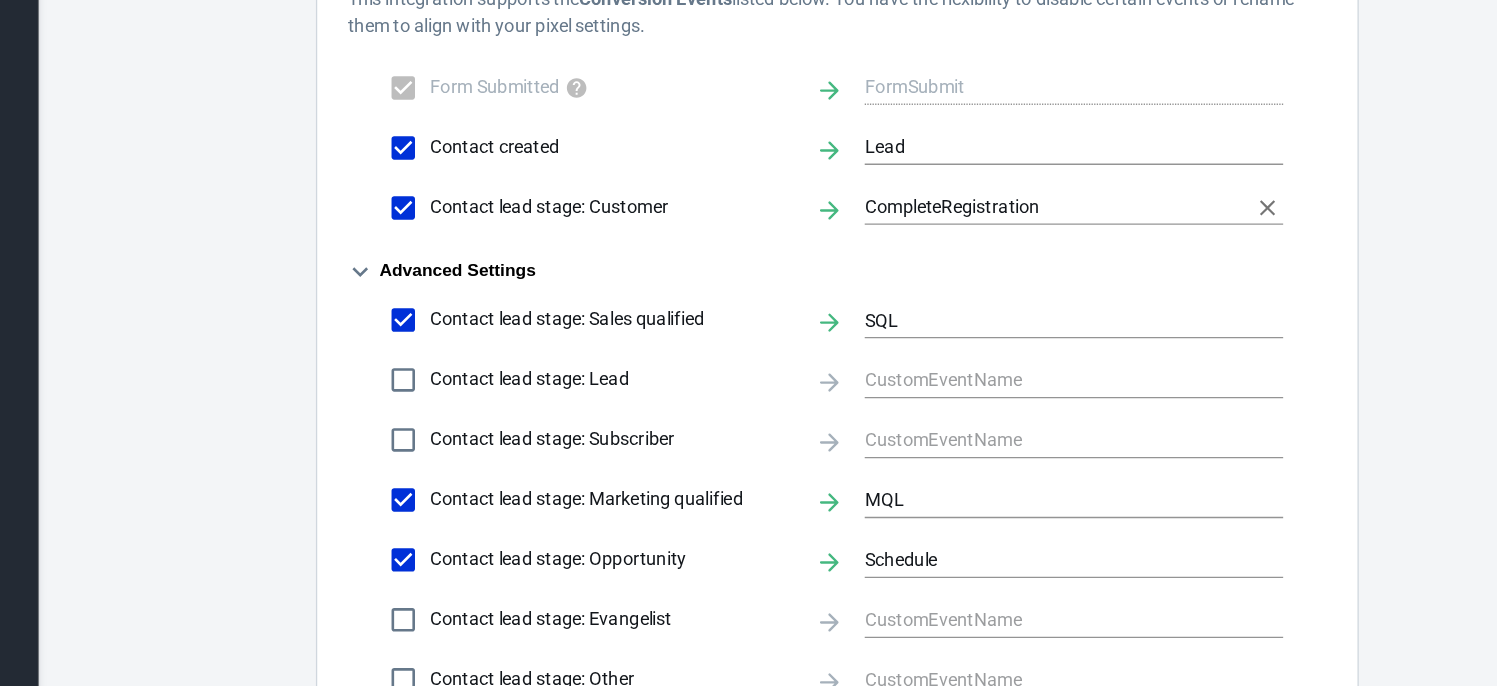 click on "CompleteRegistration" at bounding box center (1050, 269) 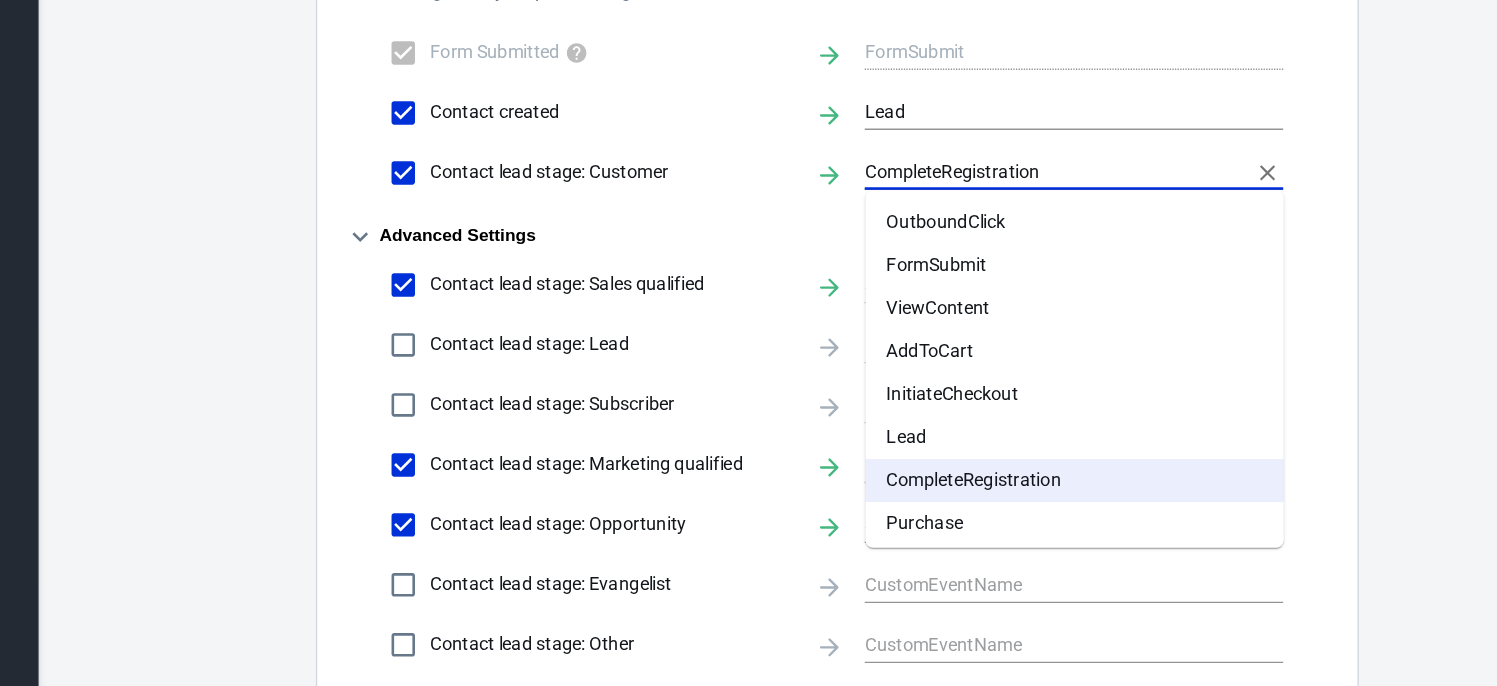 click on "Purchase" at bounding box center [1066, 539] 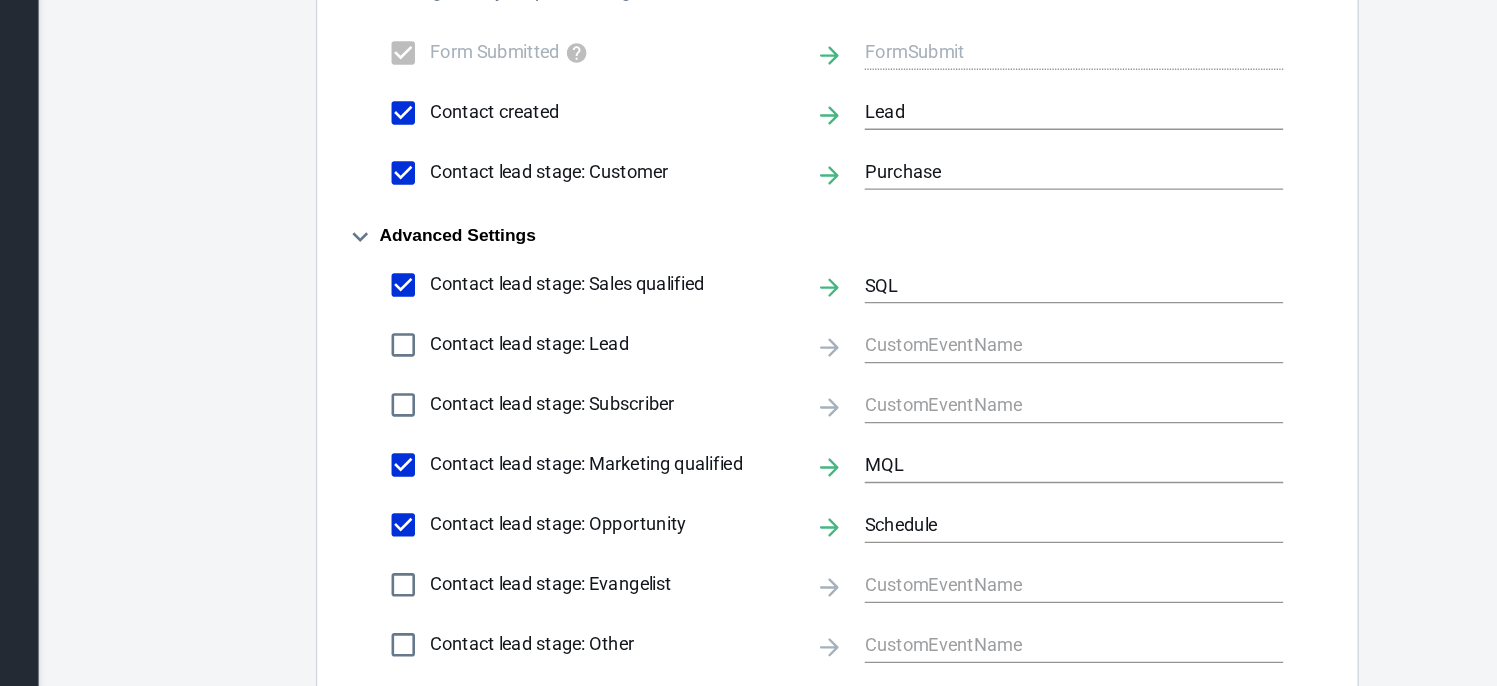 click on "HubSpot Integration beta Property Integration Go to Property Introduction
The HubSpot integration leverages both Client Side and Server Side events to guarantee a maximum tracking coverage, deduplication and conversion data enrichment.
The AnyTrack & HubSpot integration supports all HubSpot form versions (including V4), but we recommend to upgrade your forms to the latest versions.
Learn more about the AnyTrack & HubSpot integration on the Hubspot  dedicated guide   .
Remember
The AnyTrack tracking tag must be installed in the head section of your website for the integration to work.
Setup instructions
Edit the form you wish to track.
Add a field to the form - Select the 'AnyTrack Client ID' Contact Property.
Update the field settings as Hidden and not Required.
Save your form
Remember
You should repeat this process for every form you wish to track.
Once we successfully receive and verify a conversion for this integration, we will set its status to   active . Form Submitted" at bounding box center (884, 240) 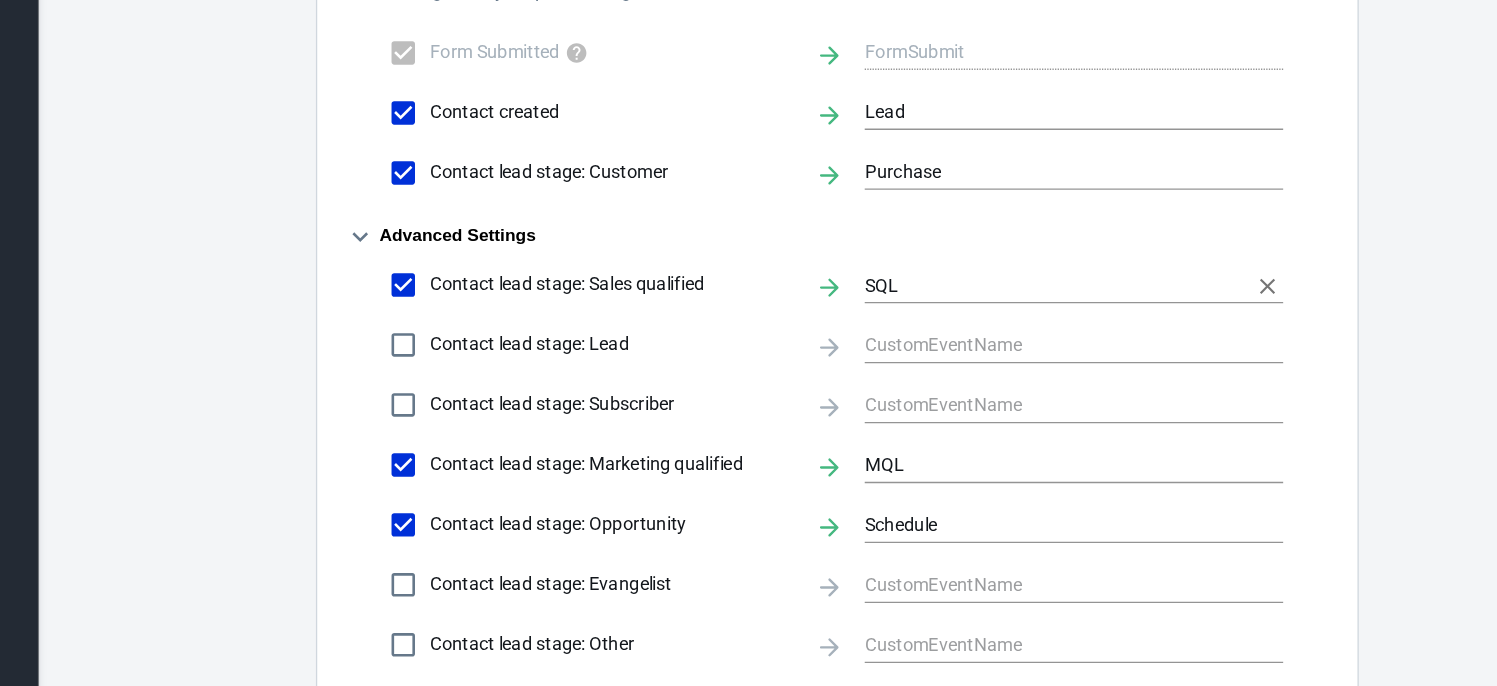 click on "SQL" at bounding box center (1050, 355) 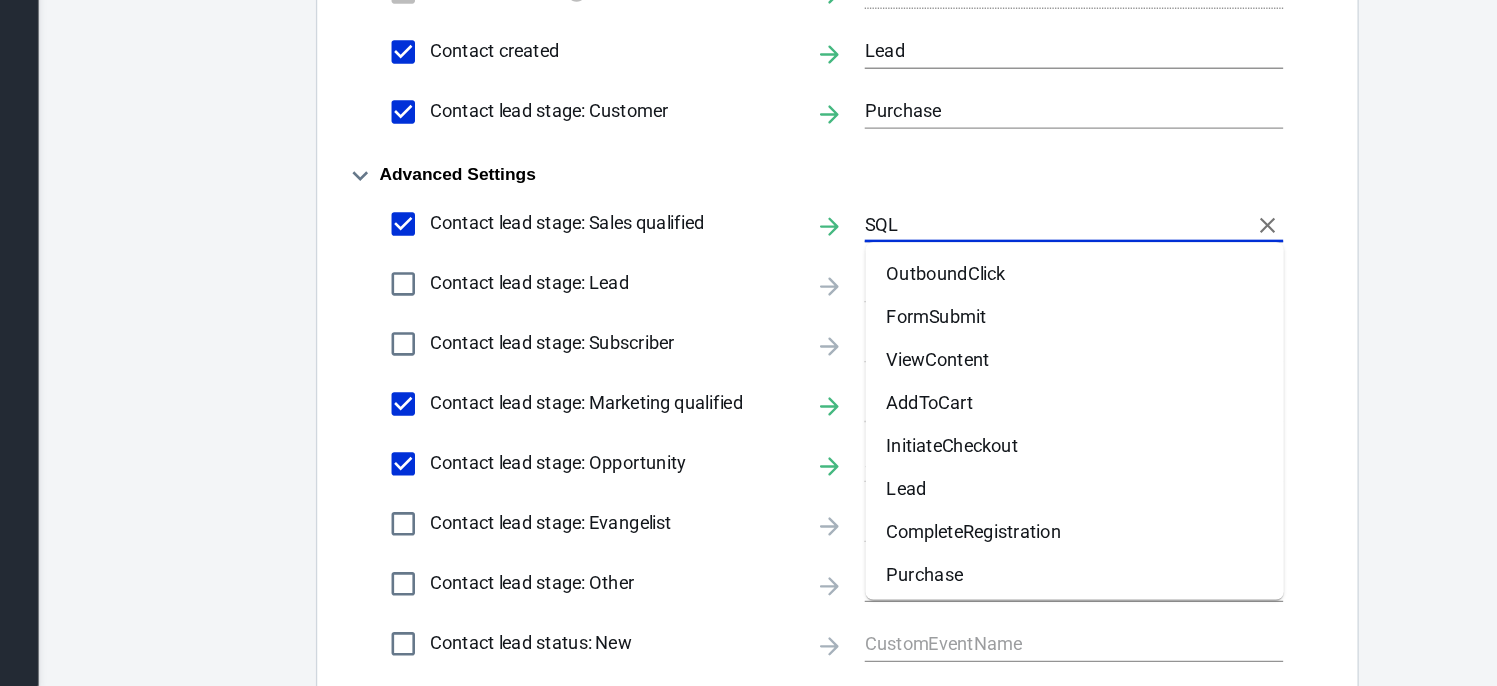 scroll, scrollTop: 881, scrollLeft: 0, axis: vertical 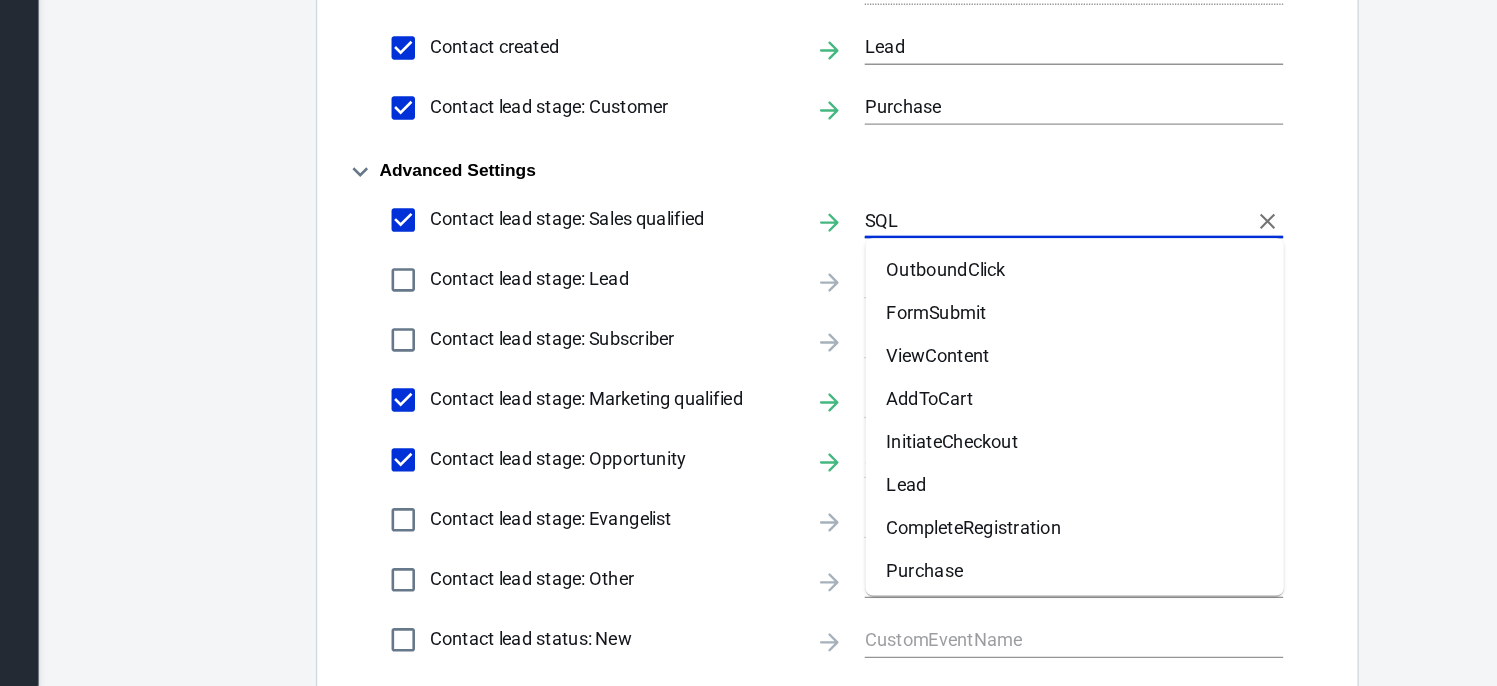 click on "FormSubmit" at bounding box center [1066, 399] 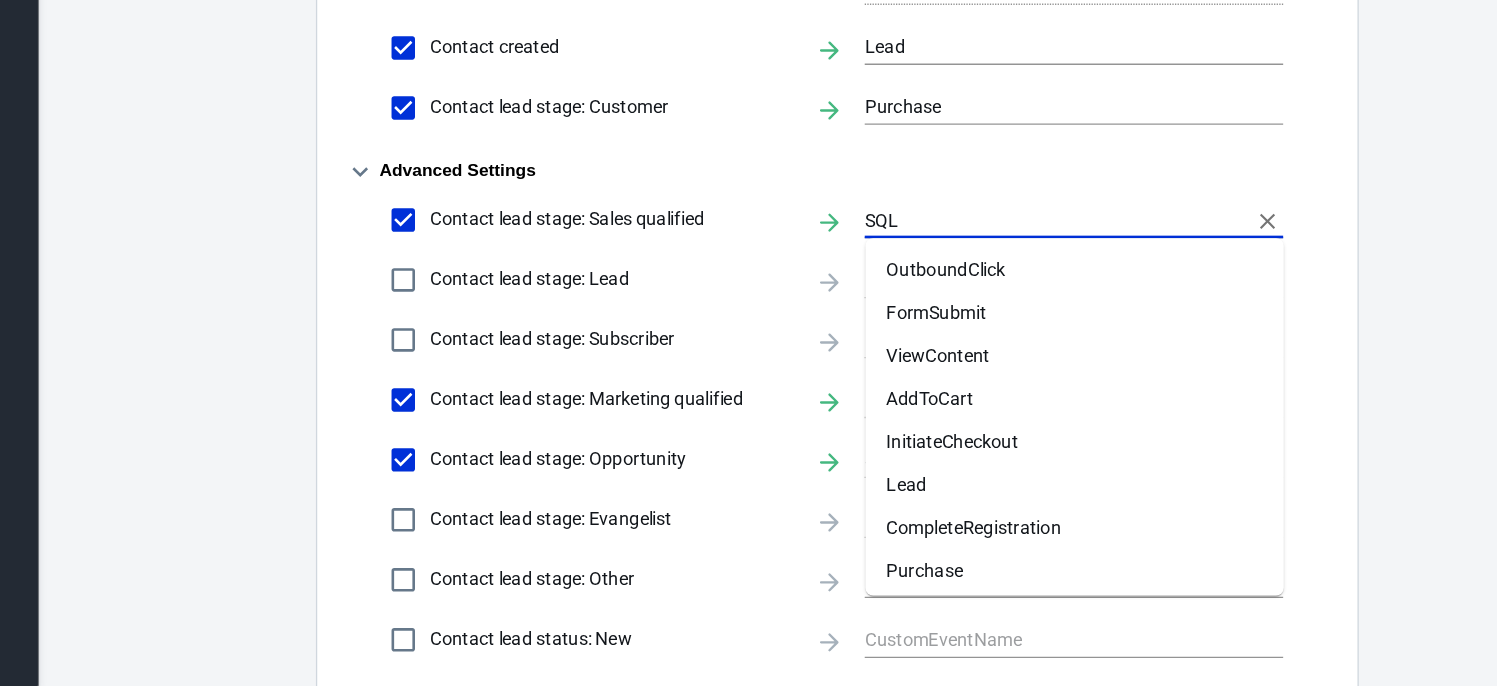 type on "FormSubmit" 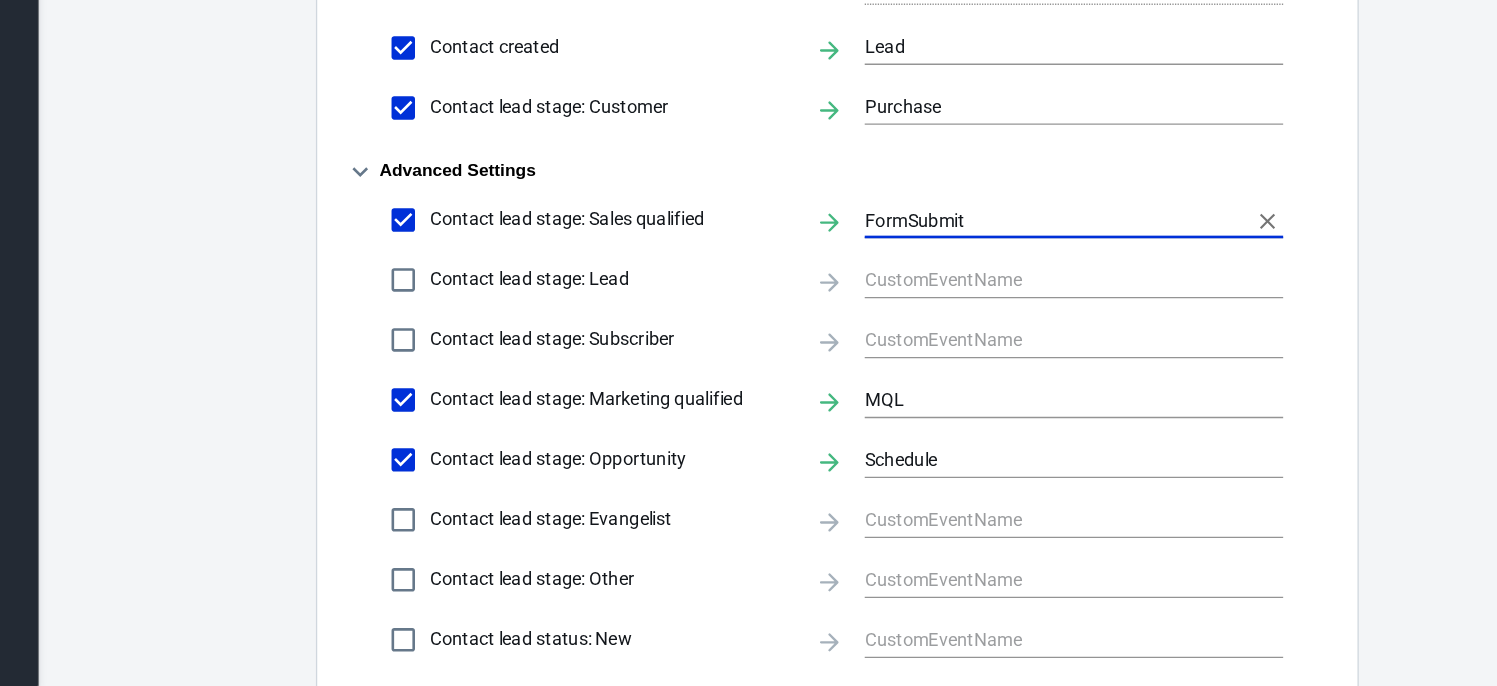 click on "Integration Events Log Settings HubSpot Integration beta Property Integration Go to Property Introduction
The HubSpot integration leverages both Client Side and Server Side events to guarantee a maximum tracking coverage, deduplication and conversion data enrichment.
The AnyTrack & HubSpot integration supports all HubSpot form versions (including V4), but we recommend to upgrade your forms to the latest versions.
Learn more about the AnyTrack & HubSpot integration on the Hubspot  dedicated guide   .
Remember
The AnyTrack tracking tag must be installed in the head section of your website for the integration to work.
Setup instructions
Edit the form you wish to track.
Add a field to the form - Select the 'AnyTrack Client ID' Contact Property.
Update the field settings as Hidden and not Required.
Save your form
Remember
You should repeat this process for every form you wish to track.
active . Conversions recorded successfully. Integration Events Conversion Events FormSubmit" at bounding box center (883, 167) 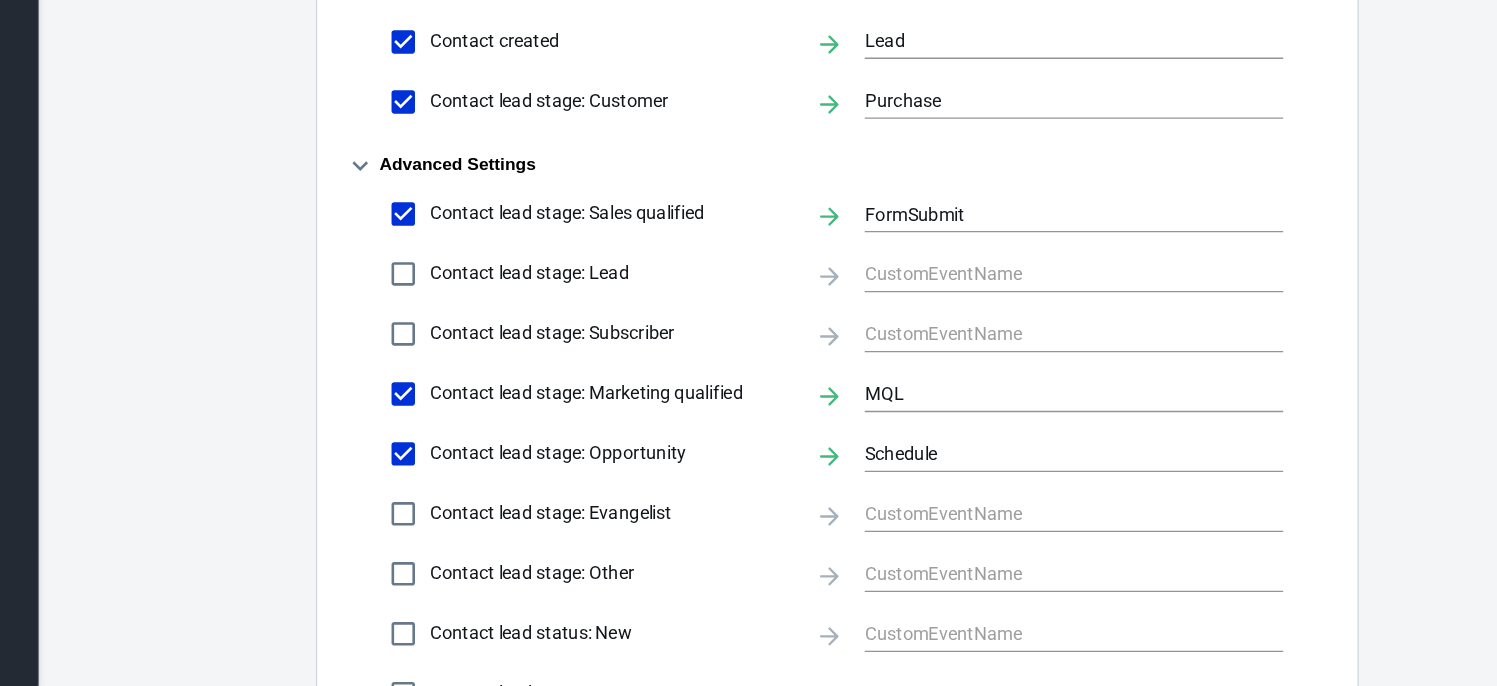 scroll, scrollTop: 1446, scrollLeft: 0, axis: vertical 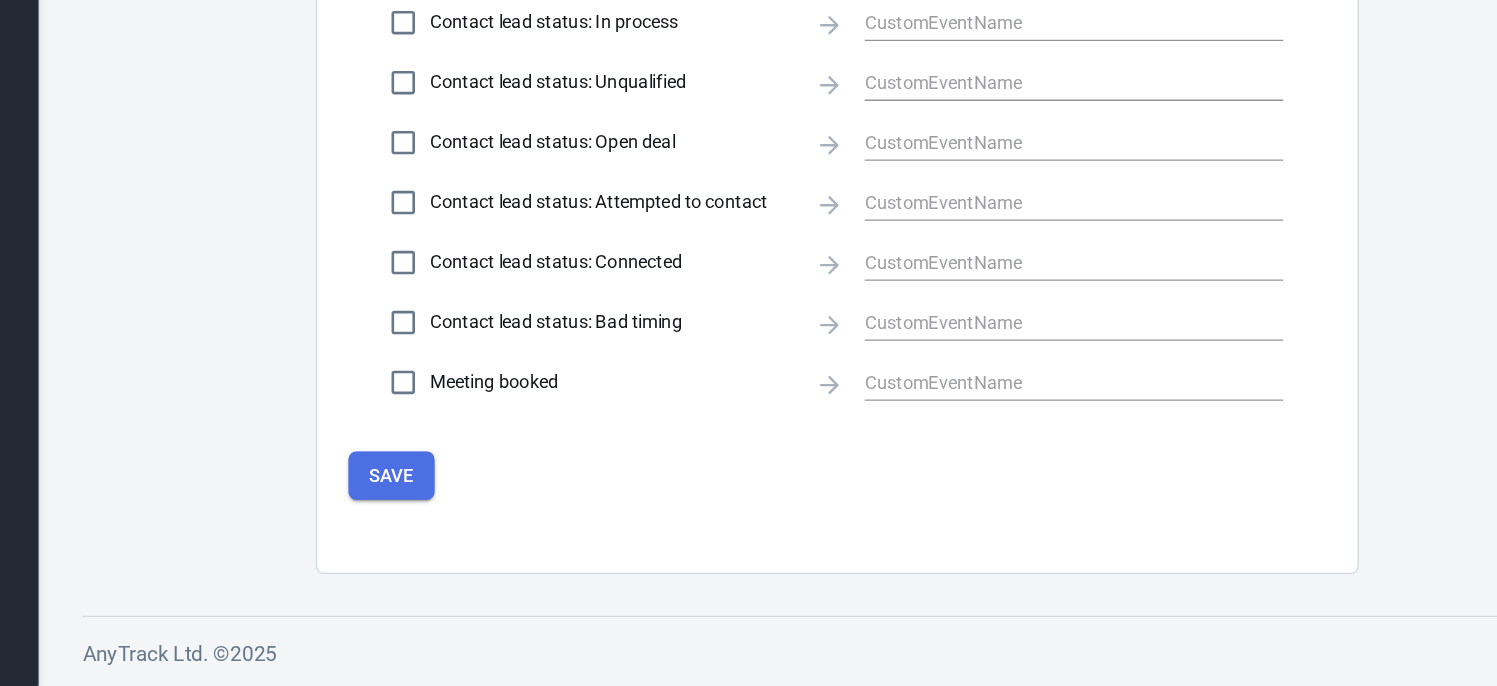 click on "Save" at bounding box center (542, 524) 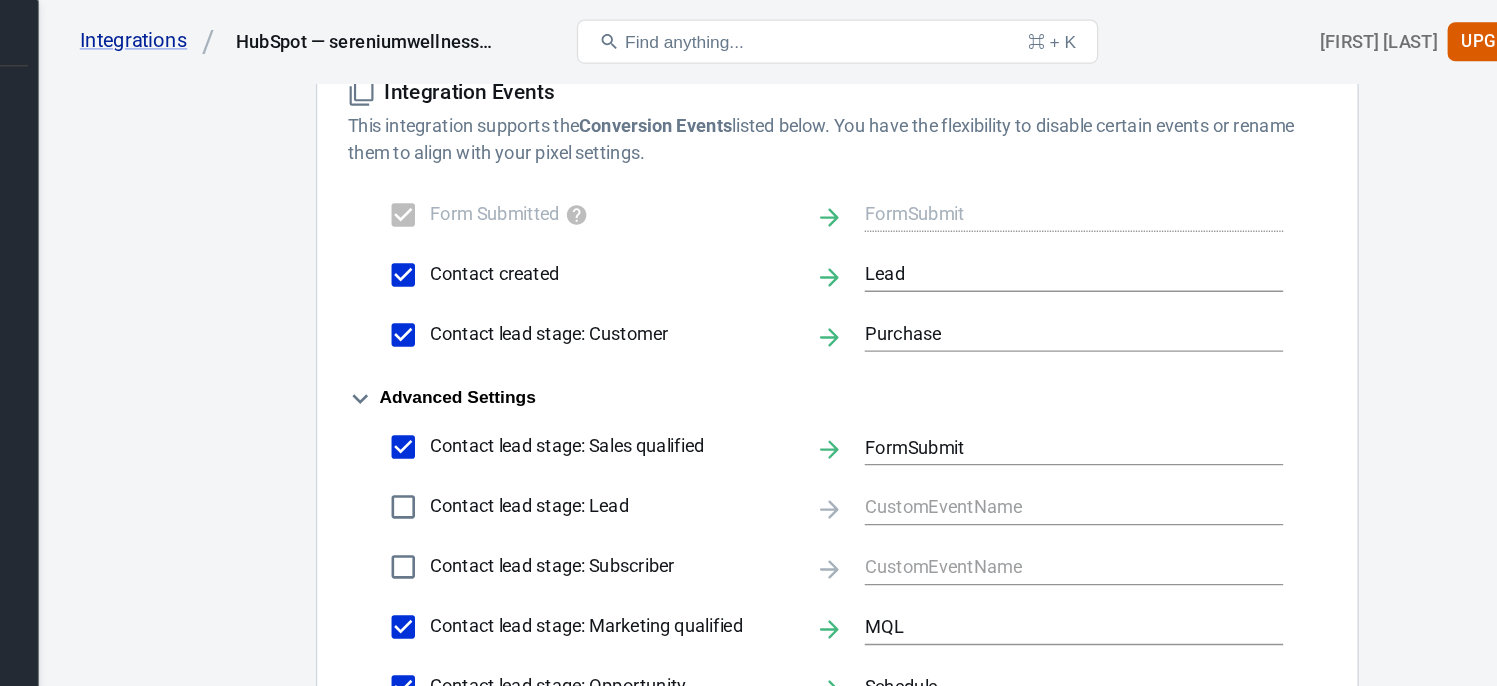 scroll, scrollTop: 97, scrollLeft: 0, axis: vertical 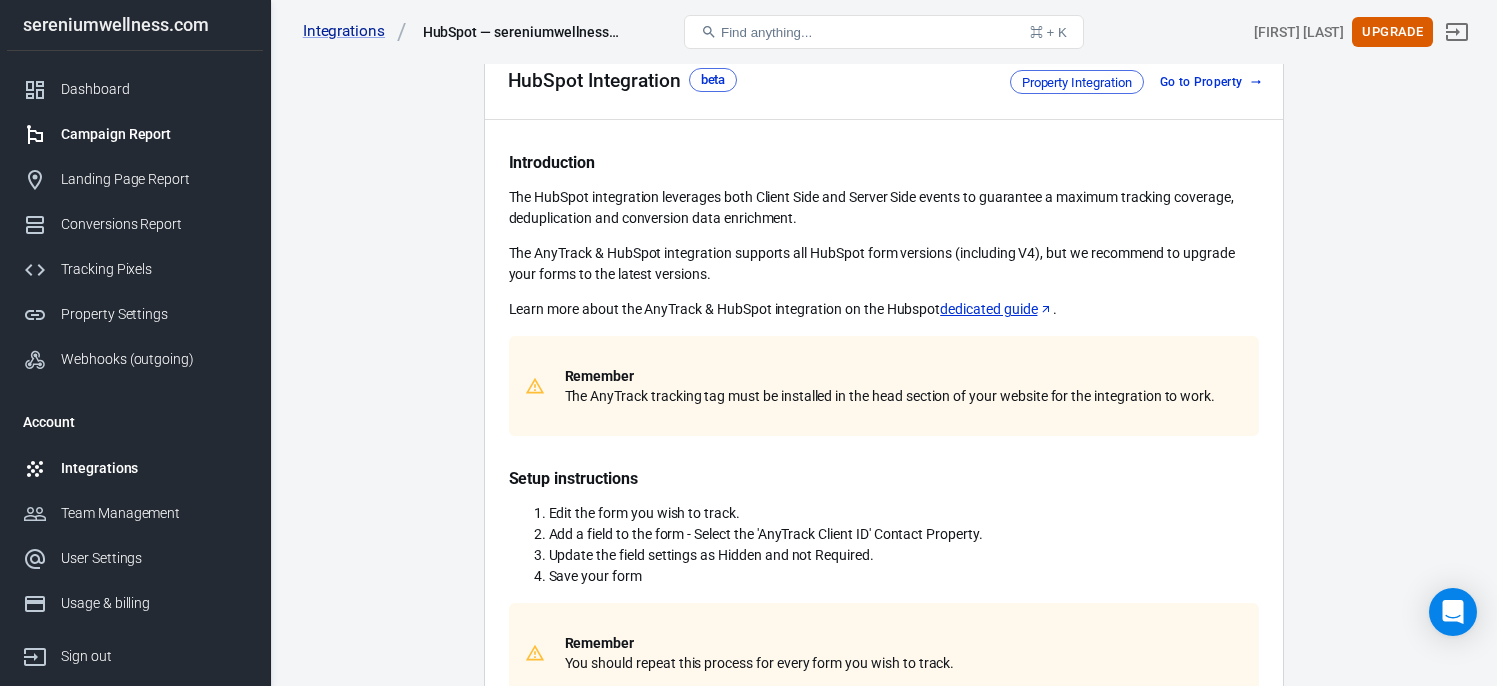 click on "Campaign Report" at bounding box center (154, 134) 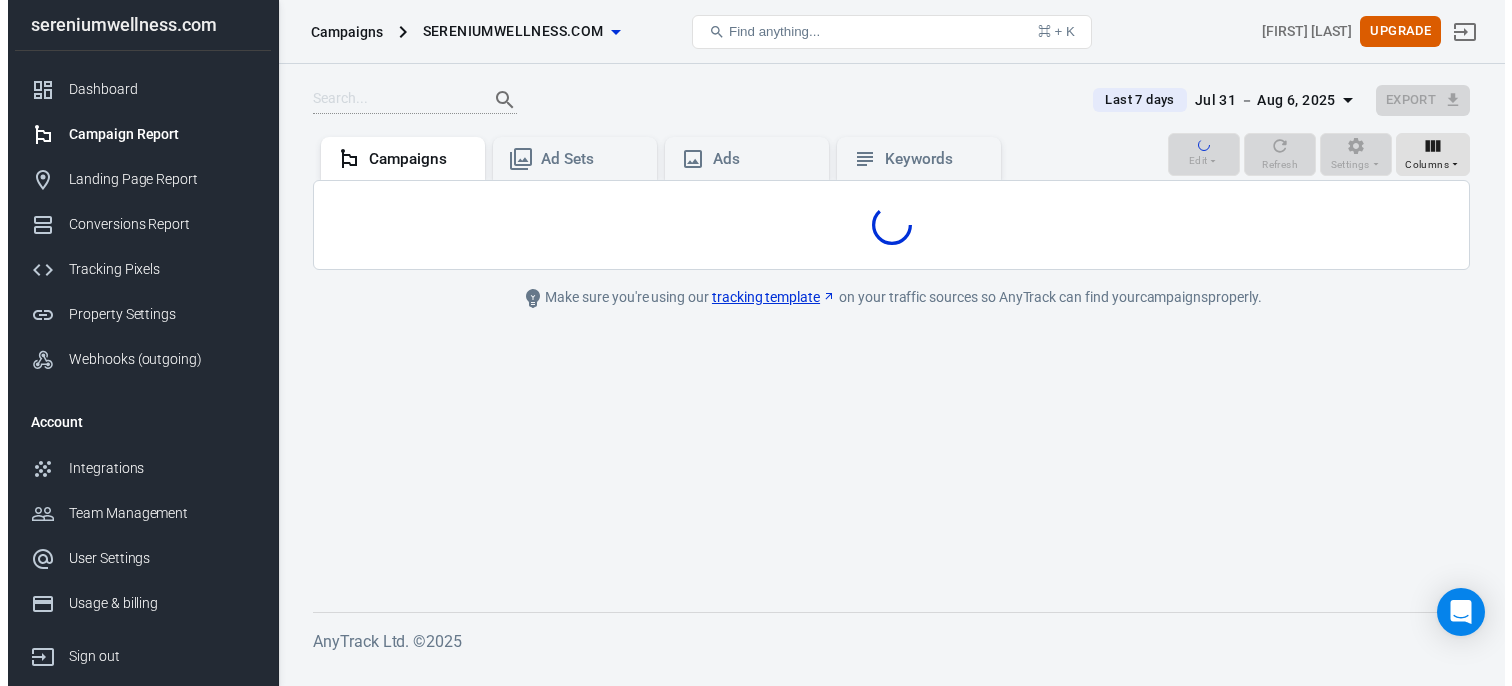 scroll, scrollTop: 0, scrollLeft: 0, axis: both 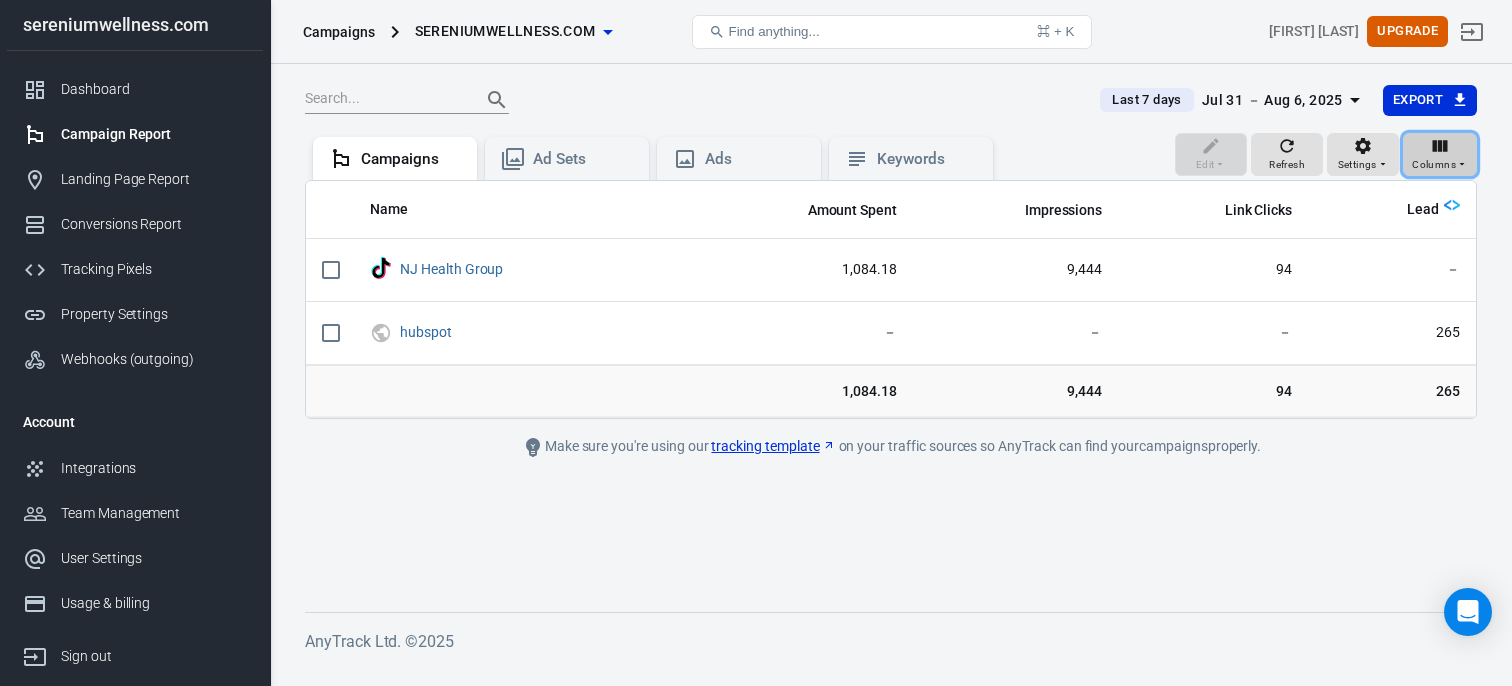 click 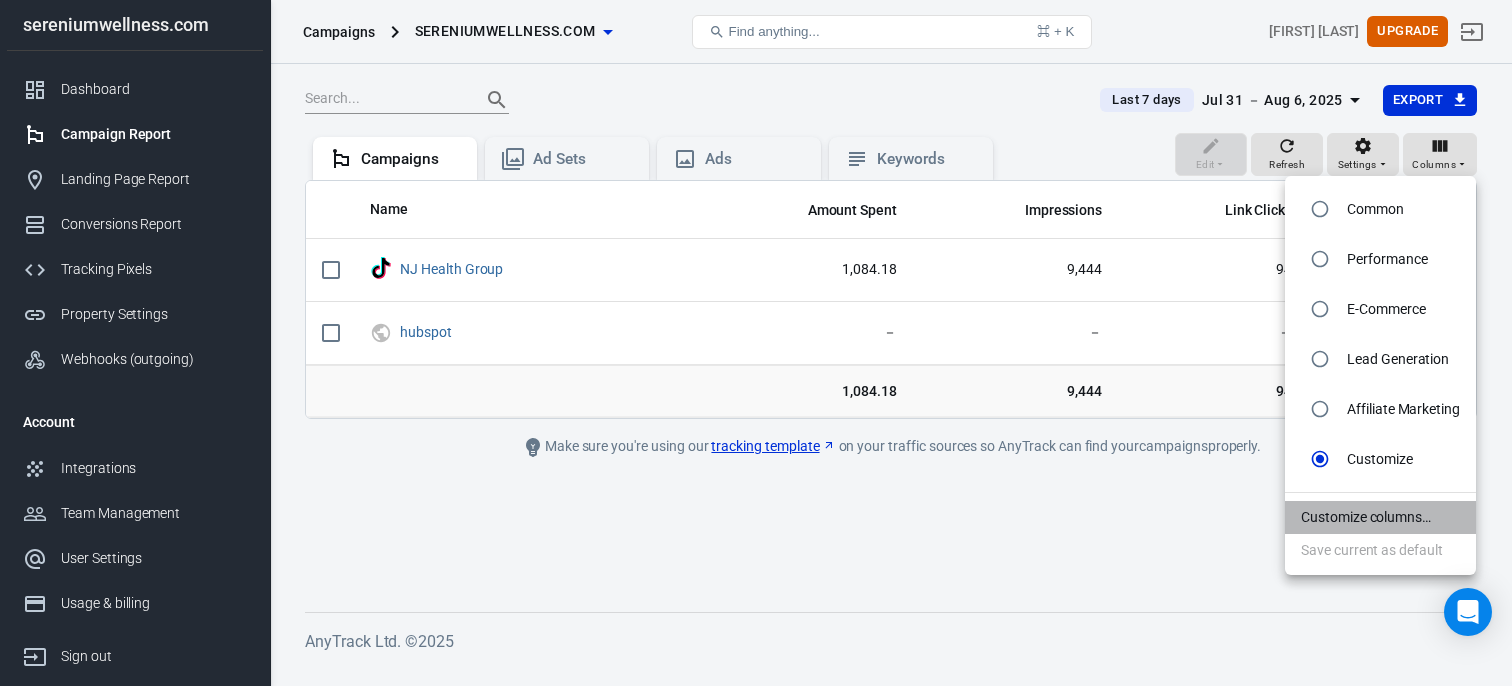 click on "Customize columns…" at bounding box center [1380, 517] 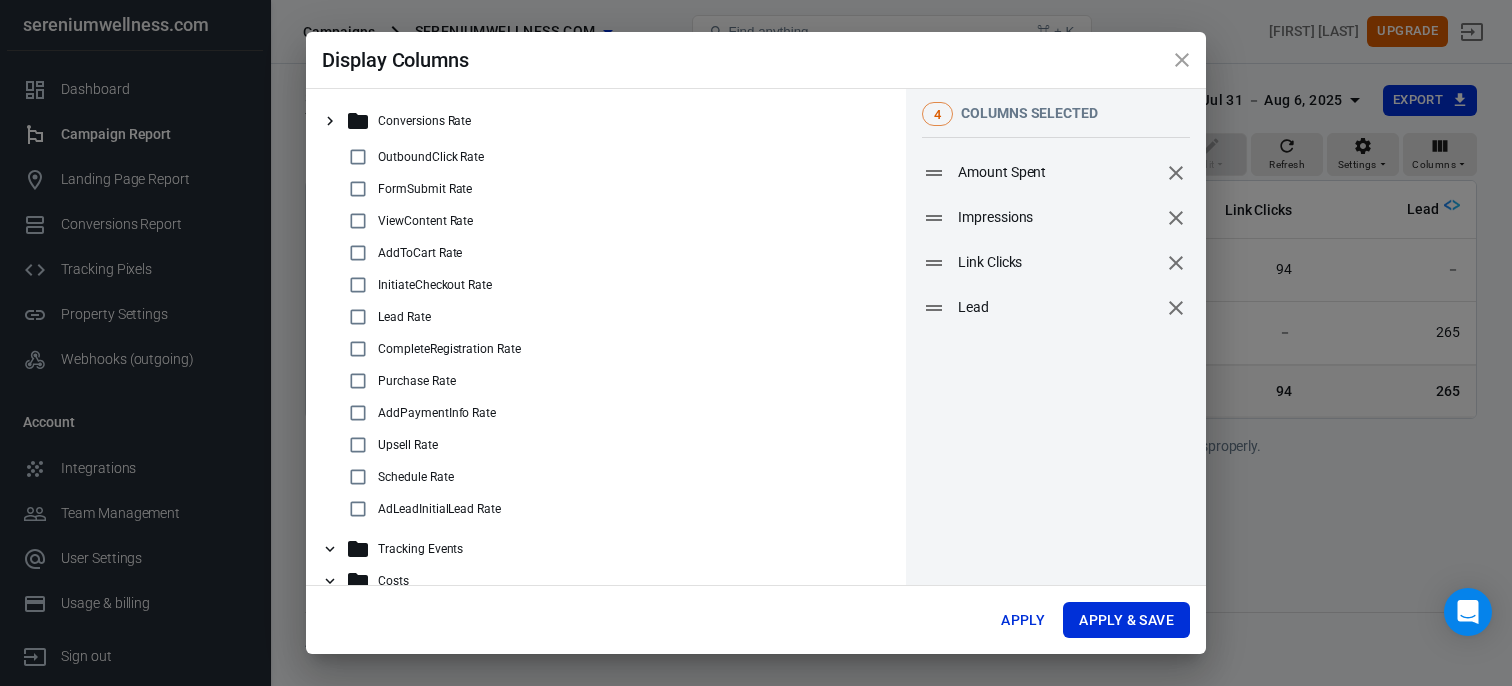 scroll, scrollTop: 60, scrollLeft: 0, axis: vertical 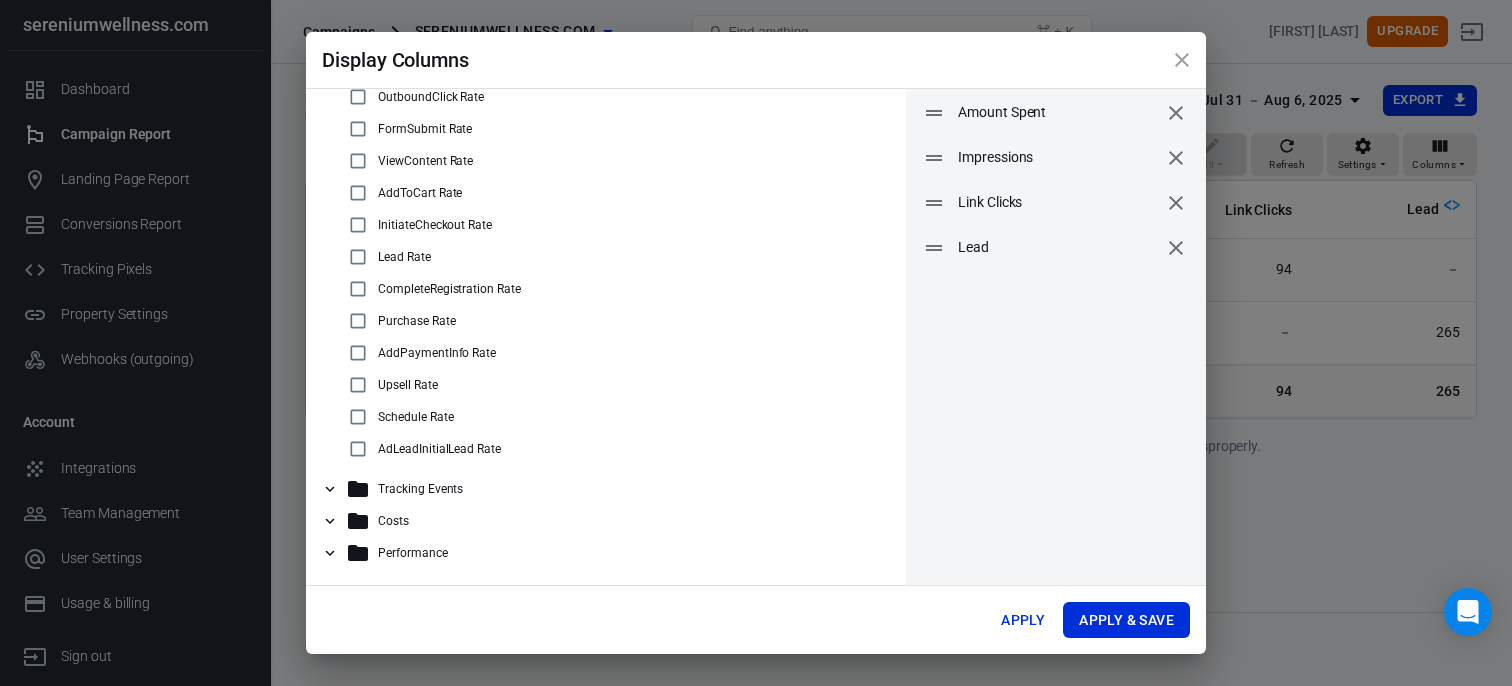 click on "Tracking Events" at bounding box center (614, 489) 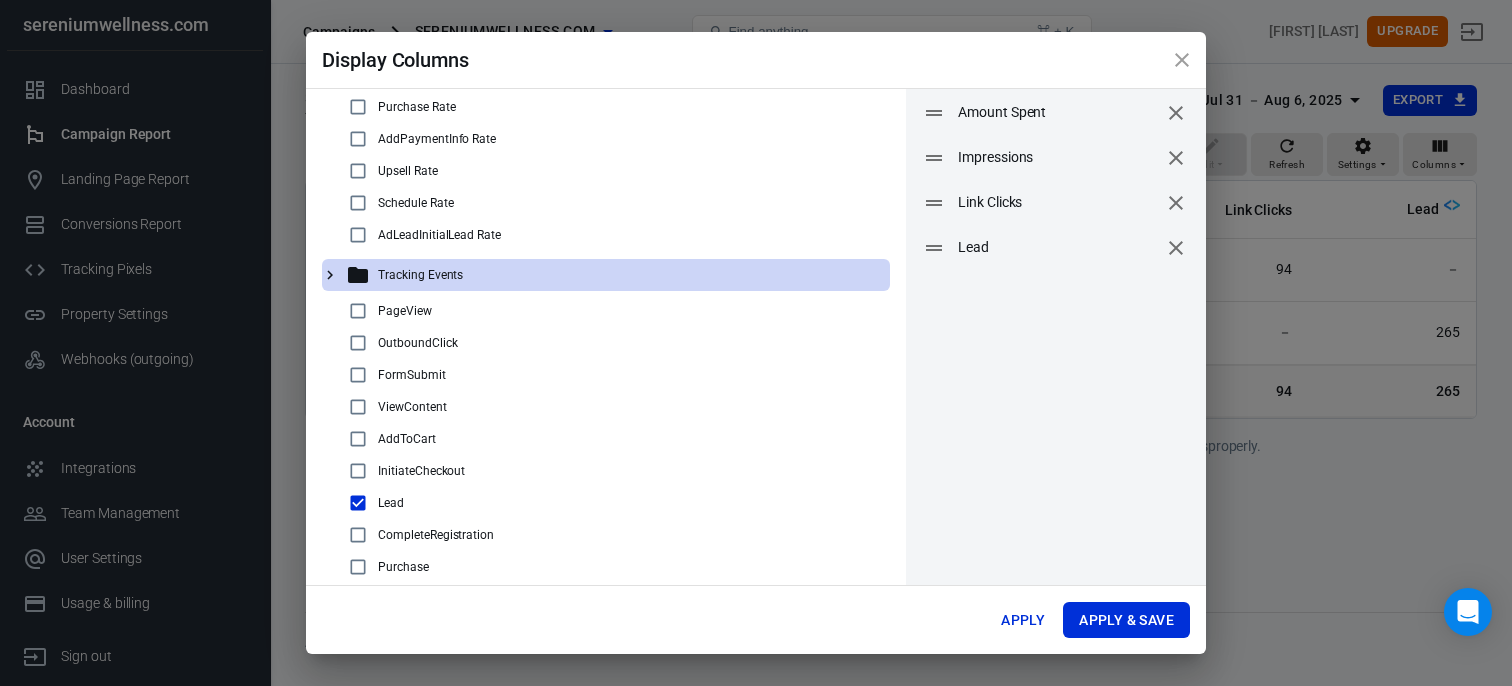 scroll, scrollTop: 284, scrollLeft: 0, axis: vertical 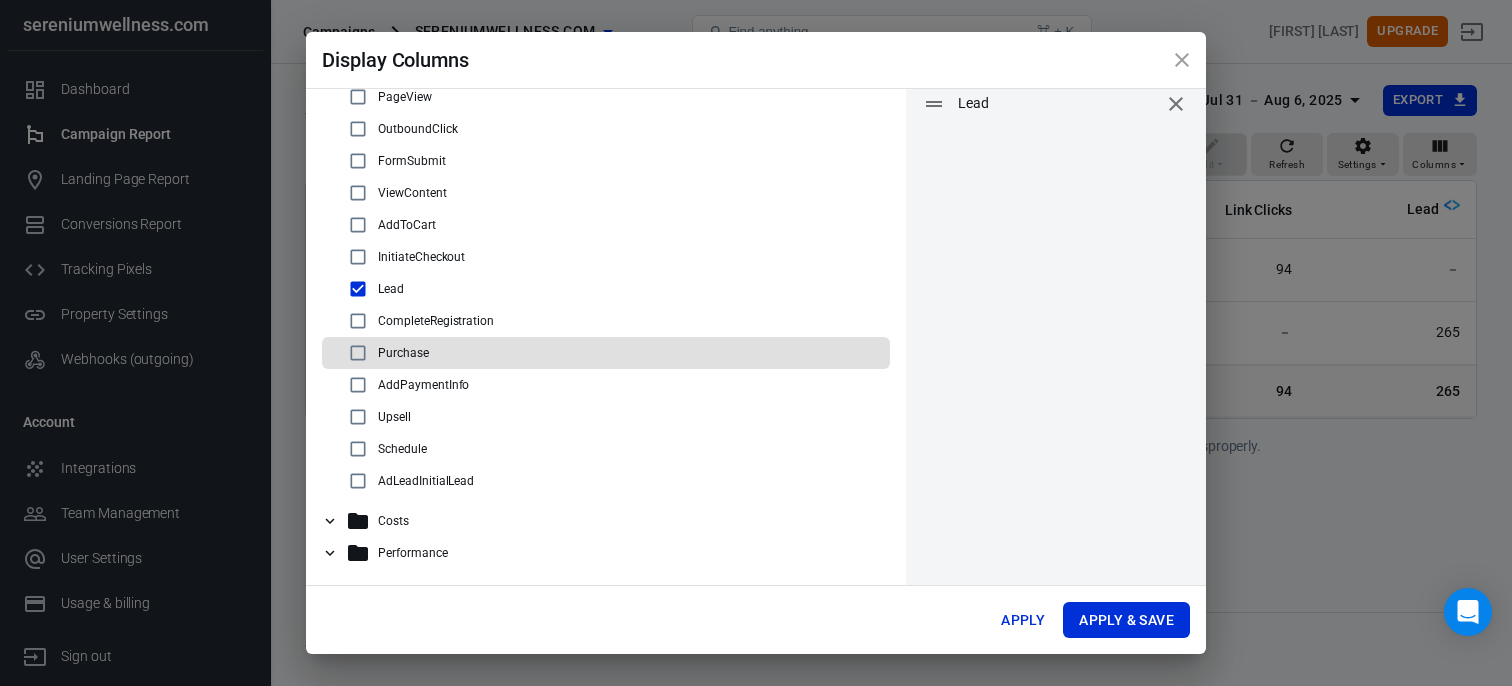 click on "Purchase" at bounding box center (403, 353) 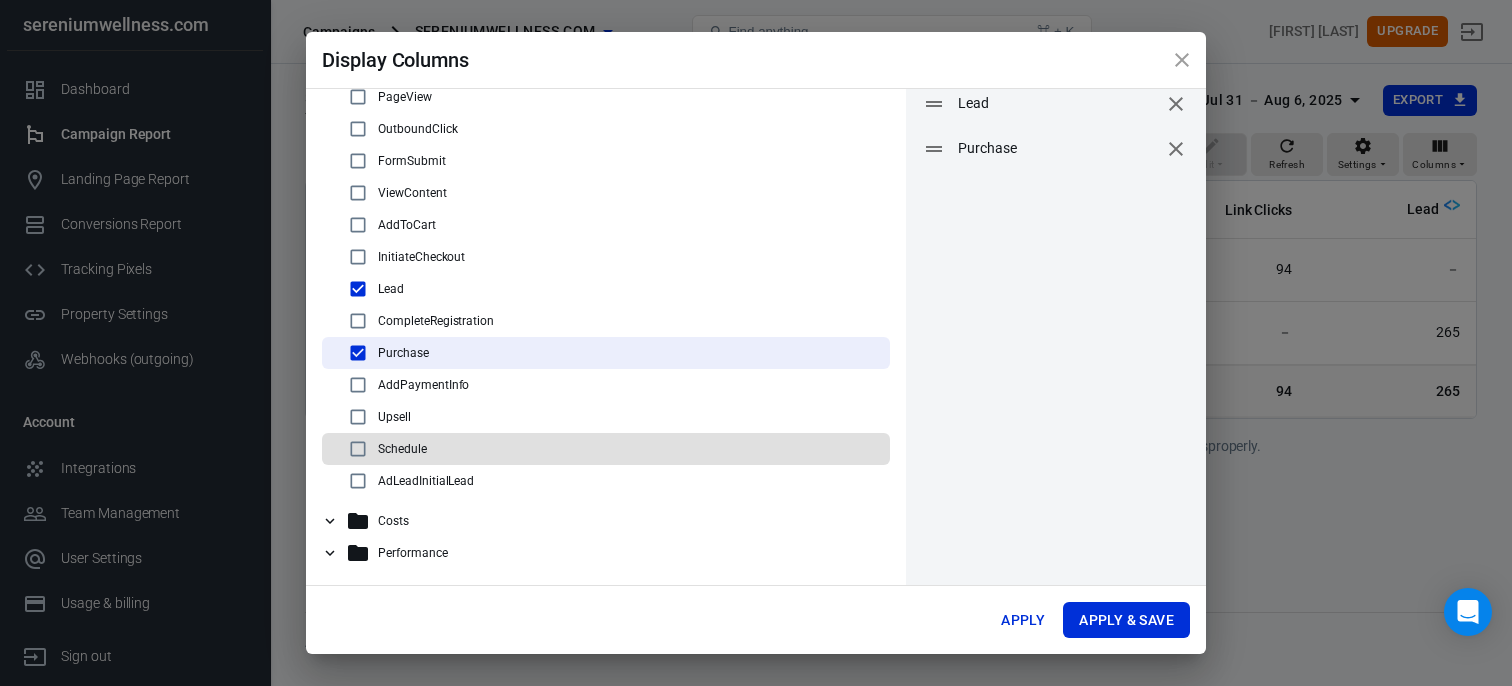 click on "Schedule" at bounding box center [402, 449] 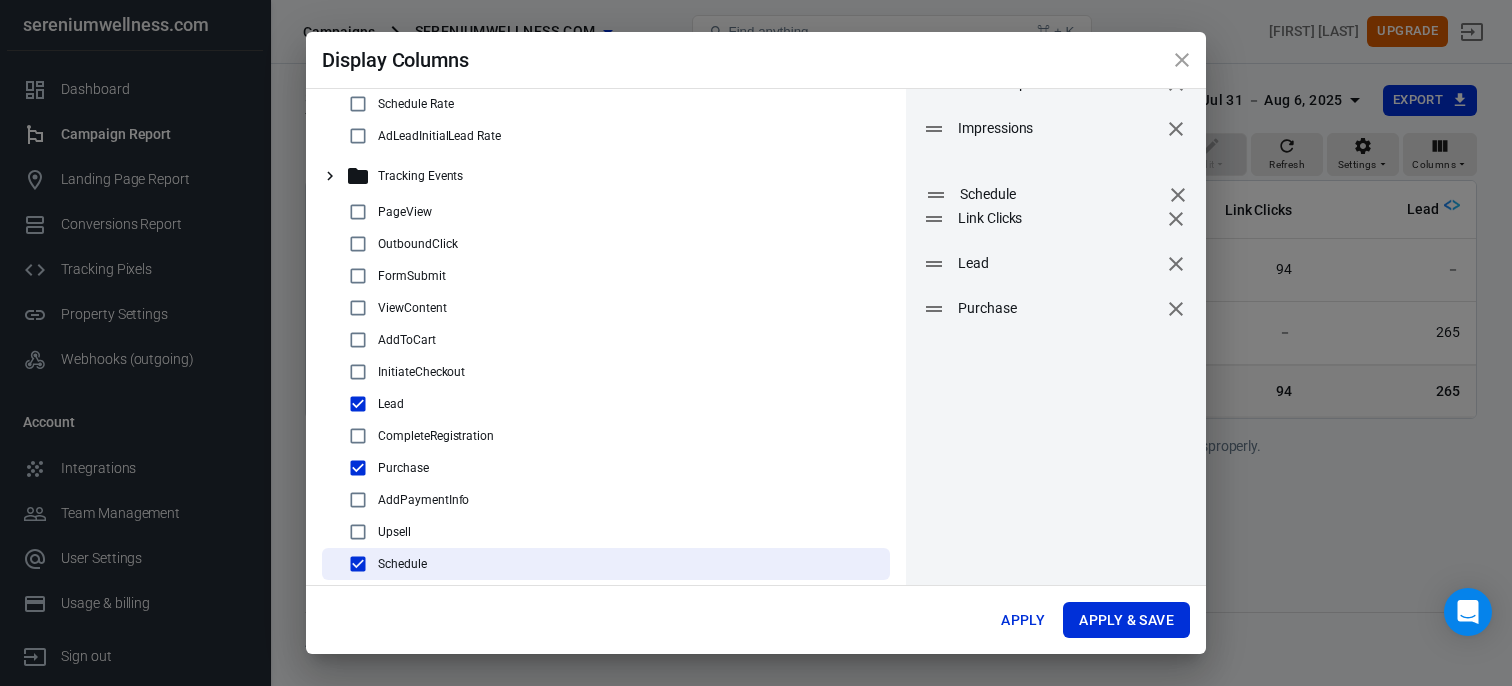 scroll, scrollTop: 0, scrollLeft: 0, axis: both 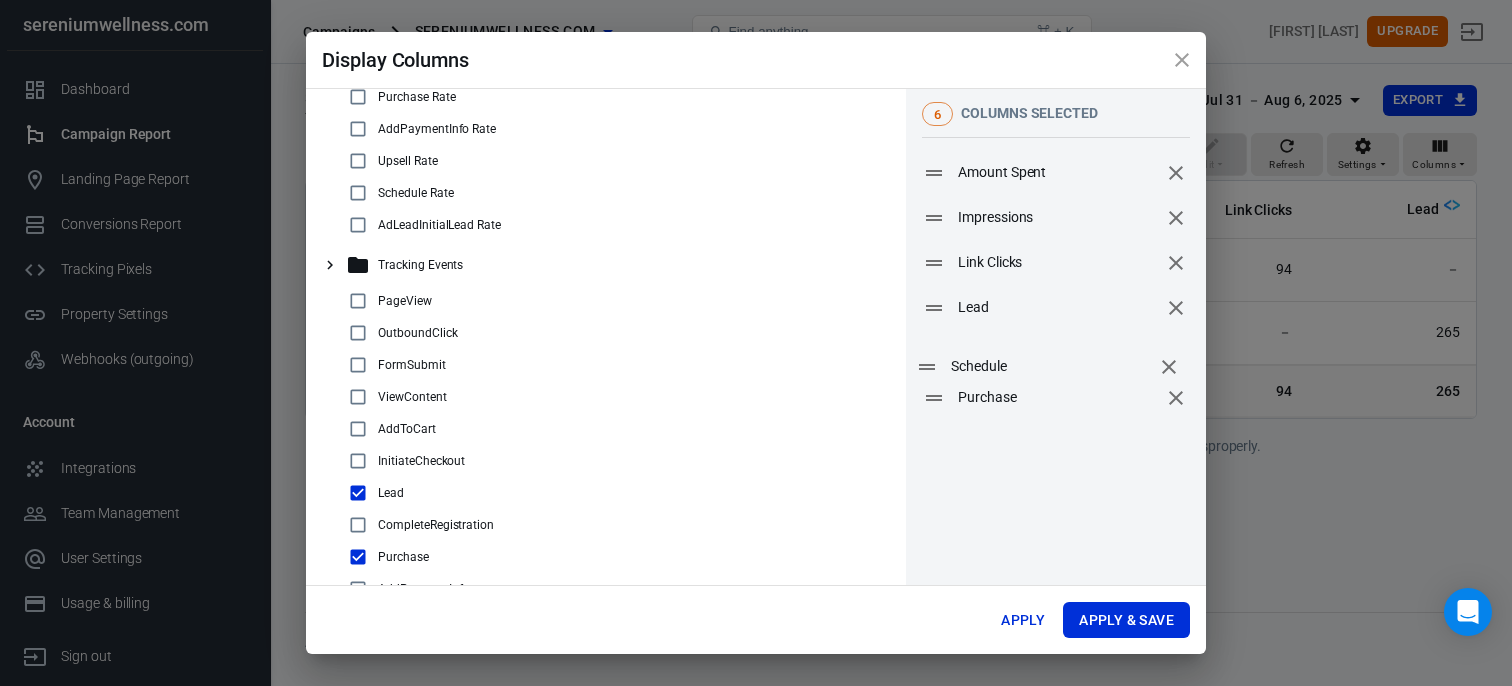 drag, startPoint x: 922, startPoint y: 187, endPoint x: 913, endPoint y: 363, distance: 176.22997 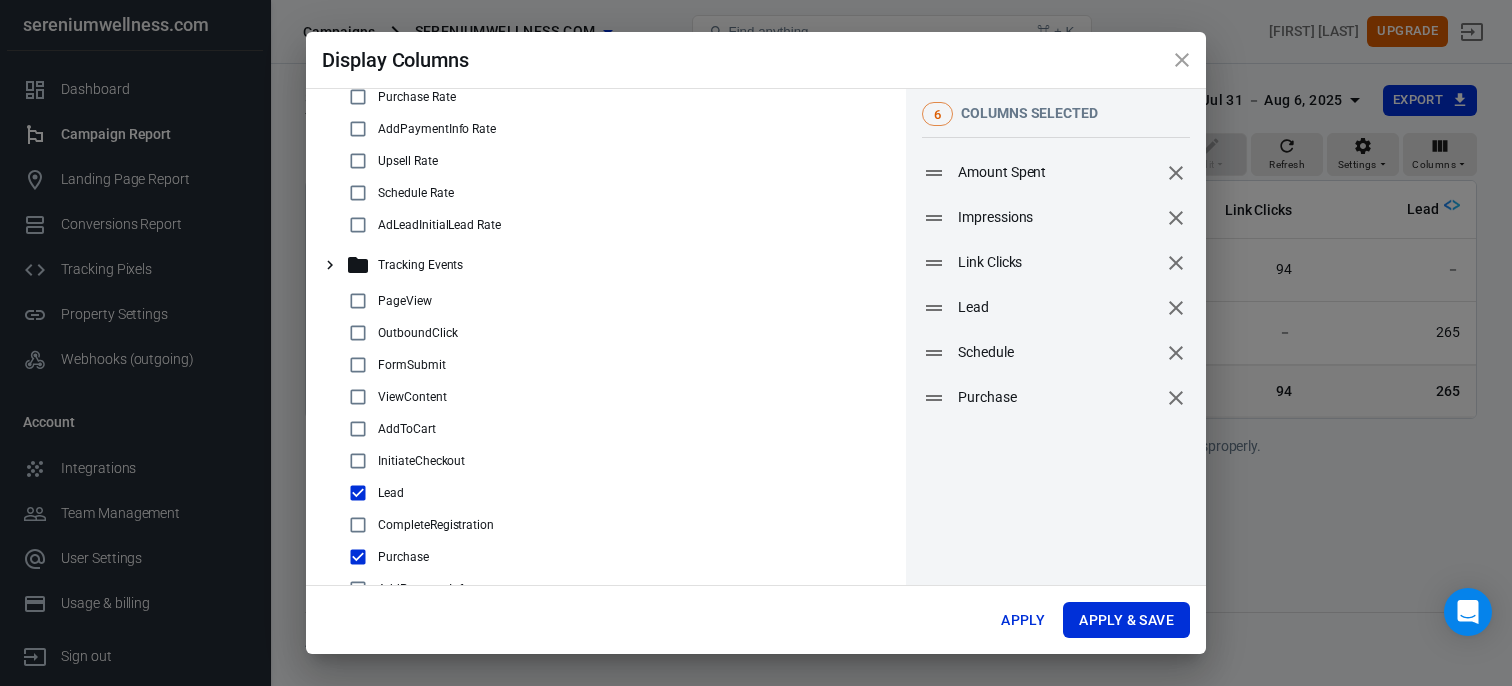 click on "6 columns selected Amount Spent Impressions Link Clicks Lead Schedule Purchase
To pick up a draggable item, press the space bar.
While dragging, use the arrow keys to move the item.
Press space again to drop the item in its new position, or press escape to cancel.
Draggable item events.Schedule was dropped over droppable area events.Purchase" at bounding box center (1056, 439) 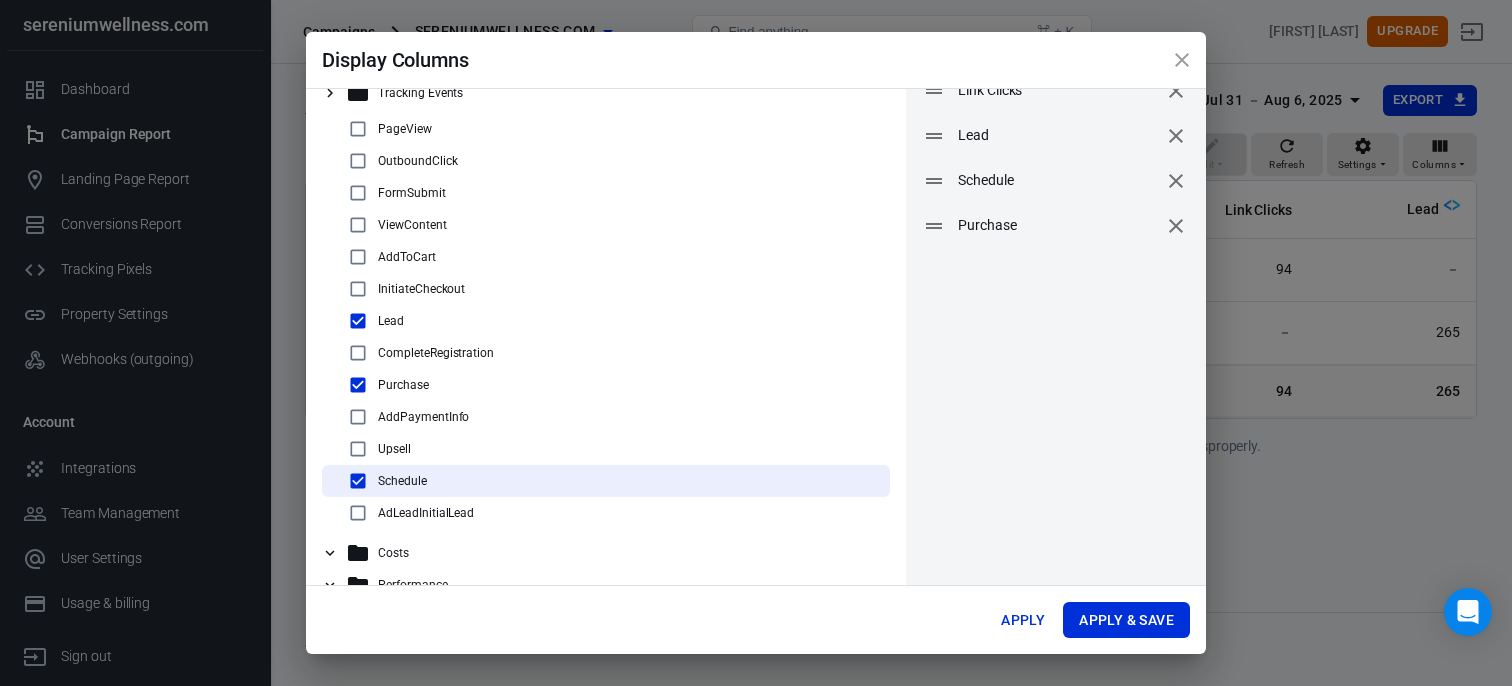 scroll, scrollTop: 204, scrollLeft: 0, axis: vertical 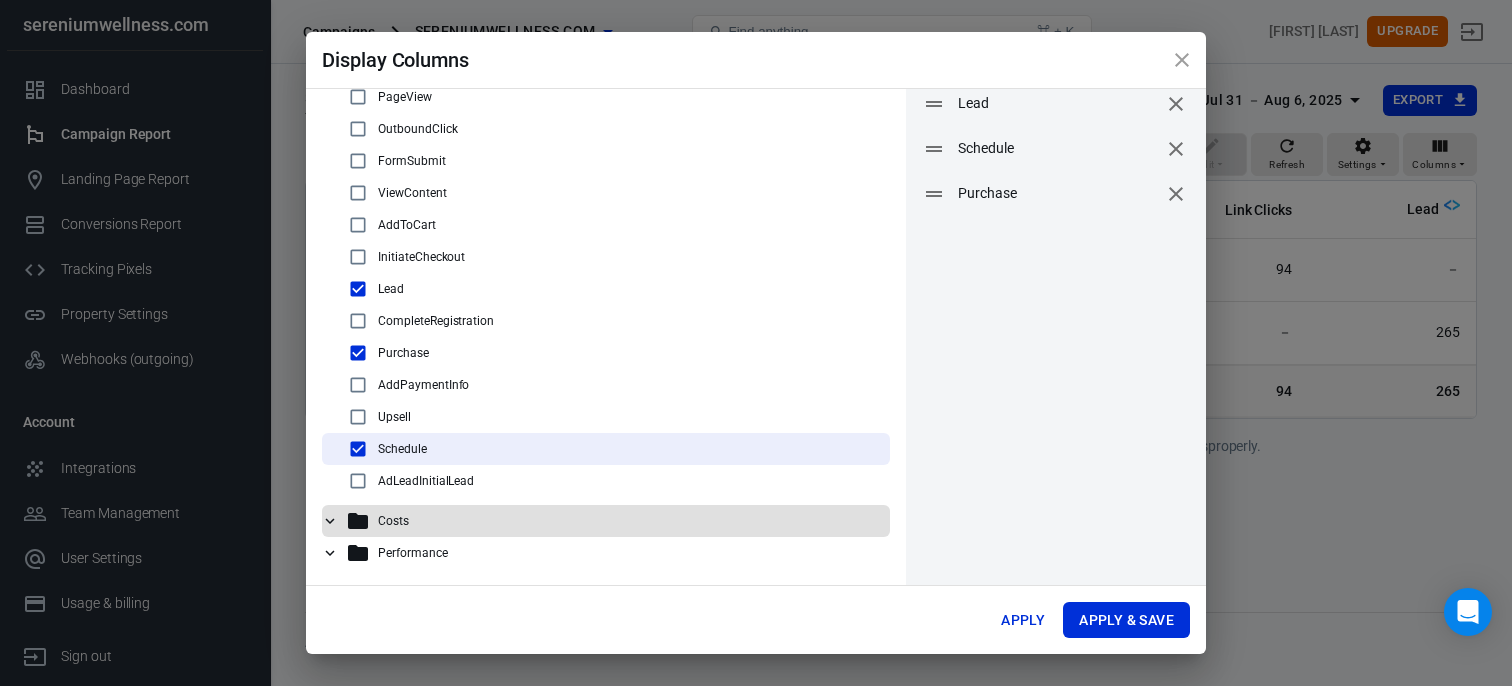 click on "Costs" at bounding box center (614, 521) 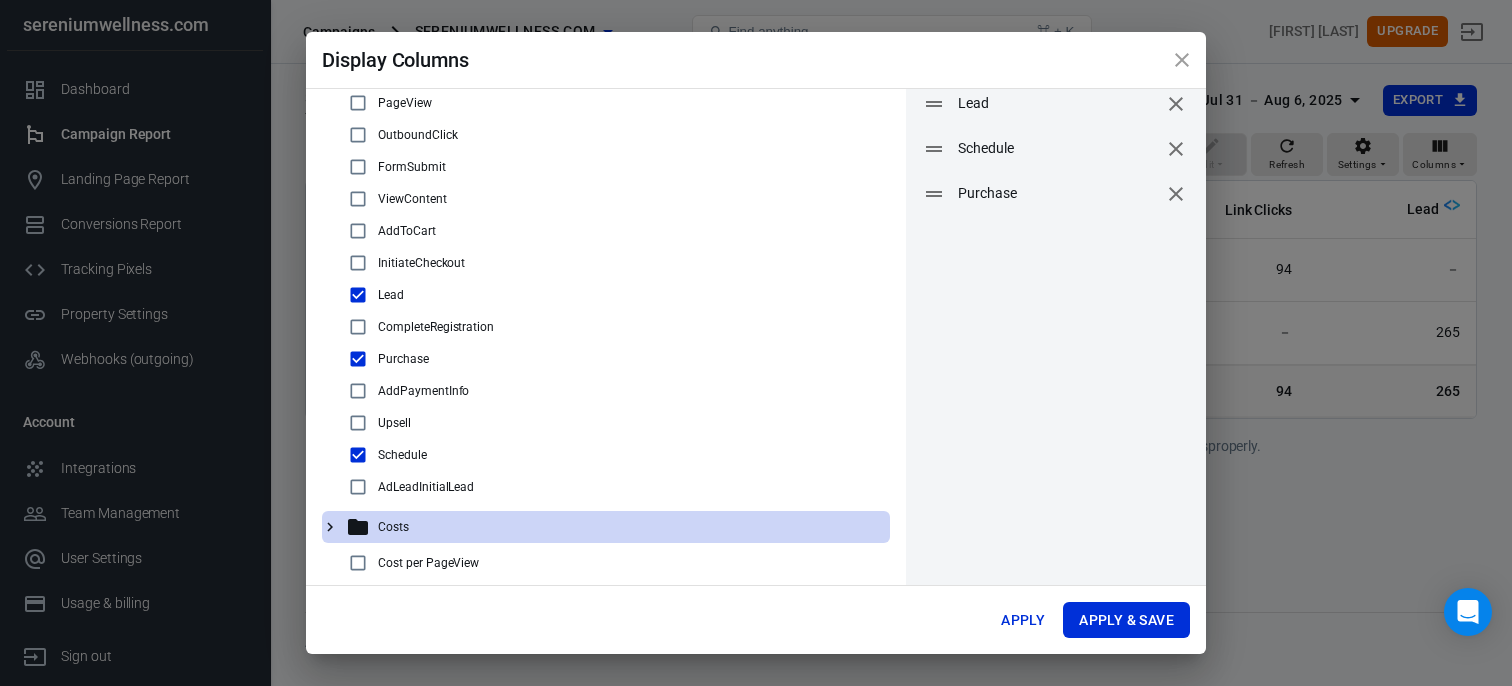 scroll, scrollTop: 259, scrollLeft: 0, axis: vertical 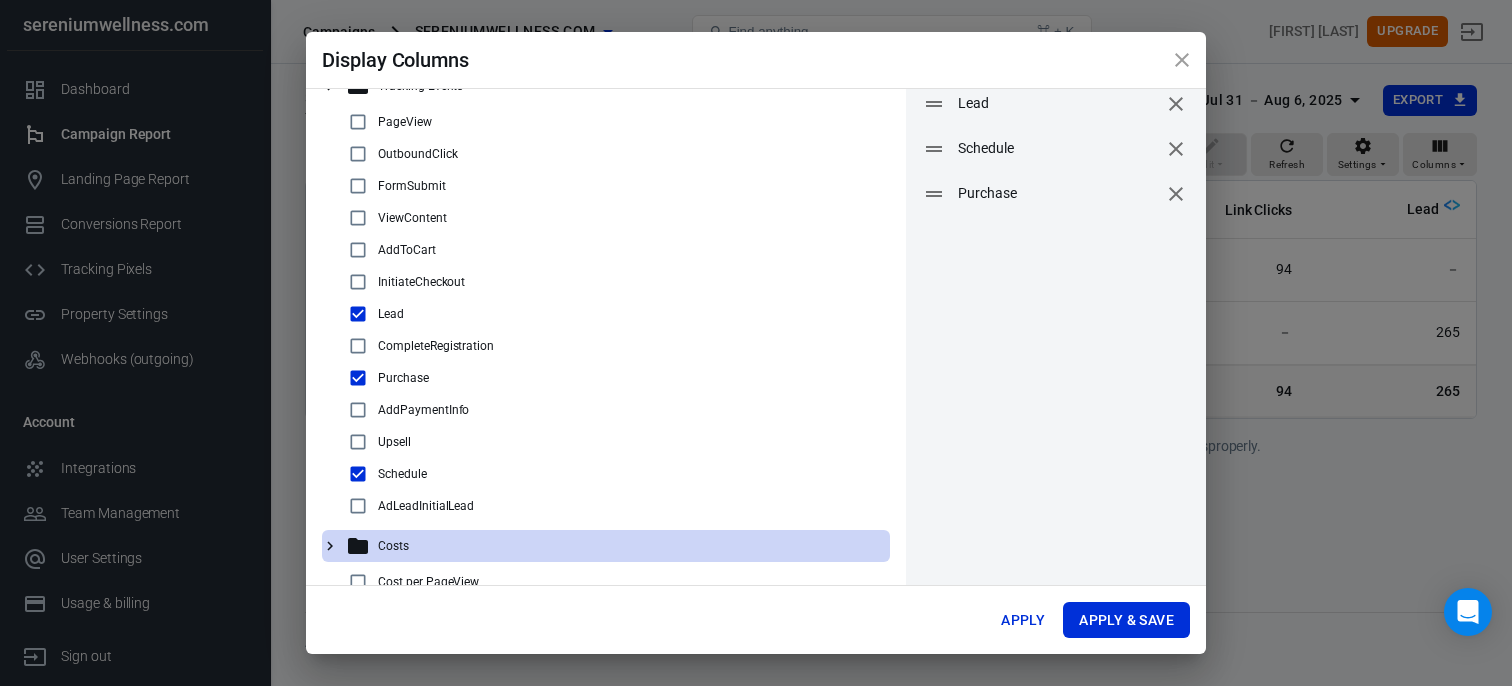 click on "FormSubmit" at bounding box center (614, 186) 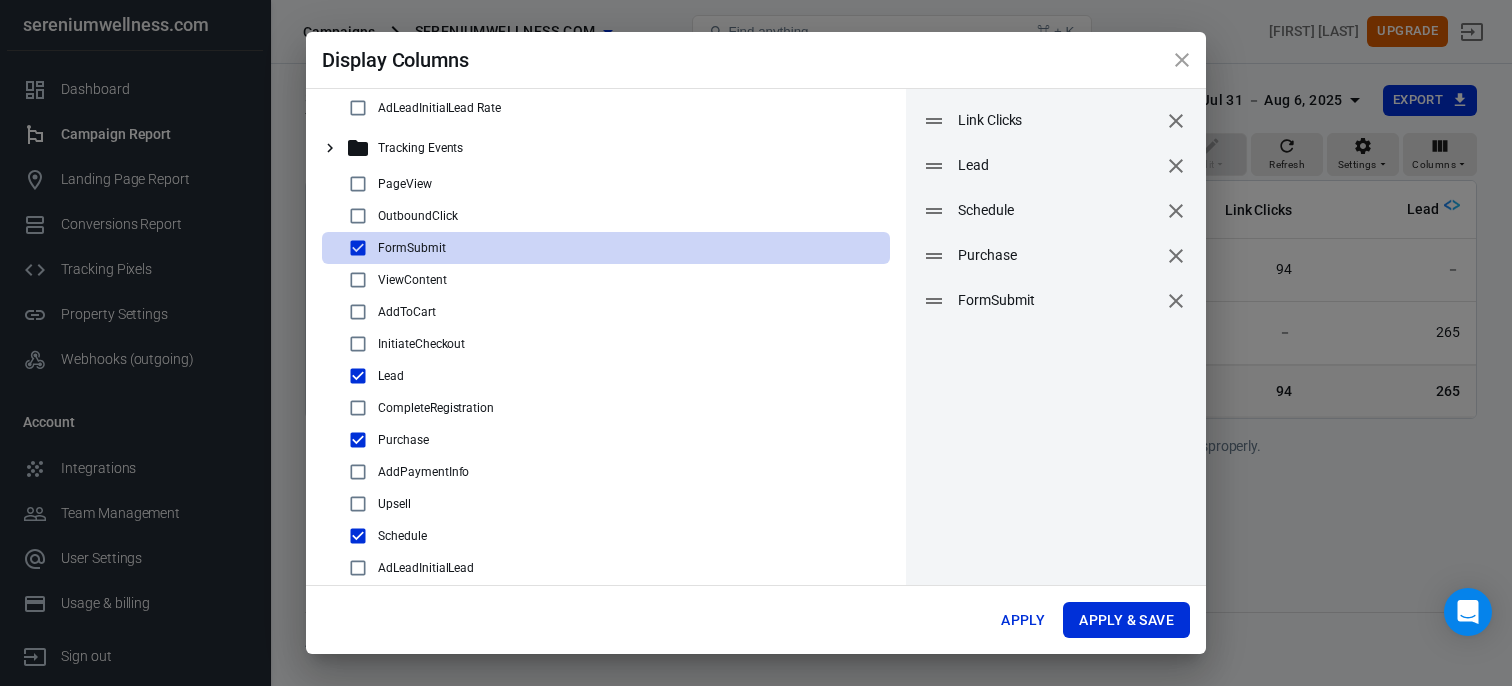 scroll, scrollTop: 124, scrollLeft: 0, axis: vertical 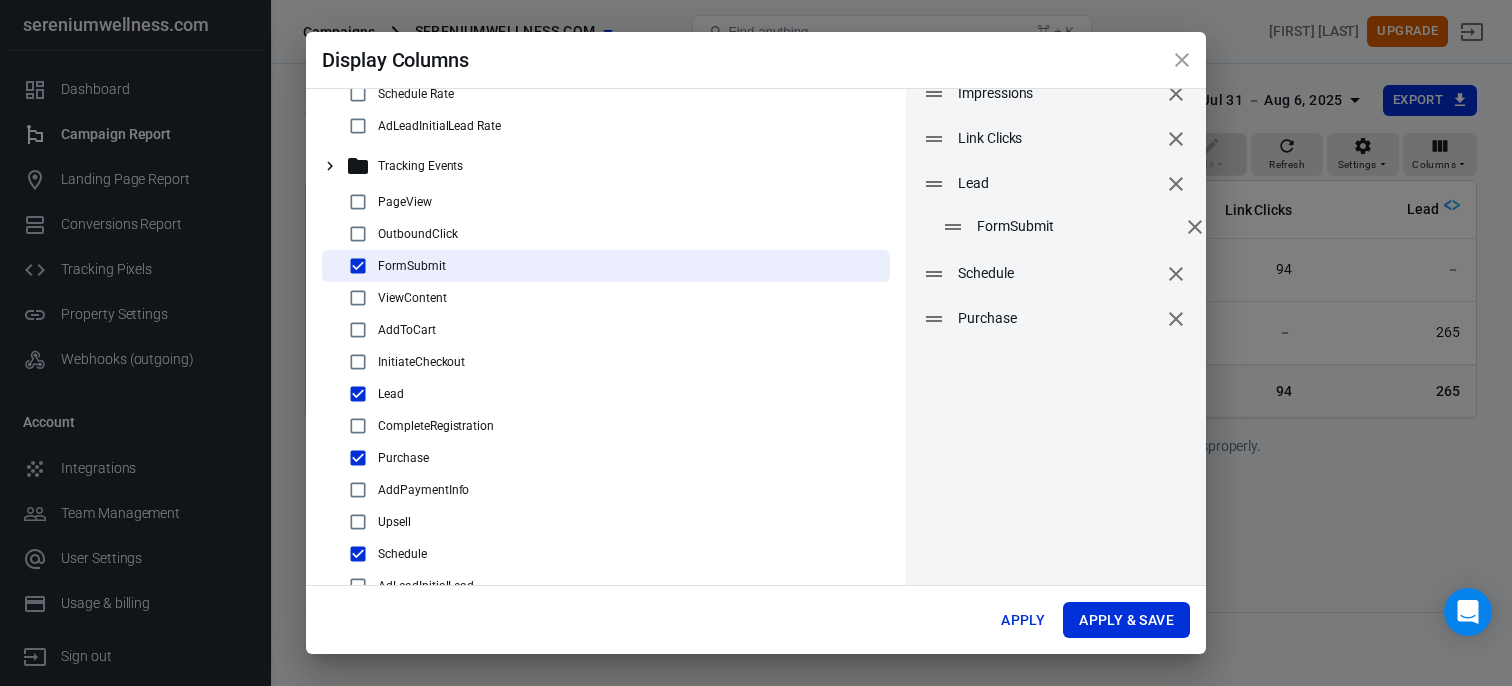 drag, startPoint x: 916, startPoint y: 319, endPoint x: 928, endPoint y: 227, distance: 92.779305 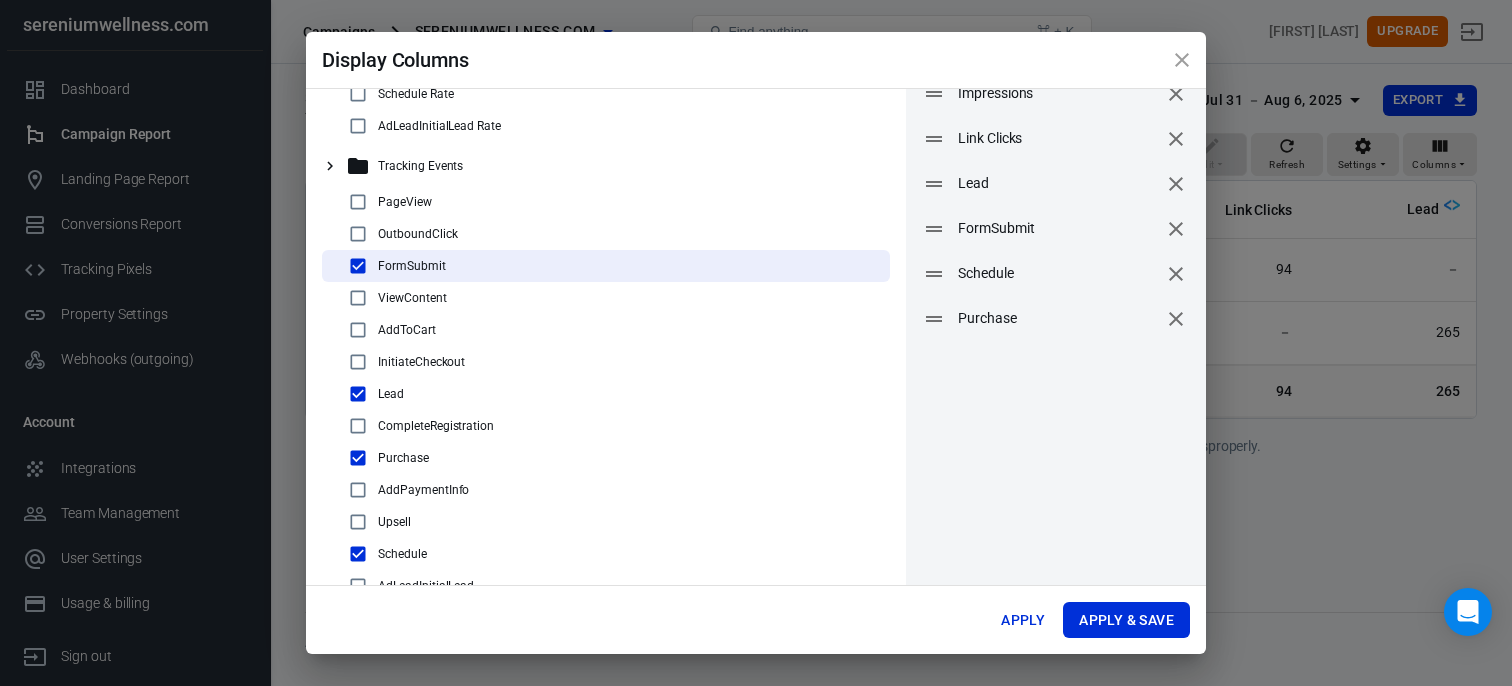 click on "7 columns selected Amount Spent Impressions Link Clicks Lead FormSubmit Schedule Purchase
To pick up a draggable item, press the space bar.
While dragging, use the arrow keys to move the item.
Press space again to drop the item in its new position, or press escape to cancel.
Draggable item events.FormSubmit was dropped over droppable area events.Schedule" at bounding box center (1056, 315) 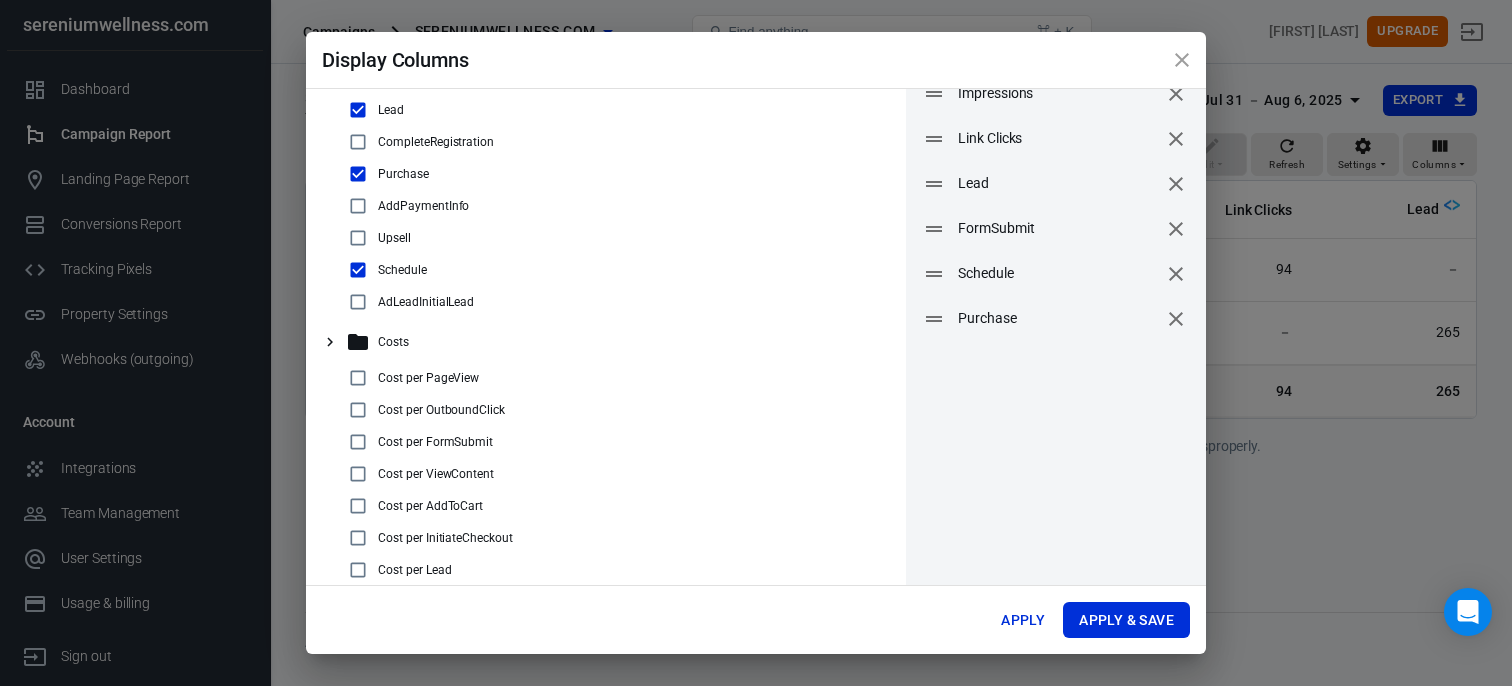 scroll, scrollTop: 712, scrollLeft: 0, axis: vertical 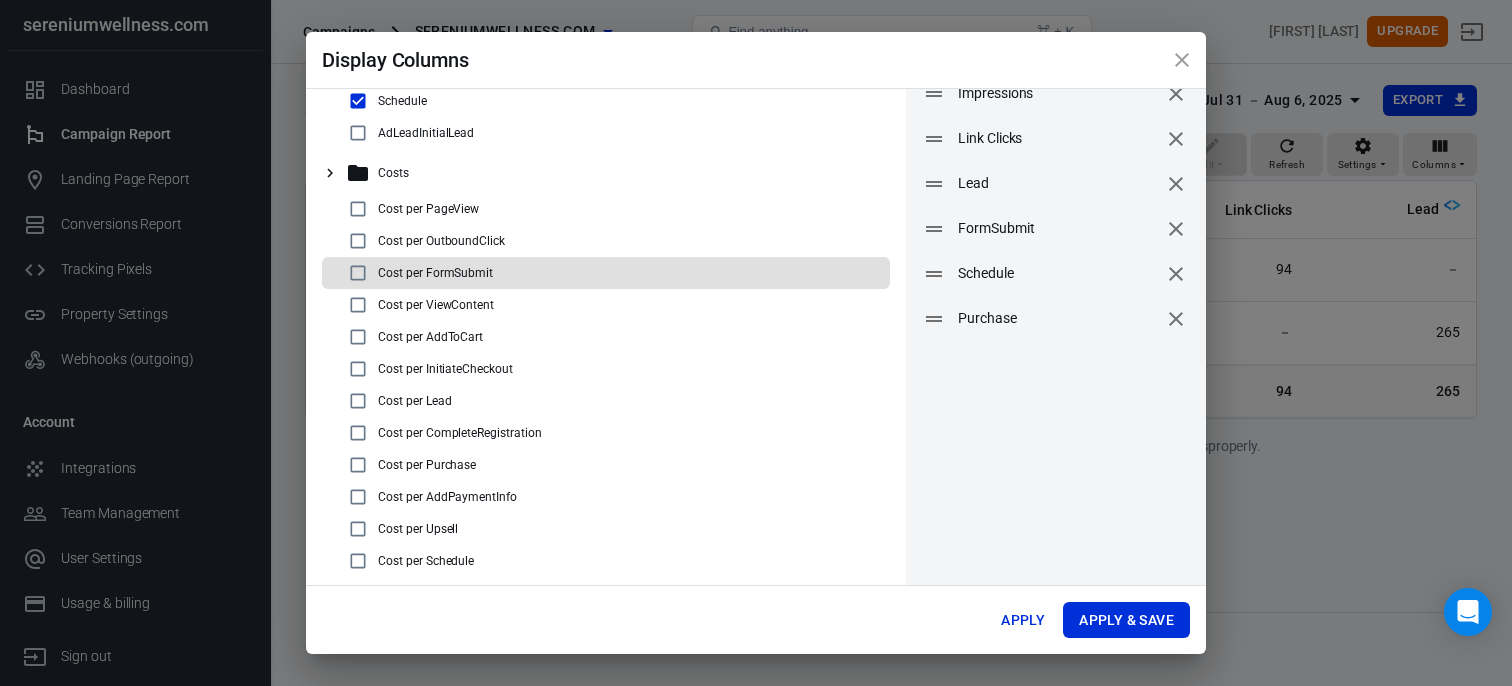 click on "Cost per FormSubmit" at bounding box center (614, 273) 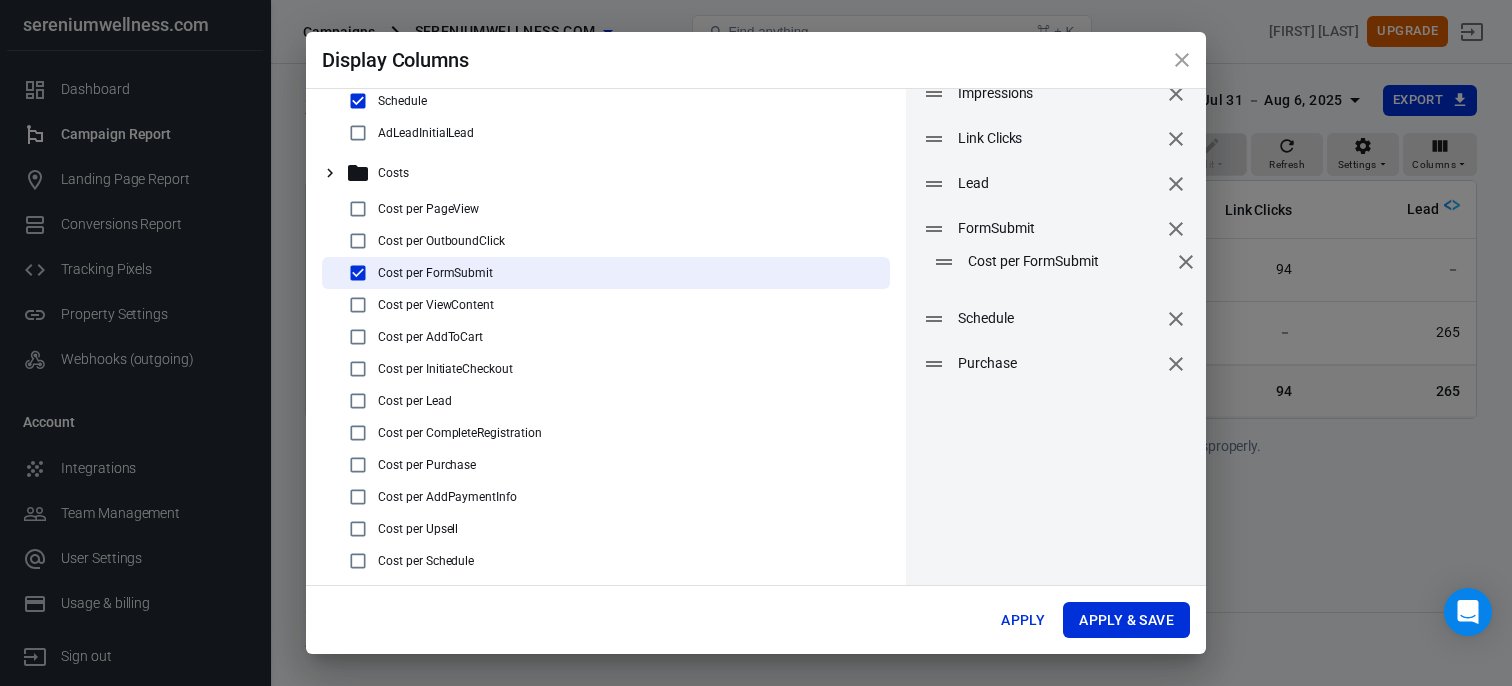 drag, startPoint x: 917, startPoint y: 360, endPoint x: 926, endPoint y: 261, distance: 99.40825 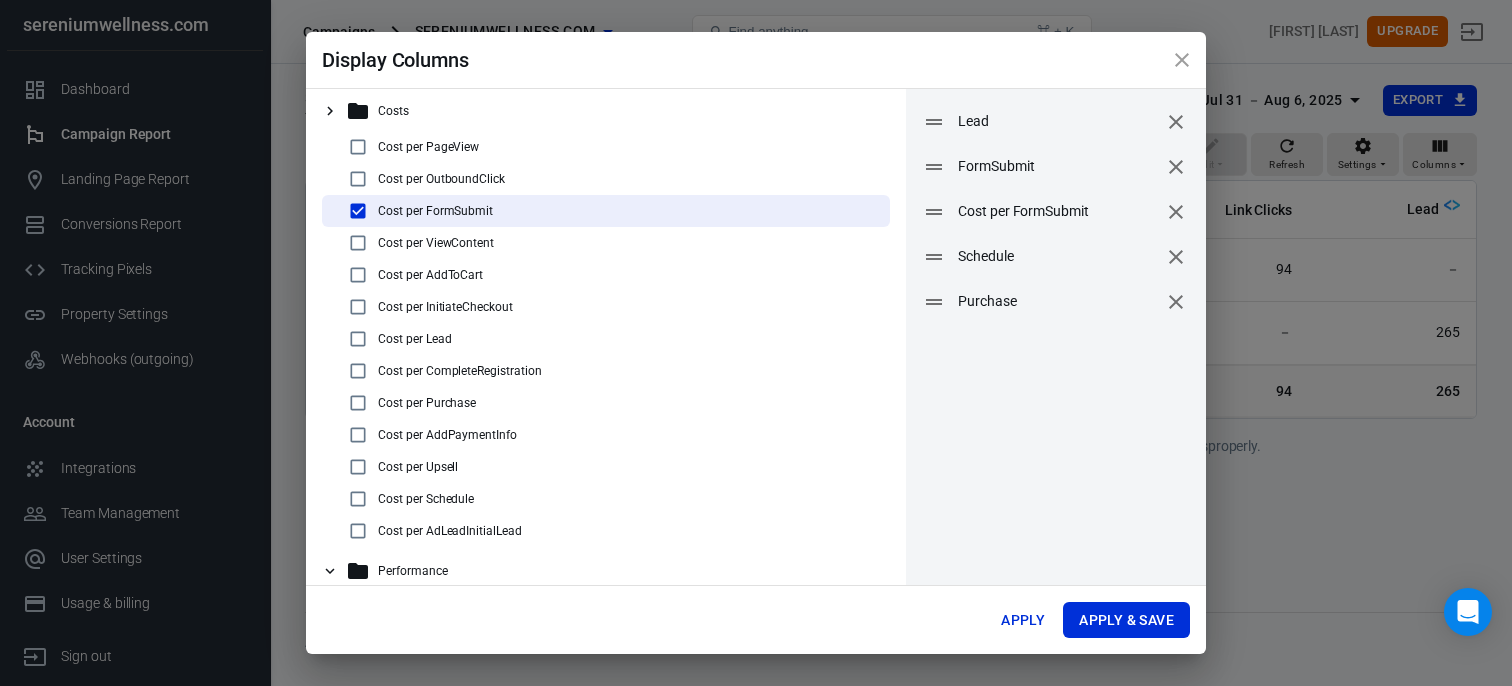 scroll, scrollTop: 188, scrollLeft: 0, axis: vertical 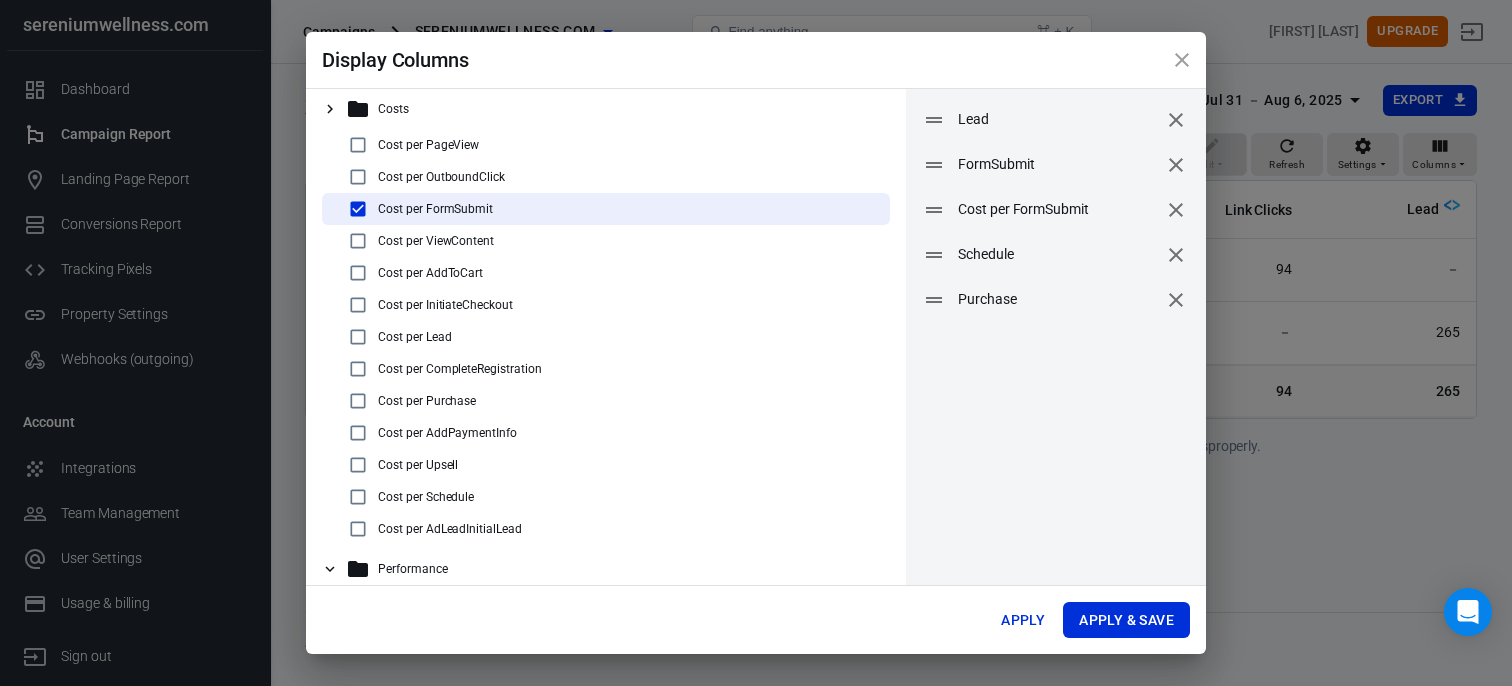 click on "Cost per Schedule" at bounding box center [614, 497] 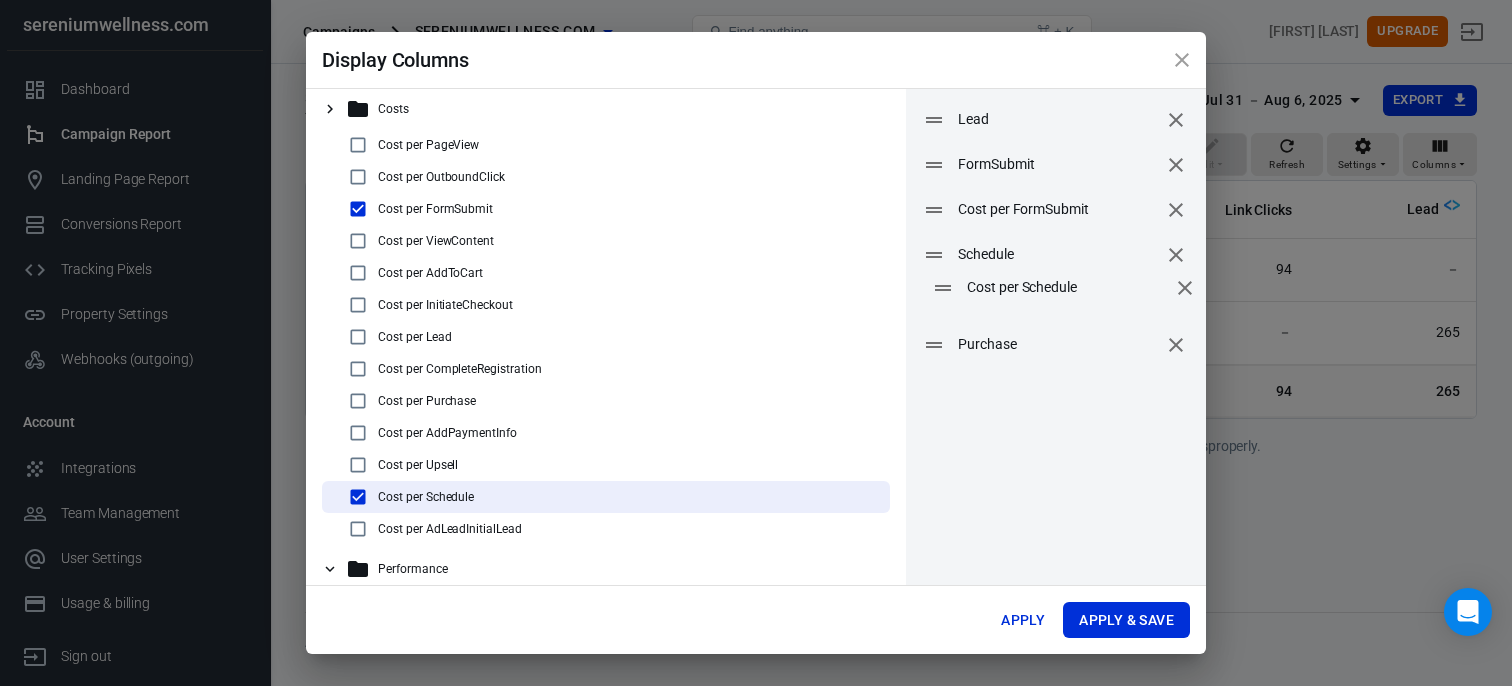 drag, startPoint x: 924, startPoint y: 351, endPoint x: 931, endPoint y: 298, distance: 53.460266 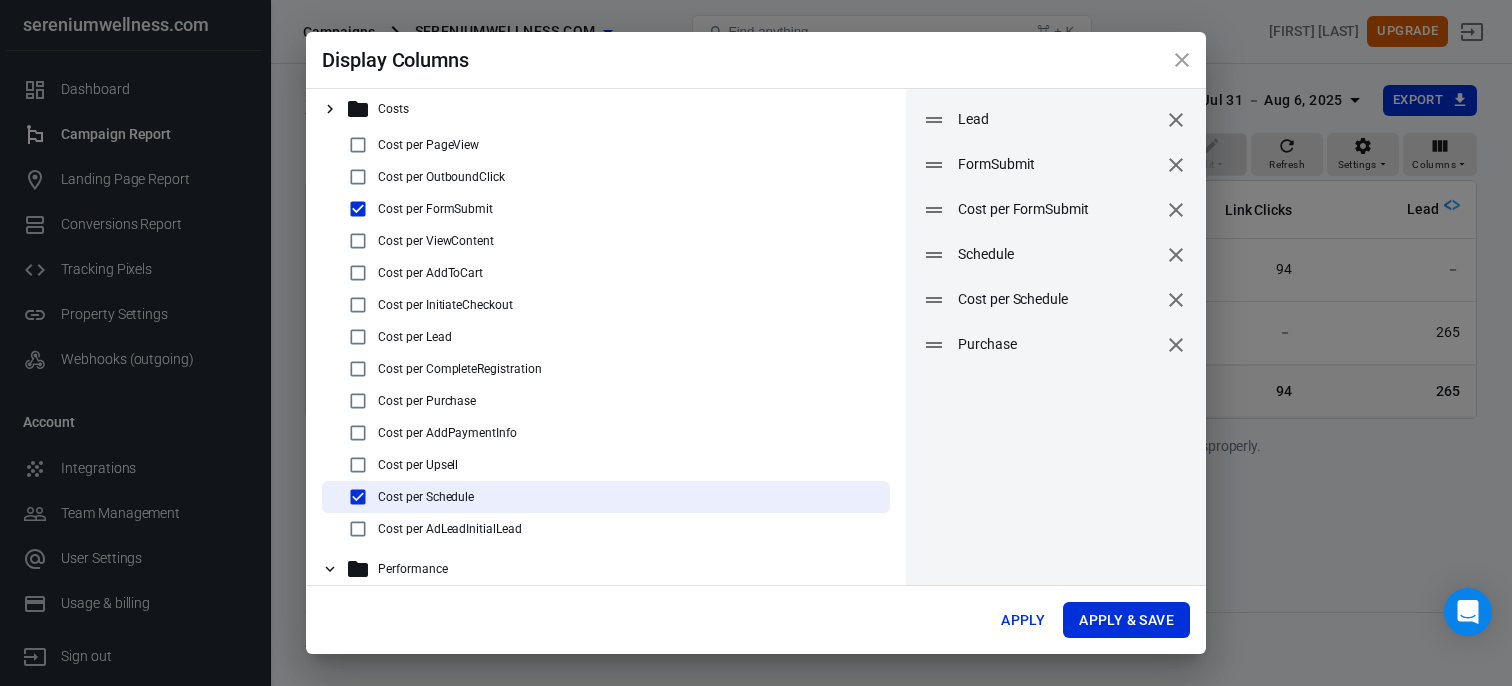 click on "Cost per Lead" at bounding box center [414, 337] 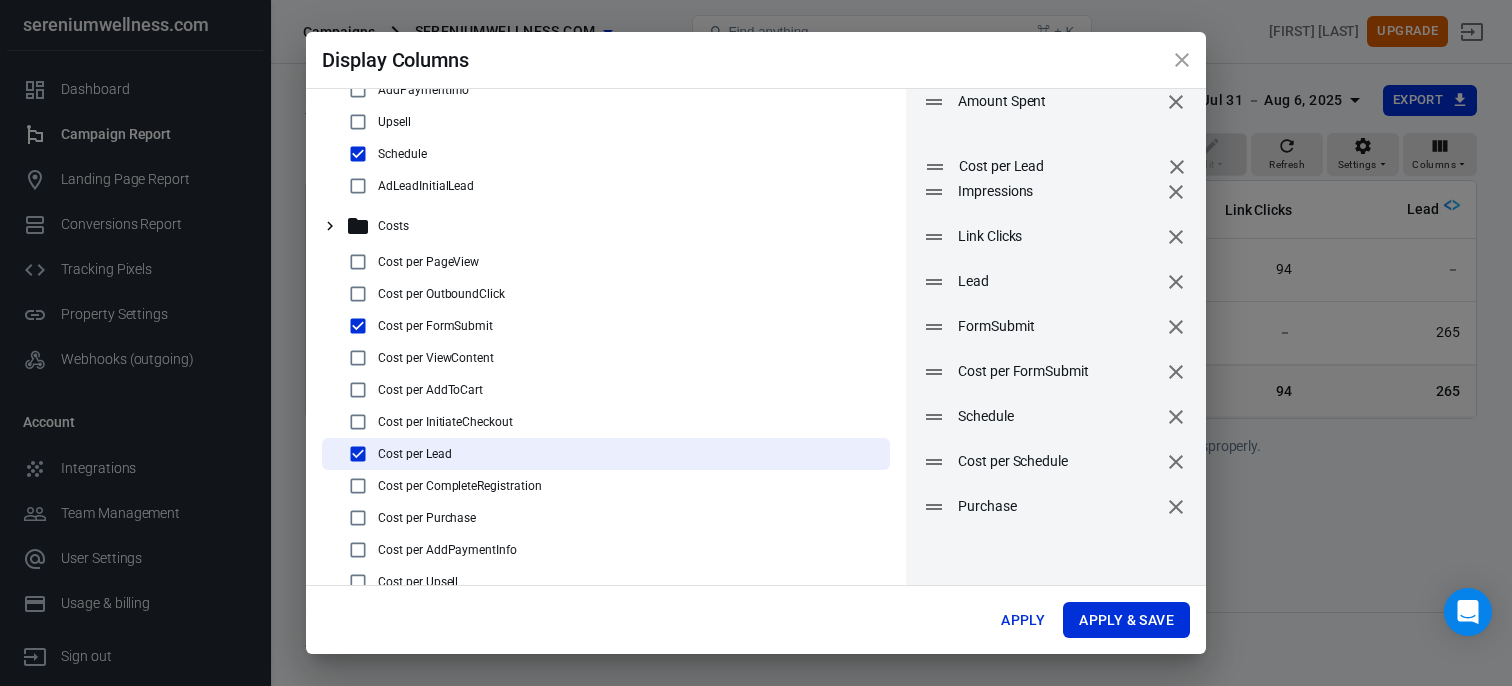 scroll, scrollTop: 57, scrollLeft: 0, axis: vertical 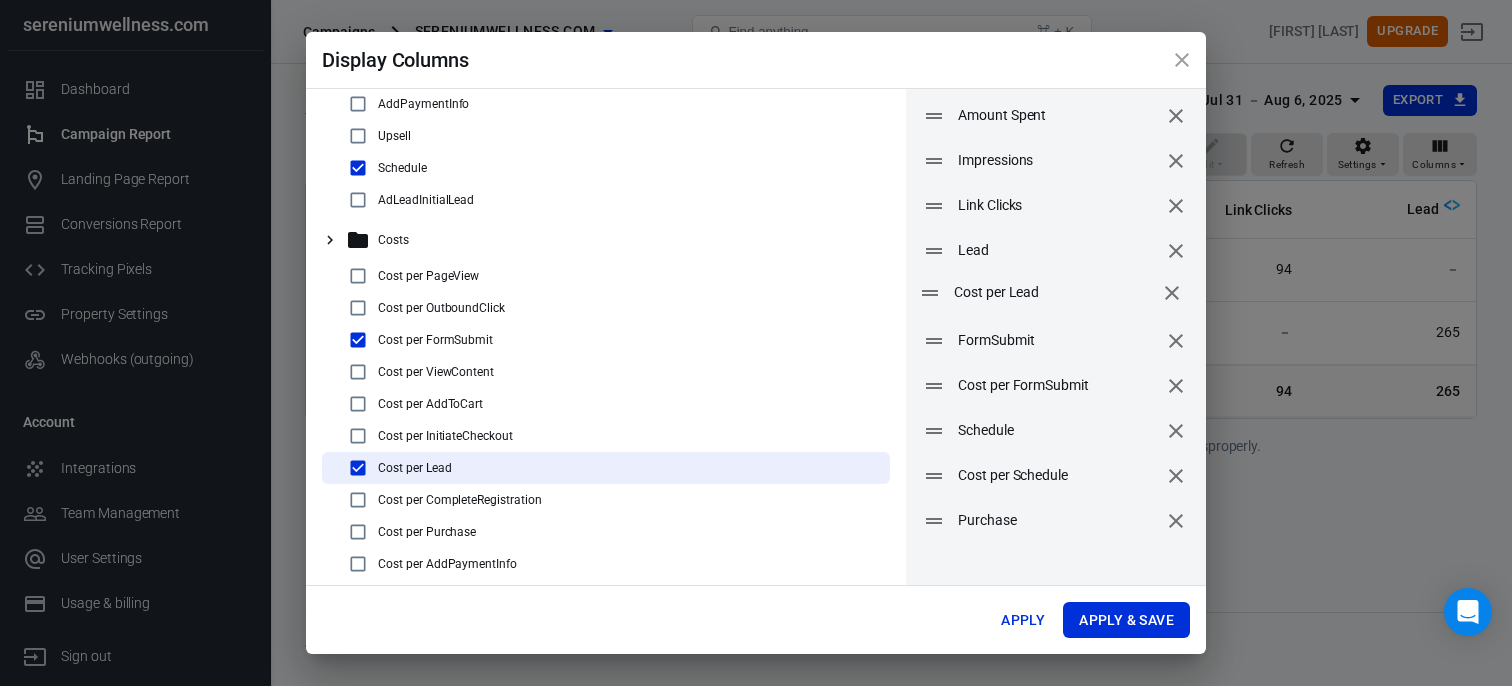 drag, startPoint x: 921, startPoint y: 391, endPoint x: 877, endPoint y: 299, distance: 101.98039 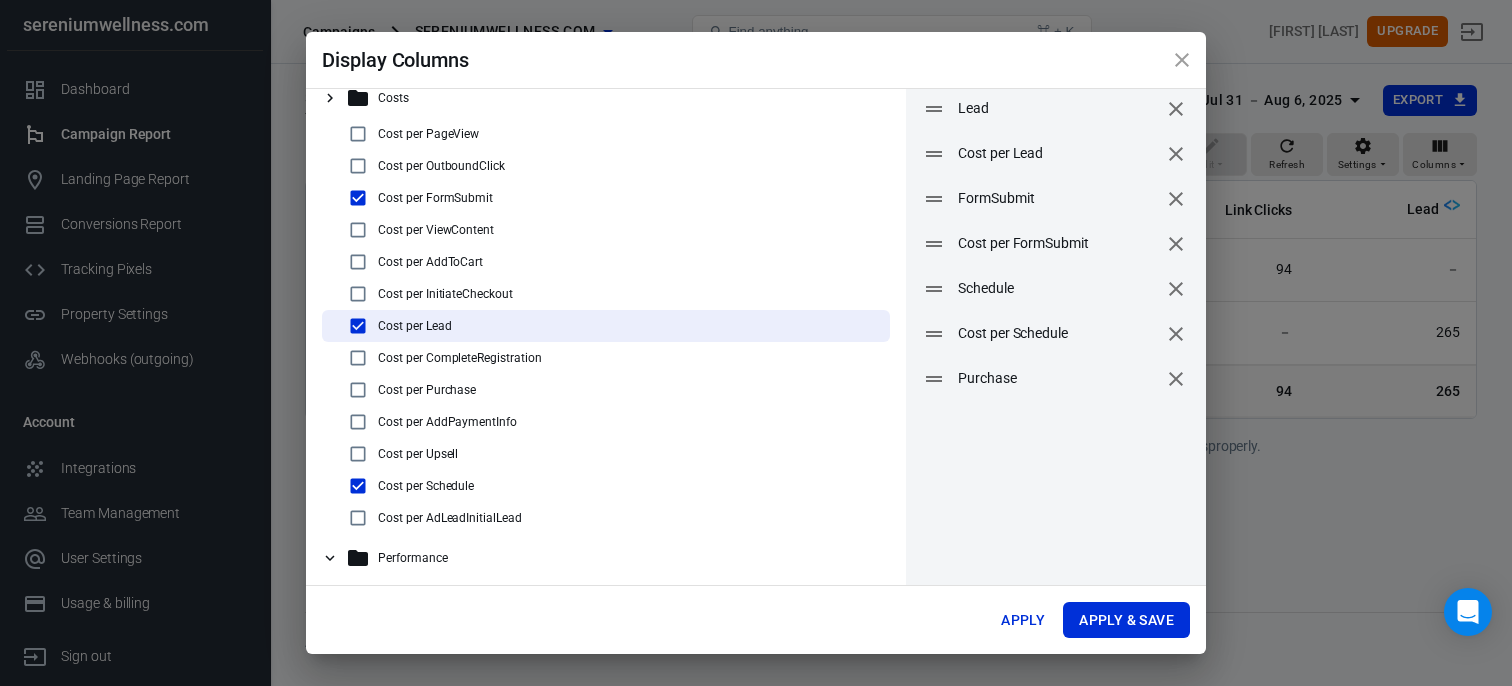 scroll, scrollTop: 204, scrollLeft: 0, axis: vertical 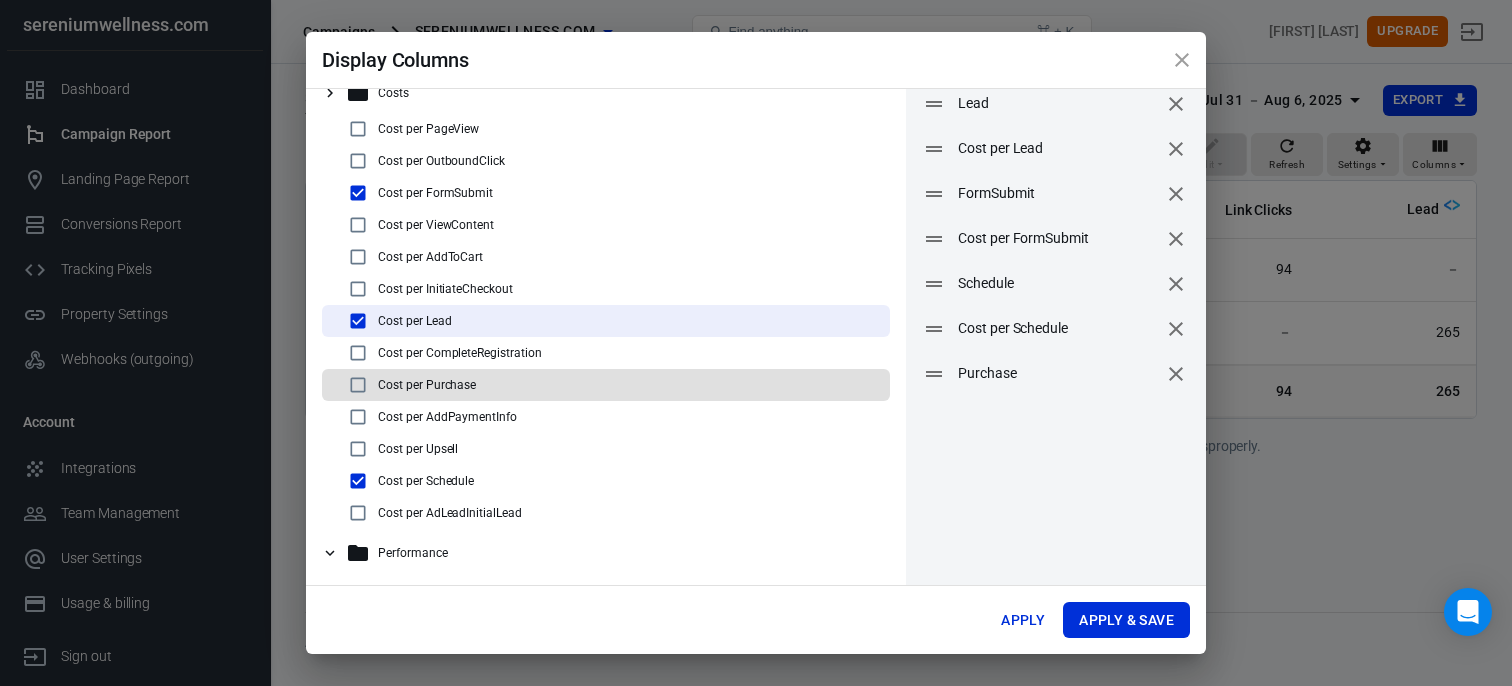 click on "Cost per Purchase" at bounding box center (427, 385) 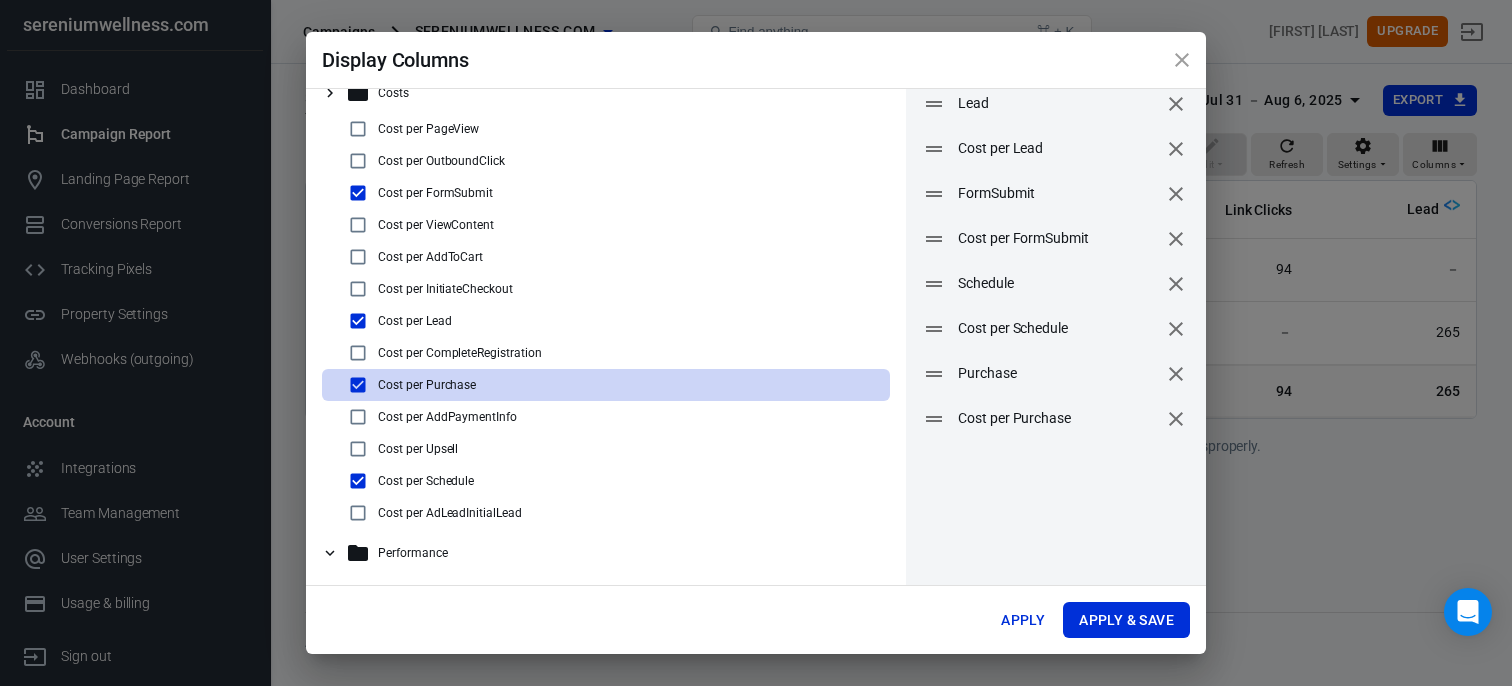 click on "11 columns selected Amount Spent Impressions Link Clicks Lead Cost per Lead FormSubmit Cost per FormSubmit Schedule Cost per Schedule Purchase Cost per Purchase
To pick up a draggable item, press the space bar.
While dragging, use the arrow keys to move the item.
Press space again to drop the item in its new position, or press escape to cancel.
Draggable item cpe.Lead was dropped over droppable area events.FormSubmit" at bounding box center (1056, 235) 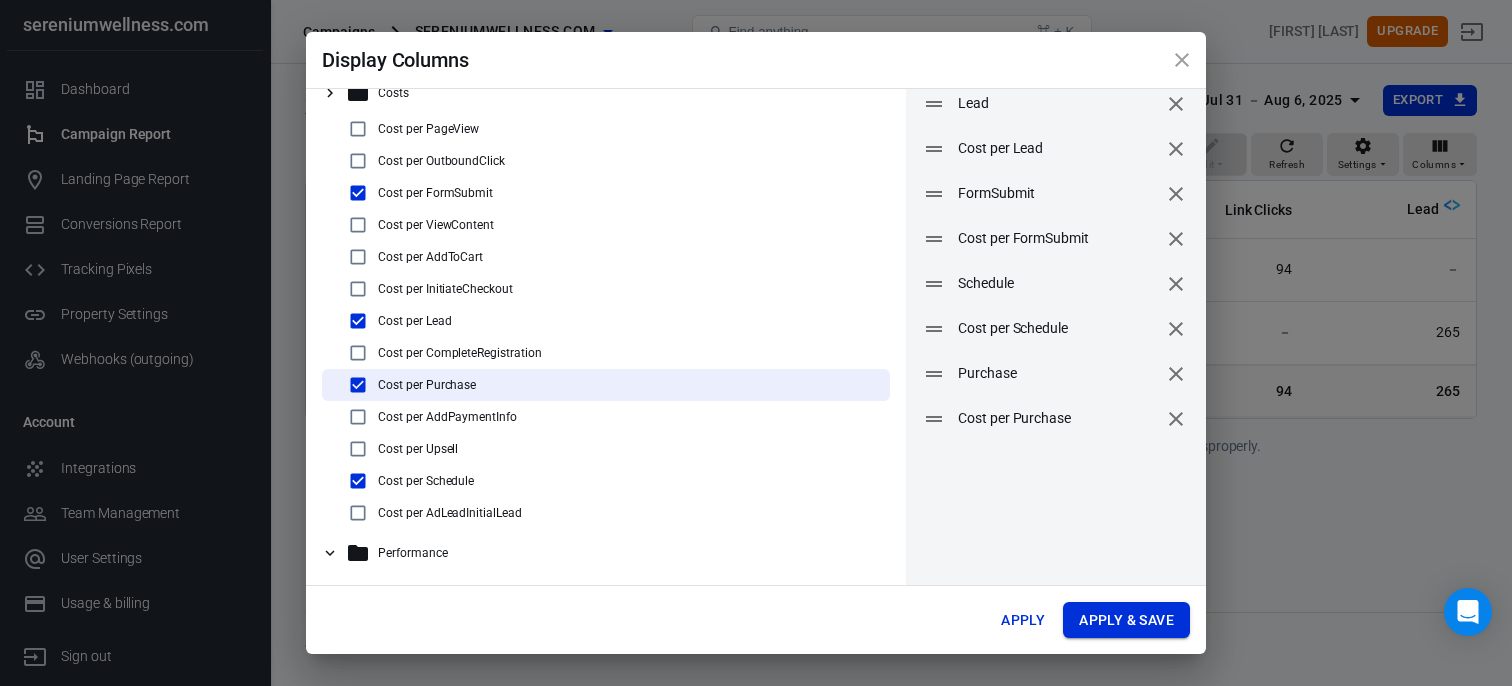 click on "Apply & Save" at bounding box center (1126, 620) 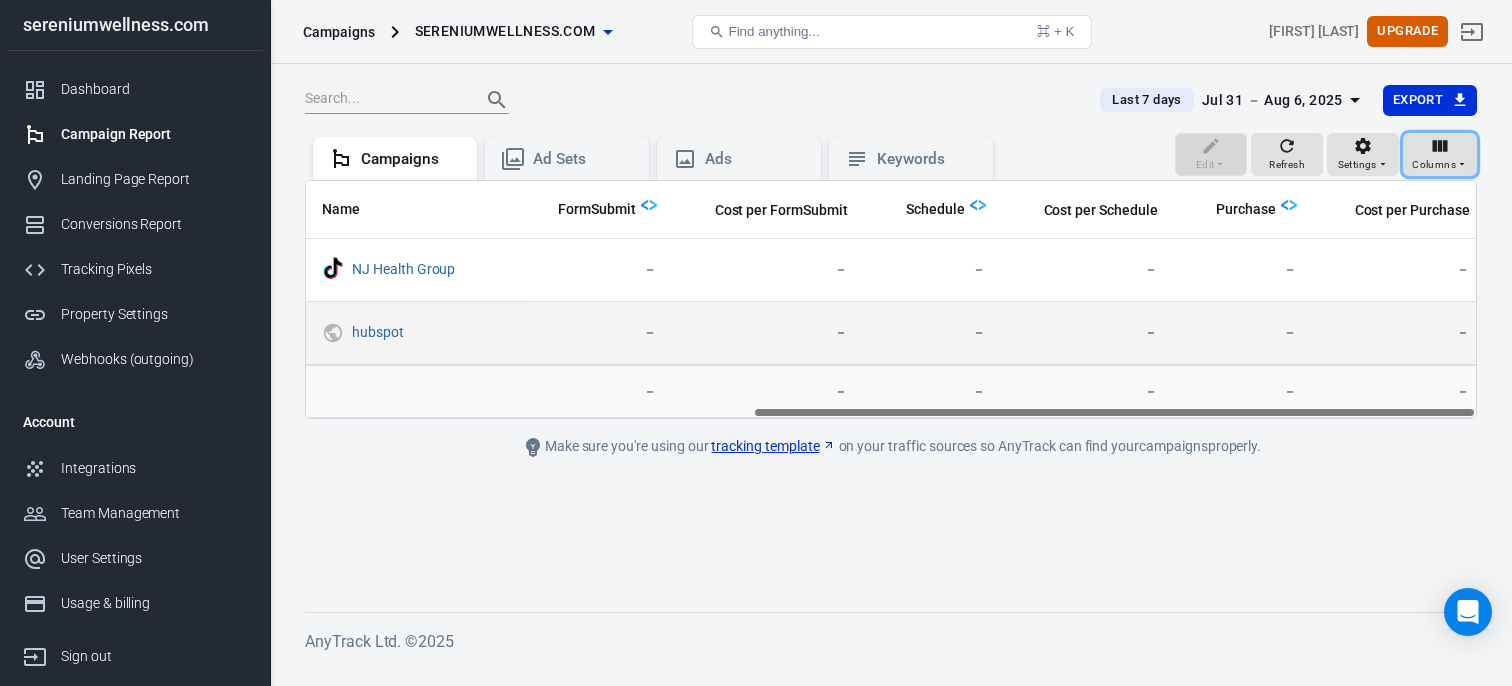 scroll, scrollTop: 0, scrollLeft: 0, axis: both 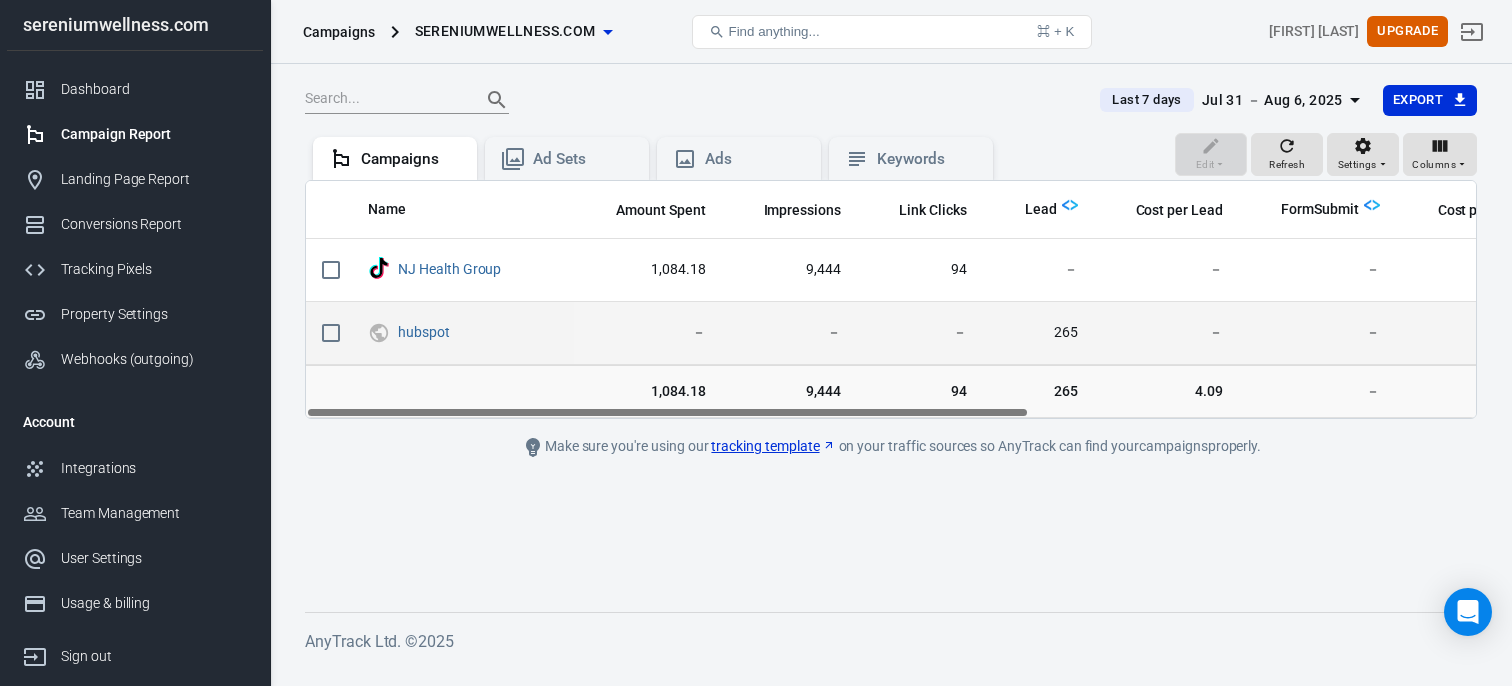 click on "265" at bounding box center (1038, 333) 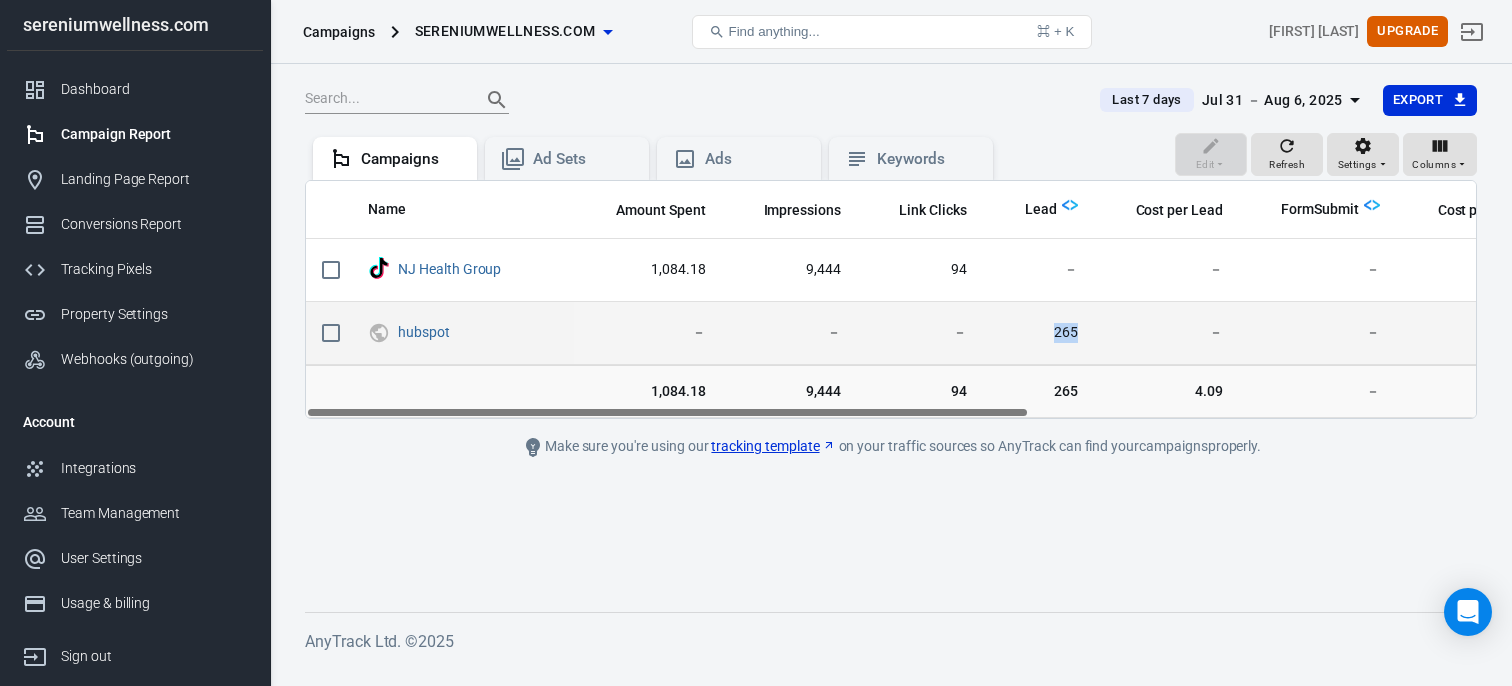 click on "265" at bounding box center (1038, 333) 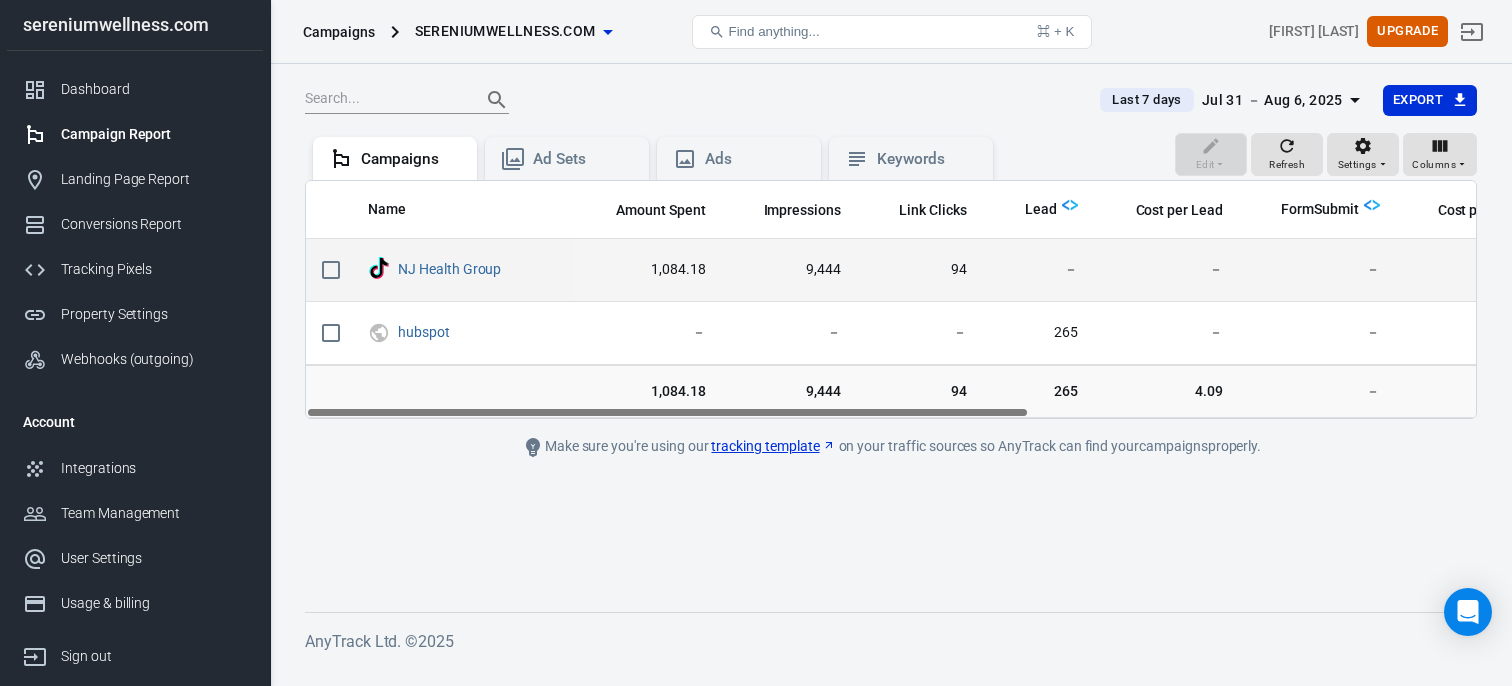 click on "－" at bounding box center [1038, 270] 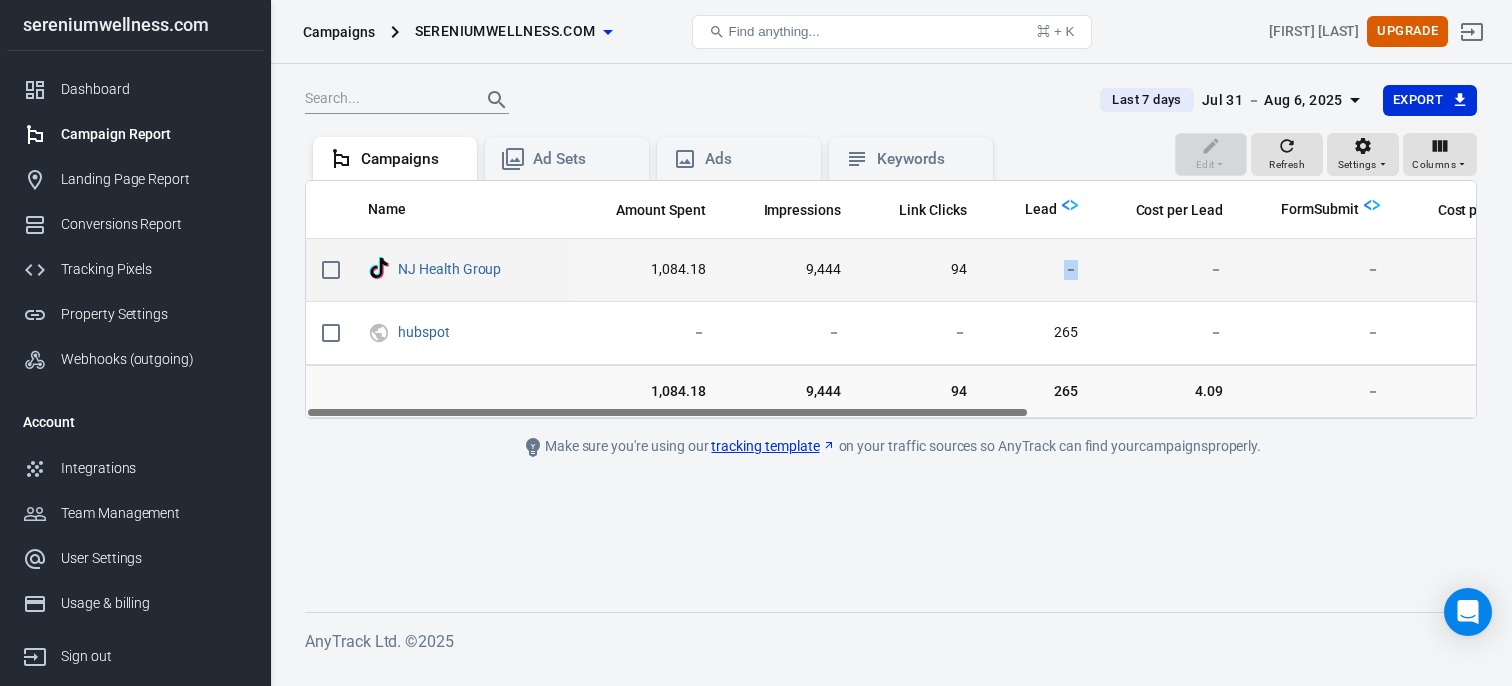 click on "－" at bounding box center (1038, 270) 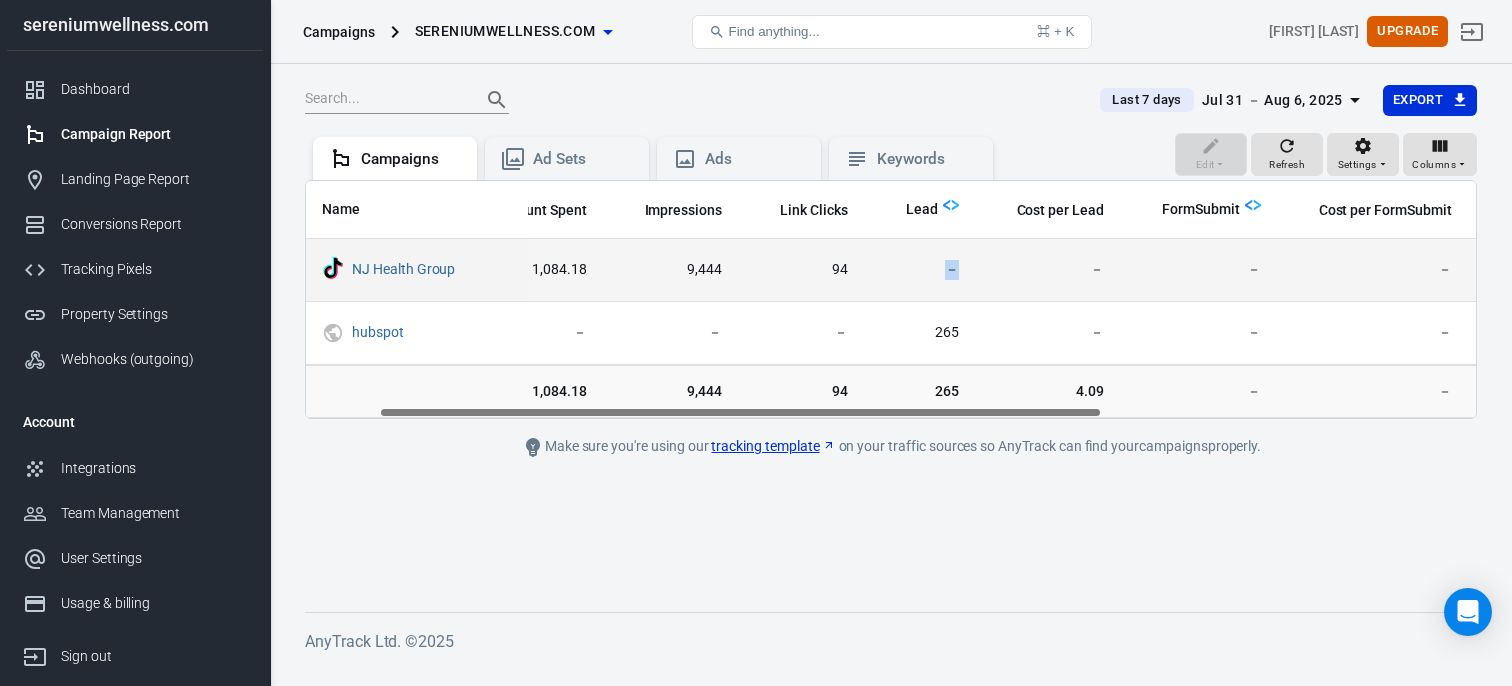 scroll, scrollTop: 0, scrollLeft: 0, axis: both 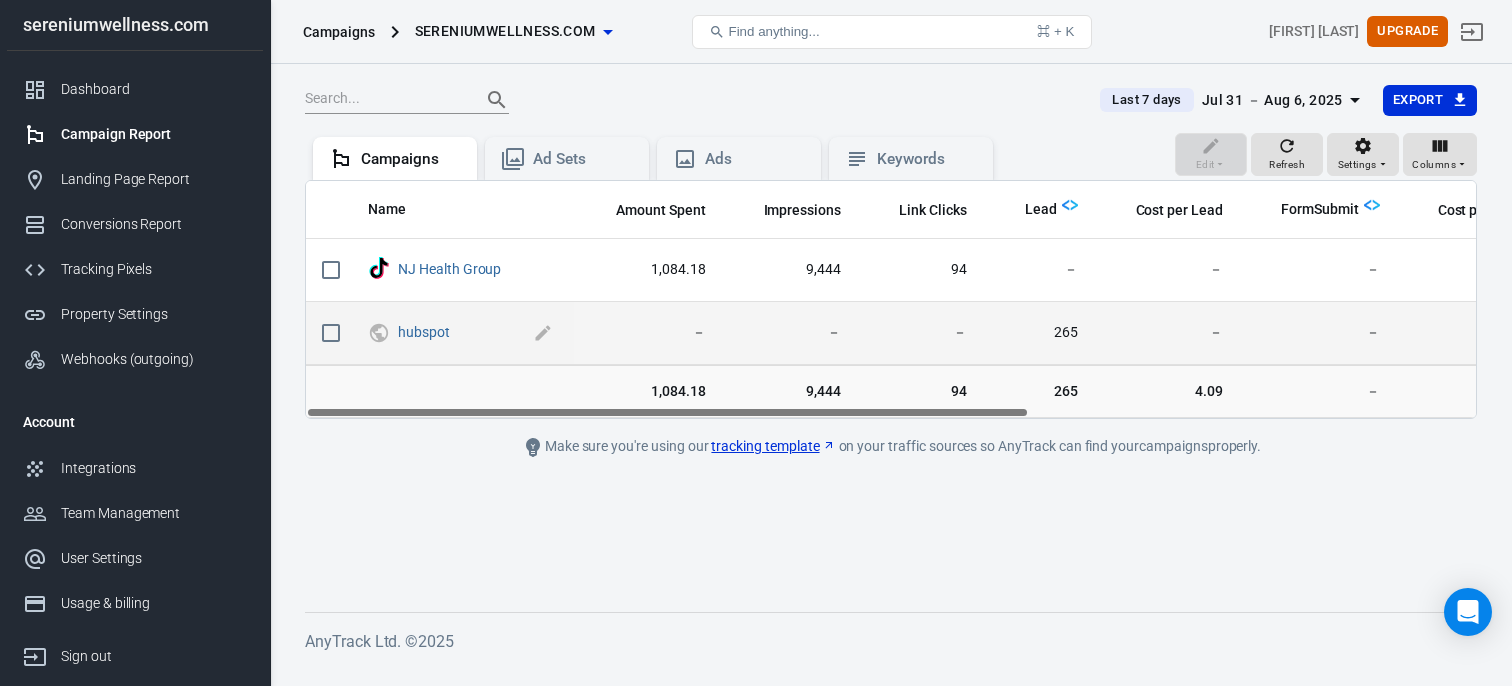 click on "hubspot" at bounding box center (478, 333) 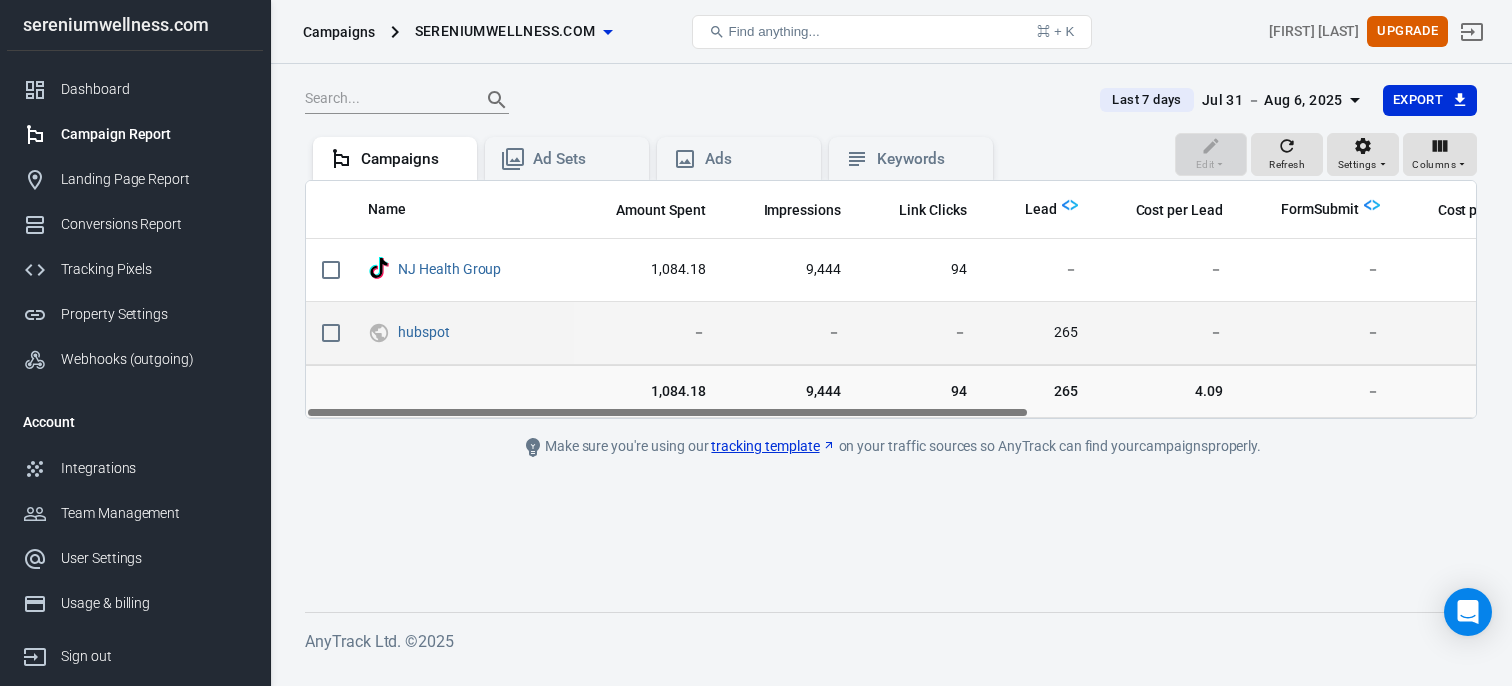 click on "265" at bounding box center [1038, 333] 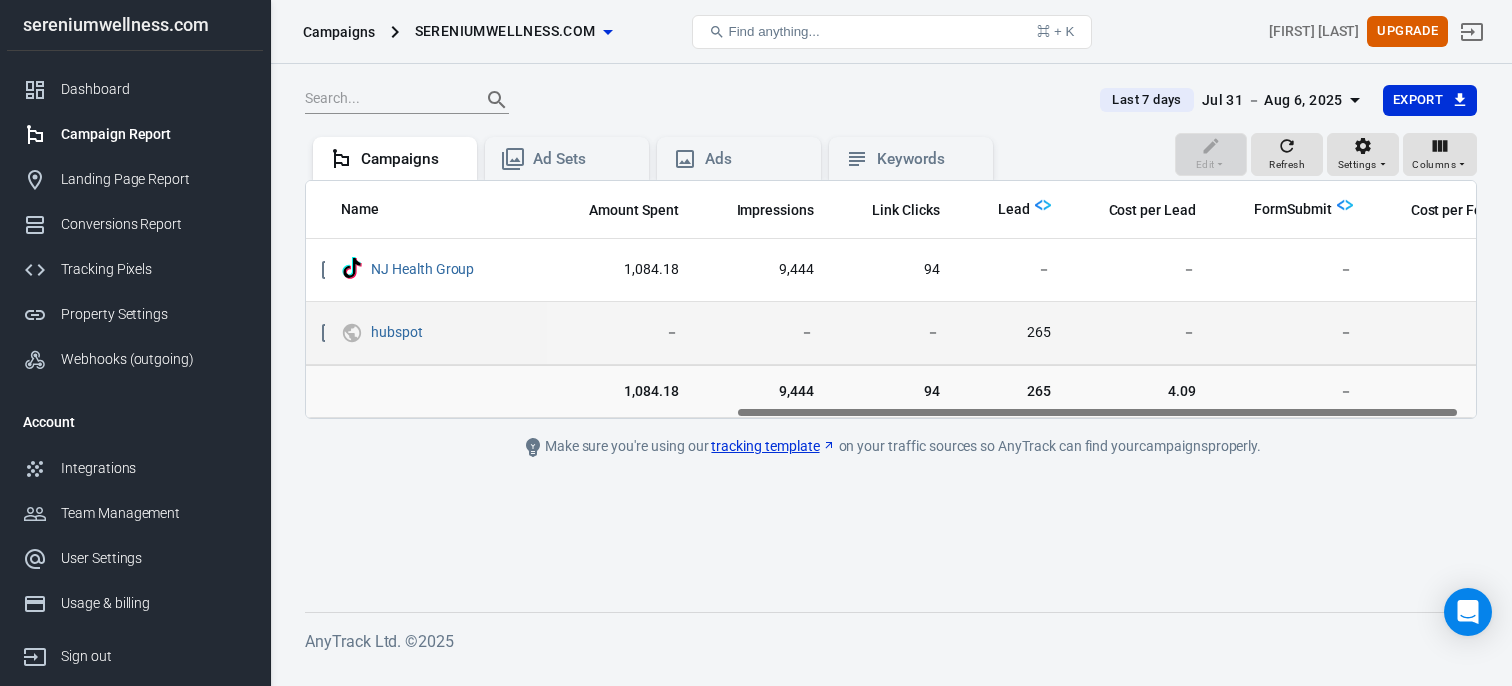 scroll, scrollTop: 0, scrollLeft: 0, axis: both 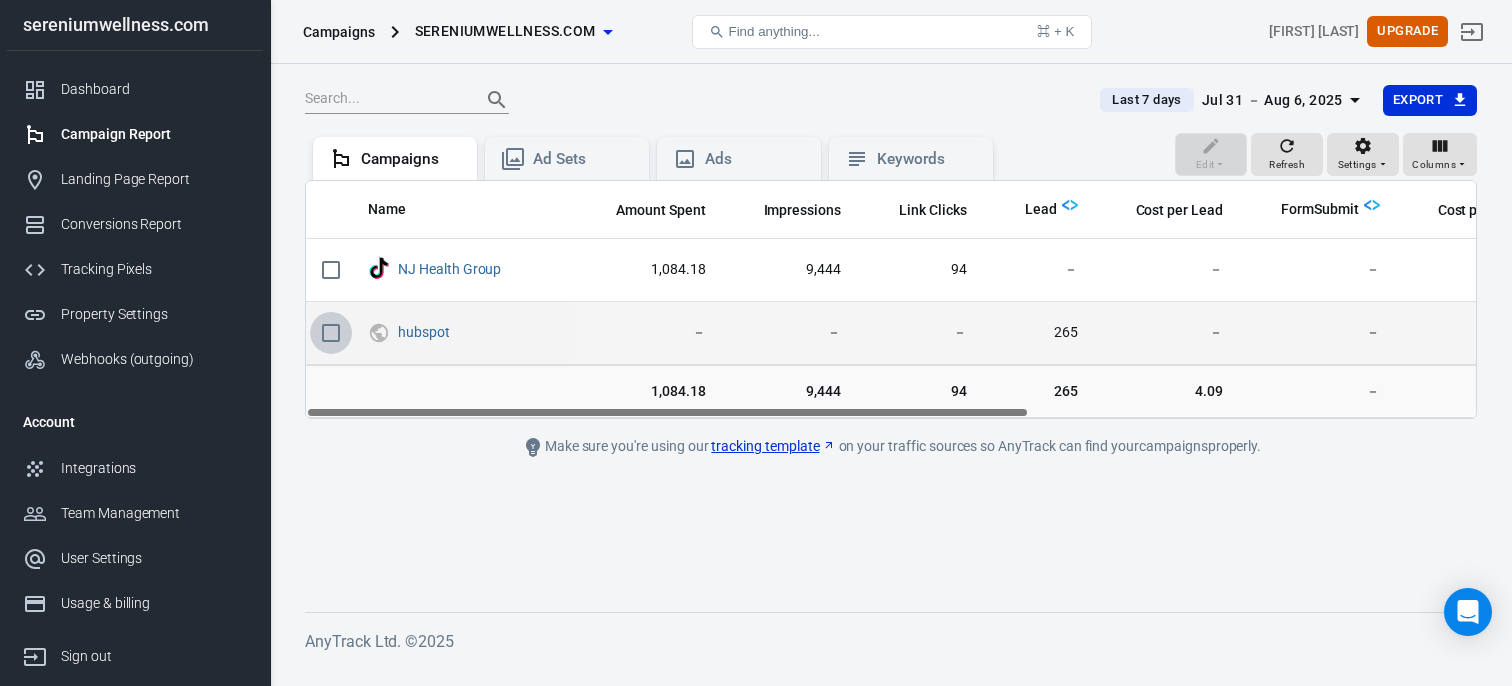 click at bounding box center [331, 333] 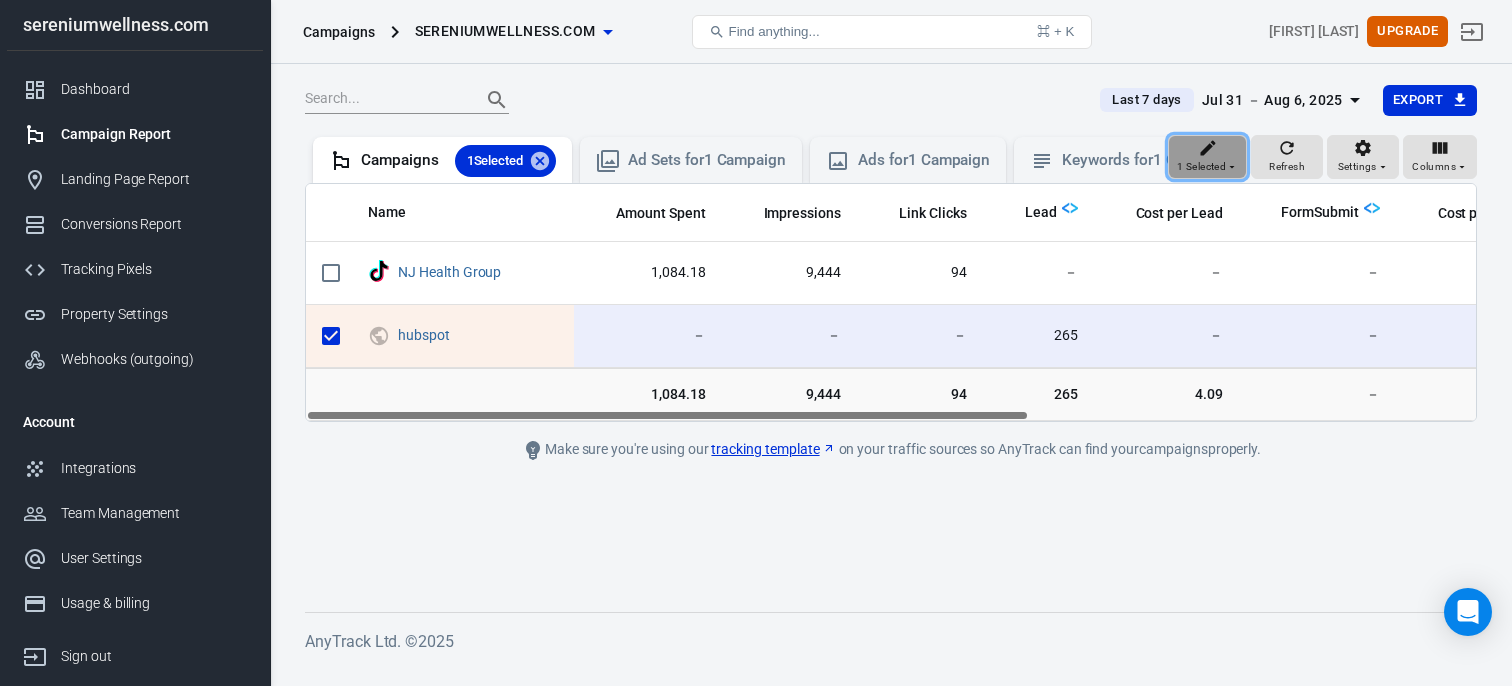 click on "1 Selected" at bounding box center (1201, 167) 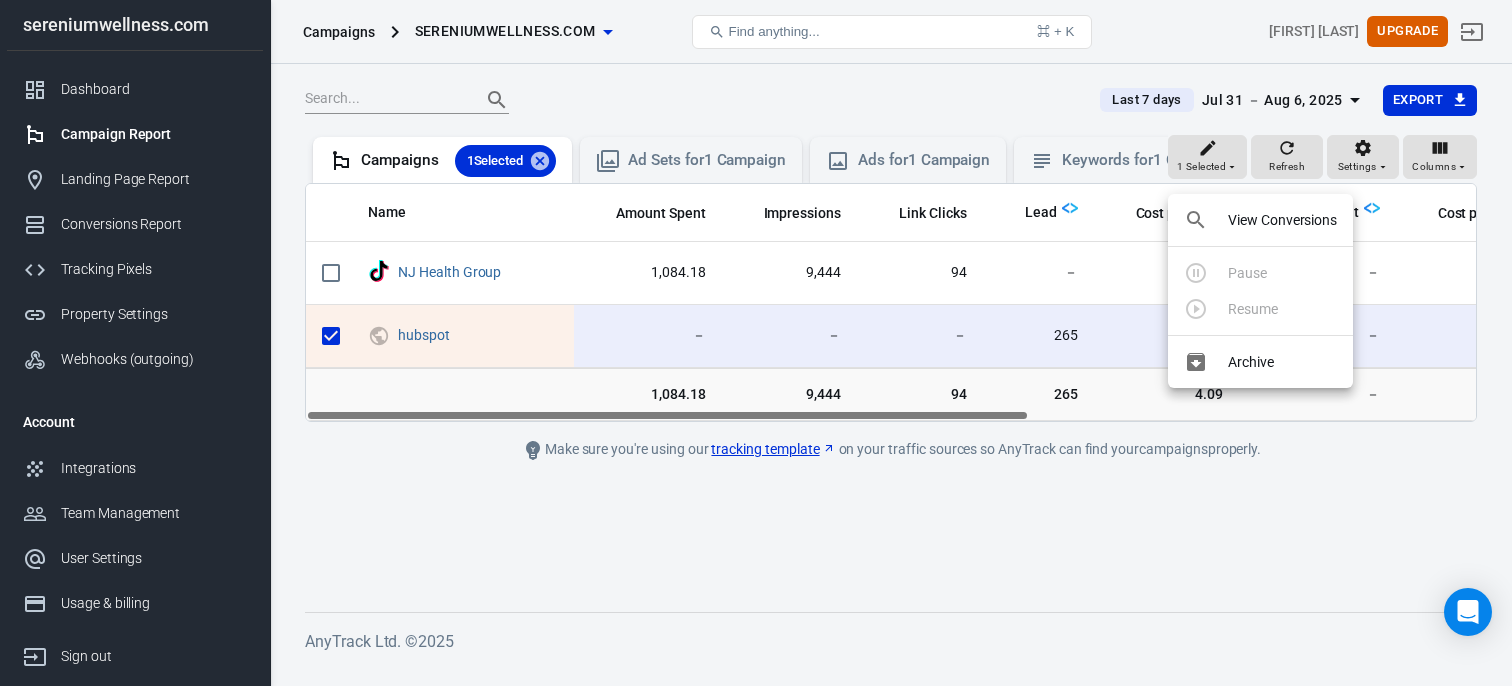 click on "Archive" at bounding box center [1251, 362] 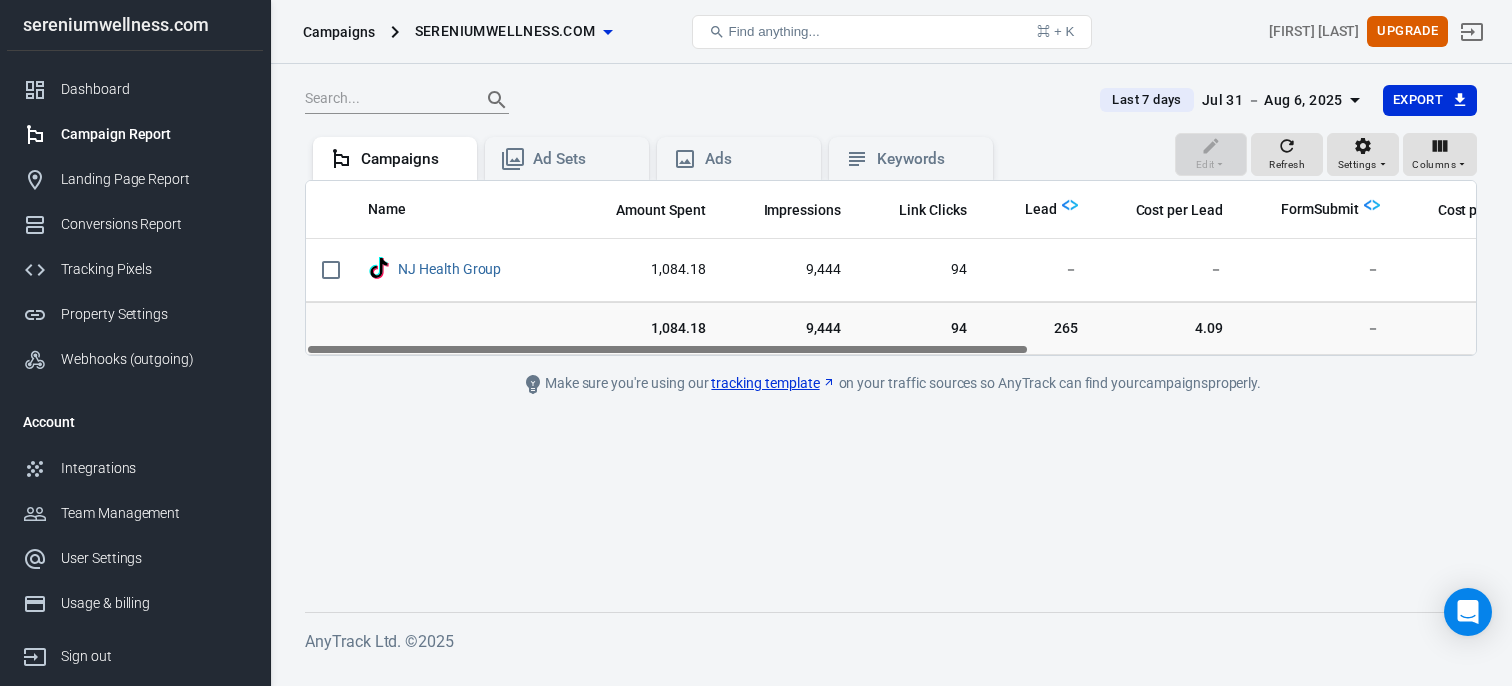click on "Last 7 days [DATE] － [DATE], [YEAR] Export Edit Refresh Settings Columns Campaigns Ad Sets Ads Keywords Name Amount Spent Impressions Link Clicks Lead Cost per Lead FormSubmit Cost per FormSubmit Schedule Cost per Schedule Purchase Cost per Purchase NJ Health Group 1,084.18 9,444 94 － － － － － － － － 1,084.18 9,444 94 265 4.09 － － － － － － Make sure you're using our tracking template on your traffic sources so AnyTrack can find your campaigns properly." at bounding box center (891, 332) 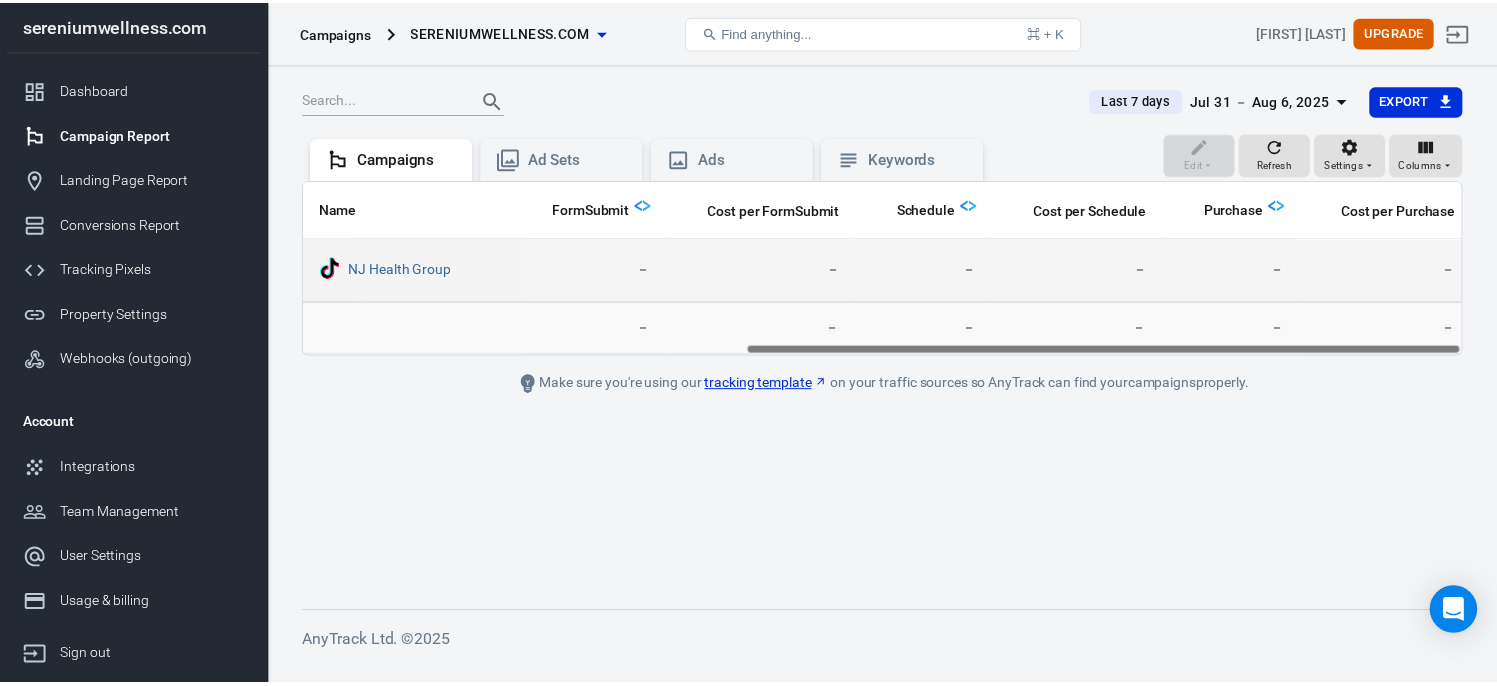scroll, scrollTop: 0, scrollLeft: 0, axis: both 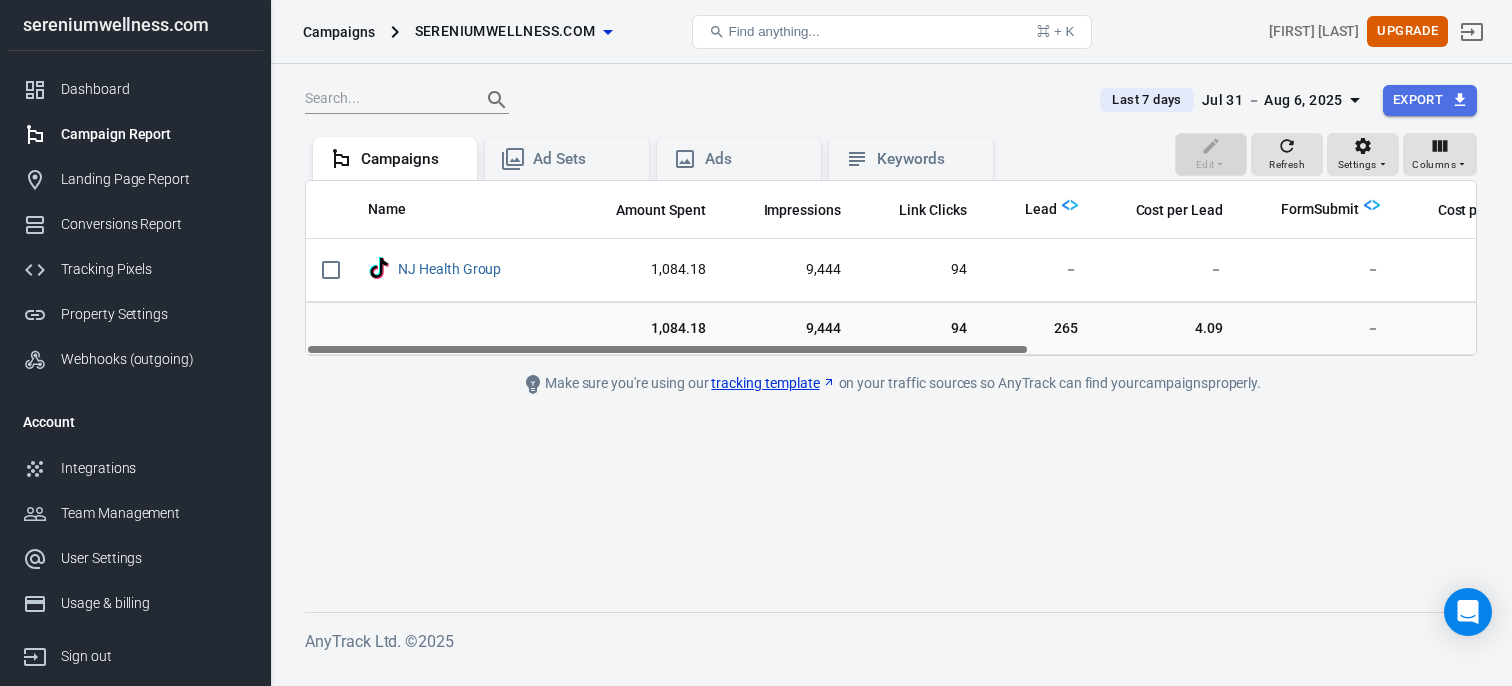 click on "Export" at bounding box center [1430, 100] 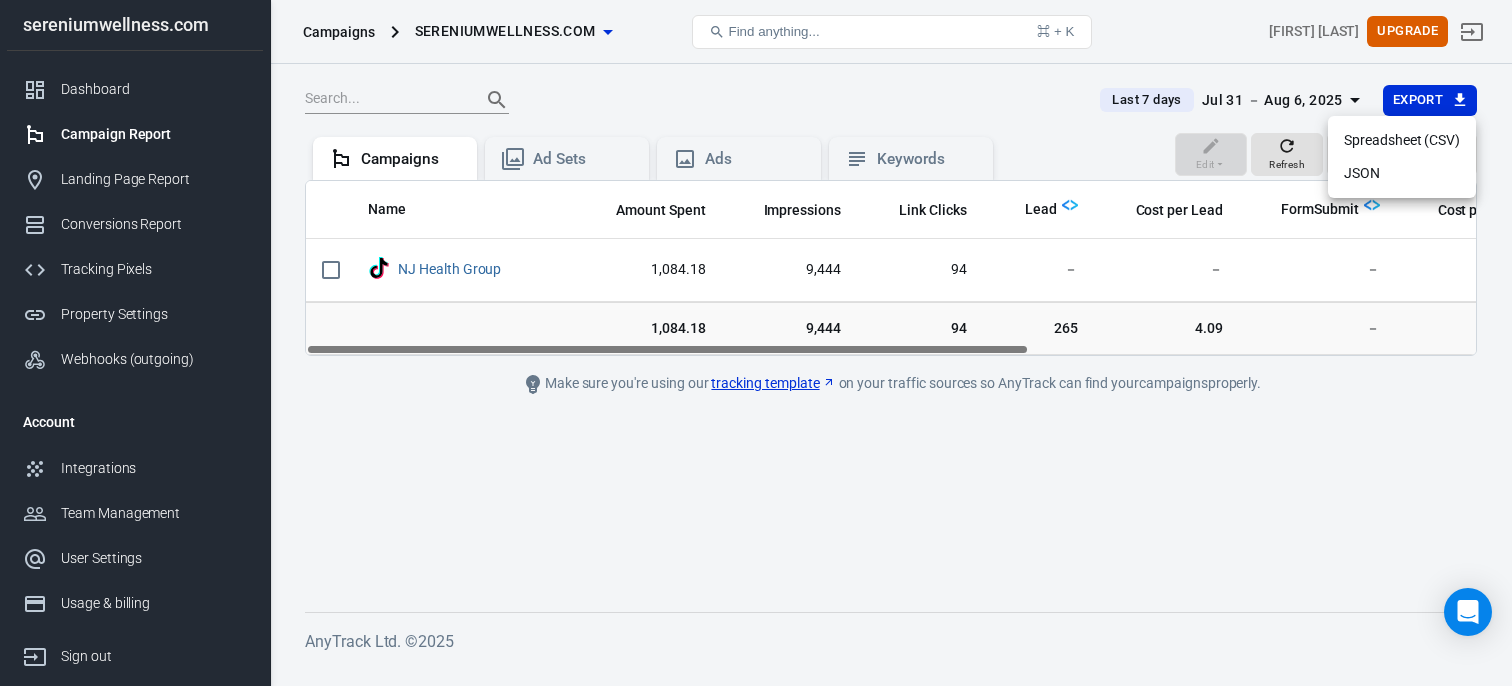 click at bounding box center (756, 343) 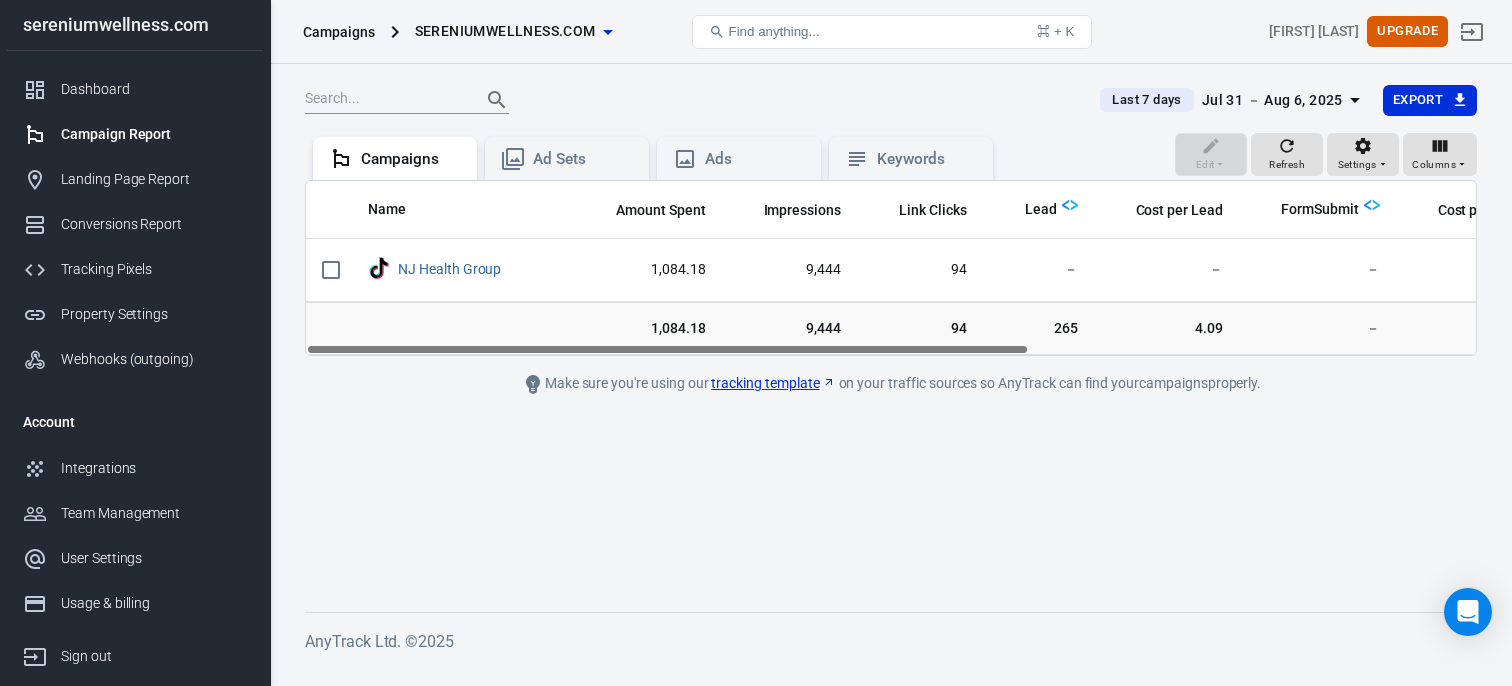 click on "Jul 31 － Aug 6, 2025" at bounding box center [1272, 100] 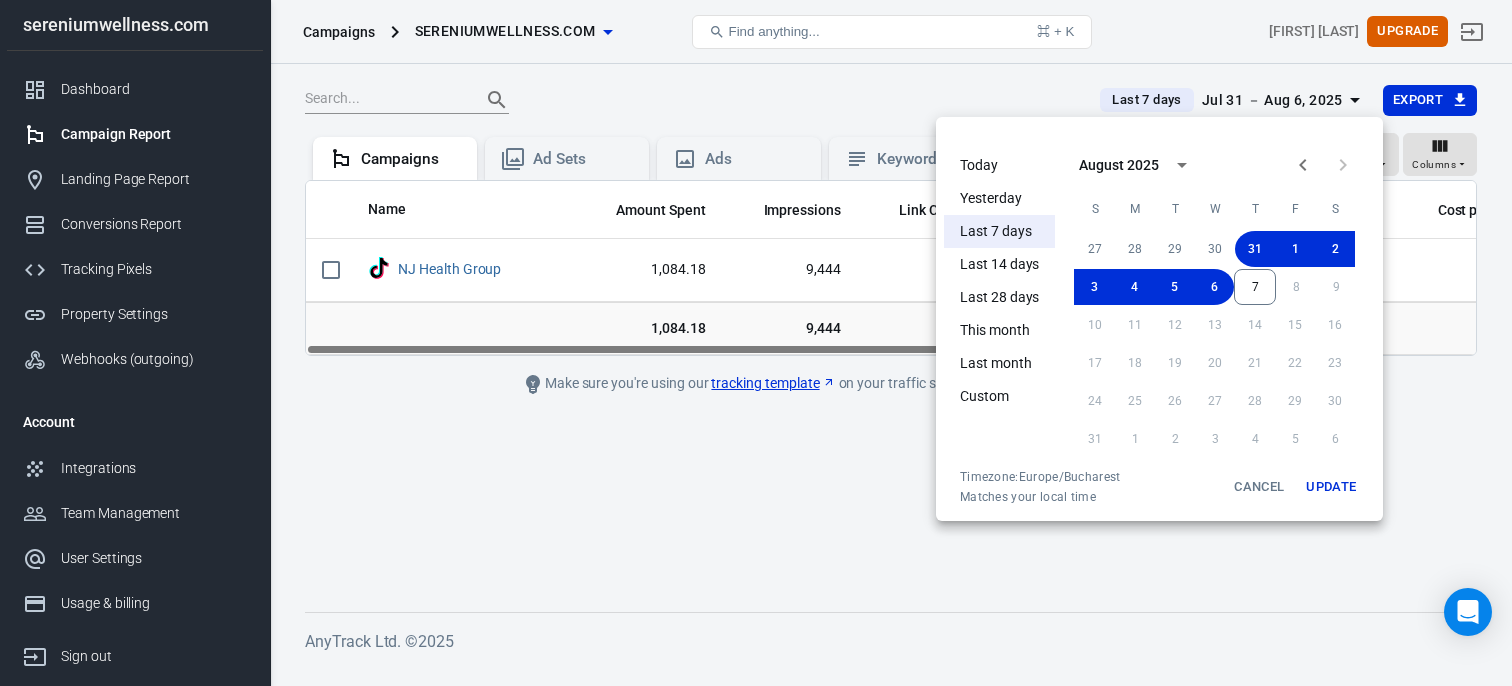 click at bounding box center [756, 343] 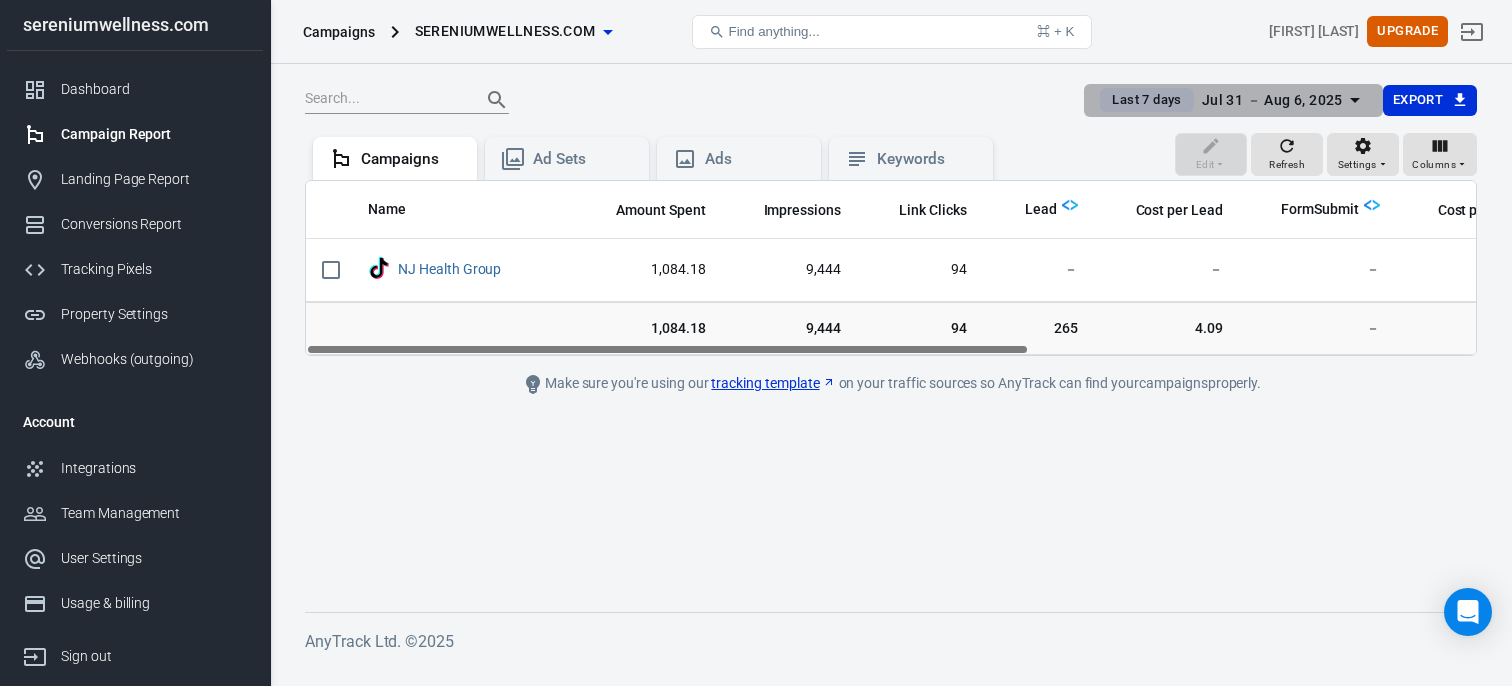 click on "Last 7 days" at bounding box center (1146, 100) 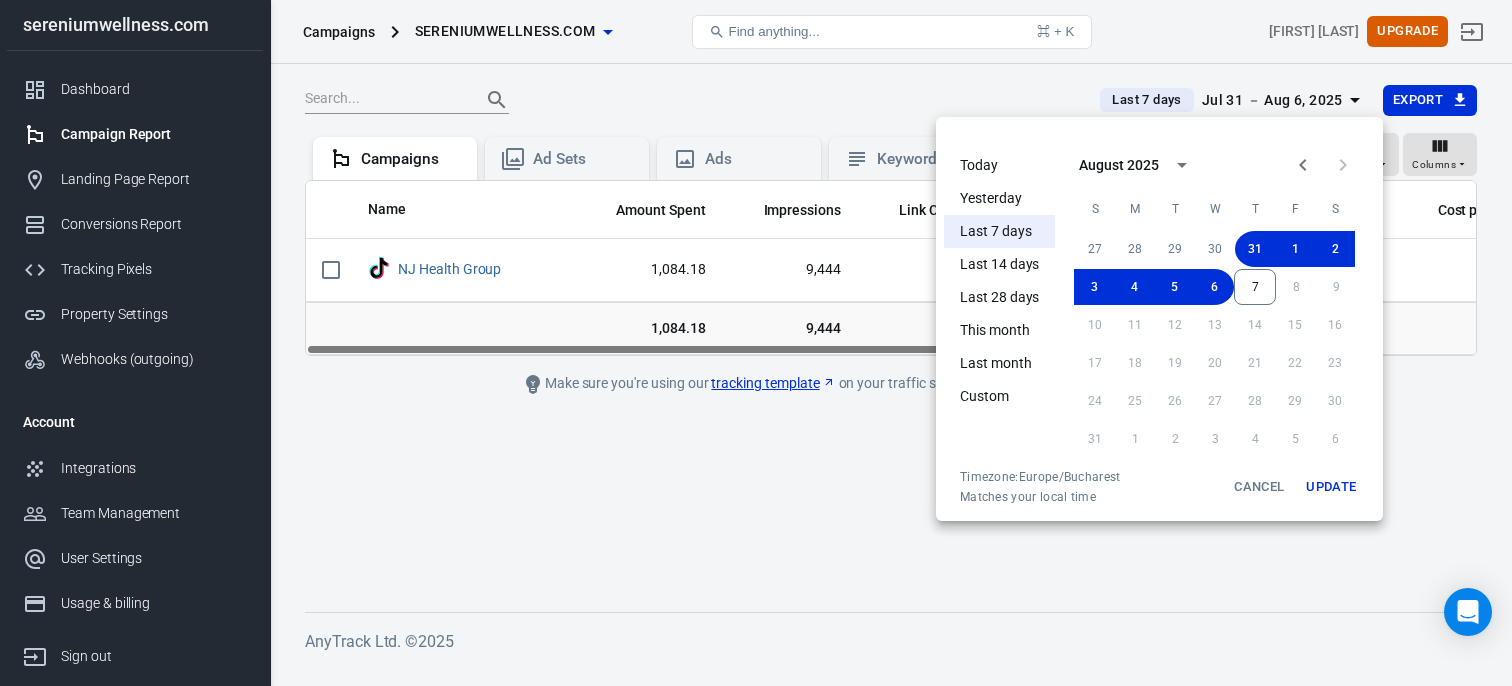click at bounding box center (756, 343) 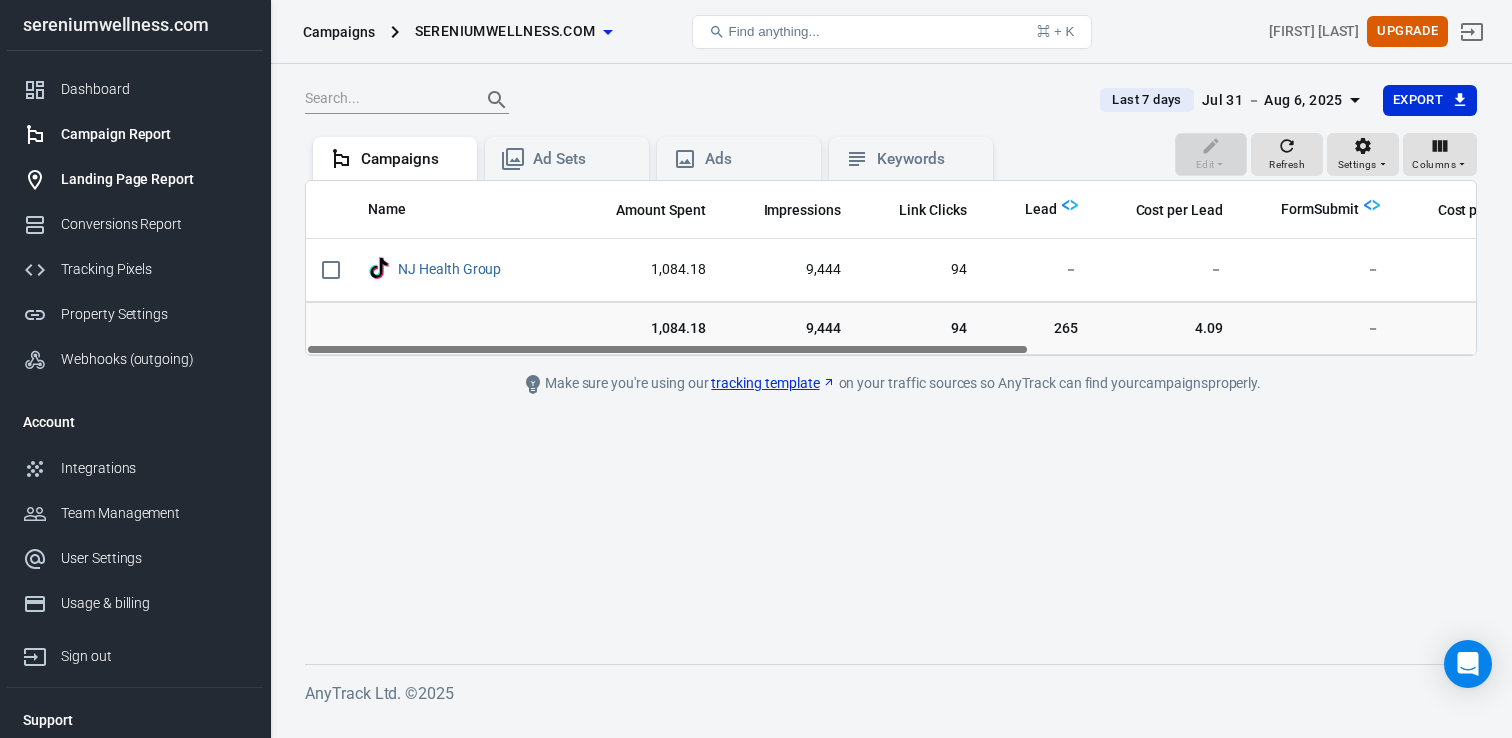 click on "Landing Page Report" at bounding box center [154, 179] 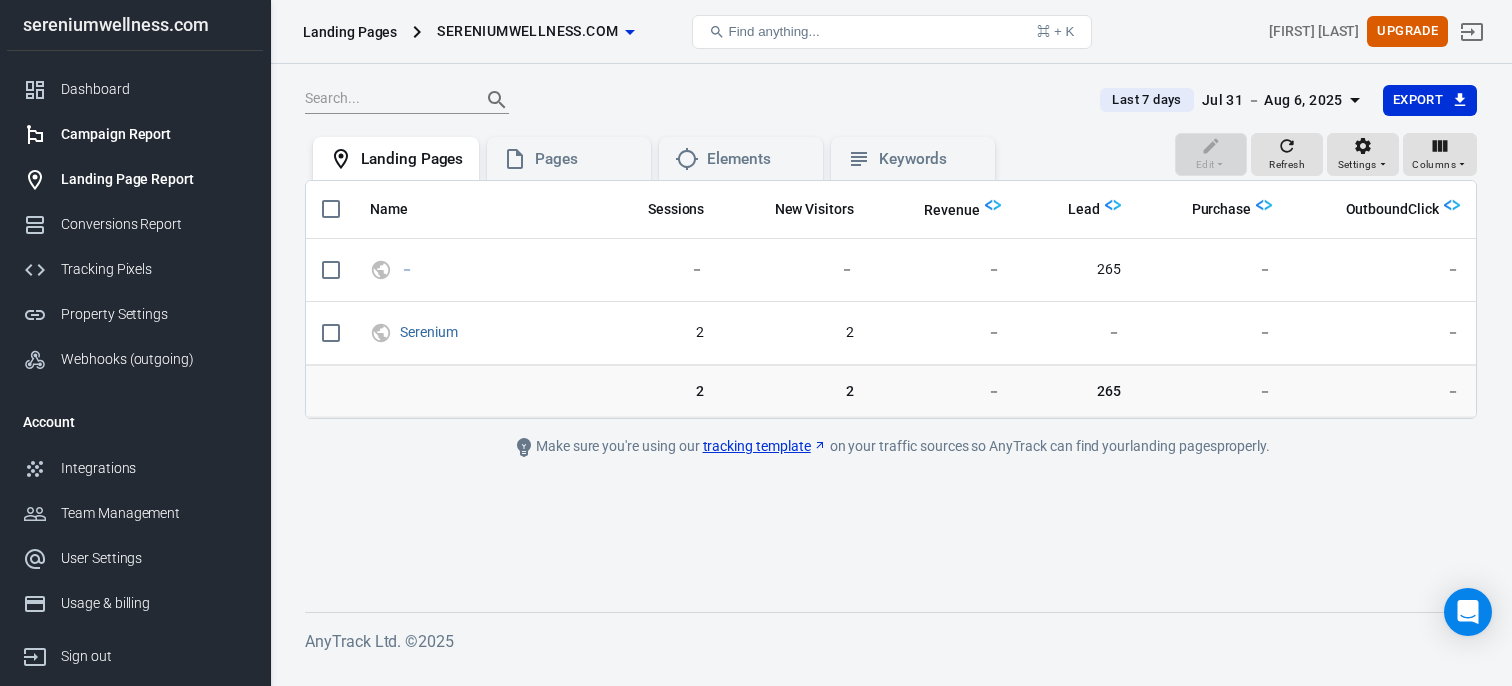 click on "Campaign Report" at bounding box center [154, 134] 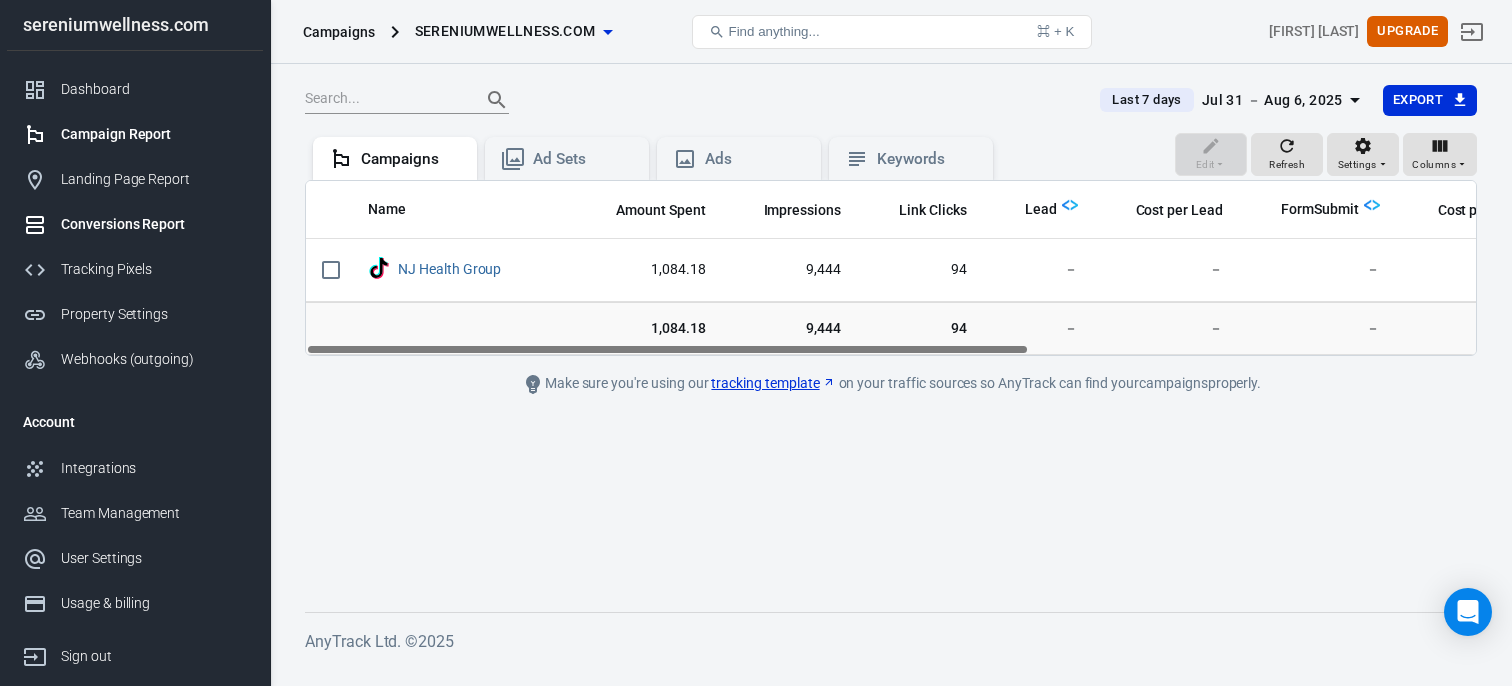 click on "Conversions Report" at bounding box center [135, 224] 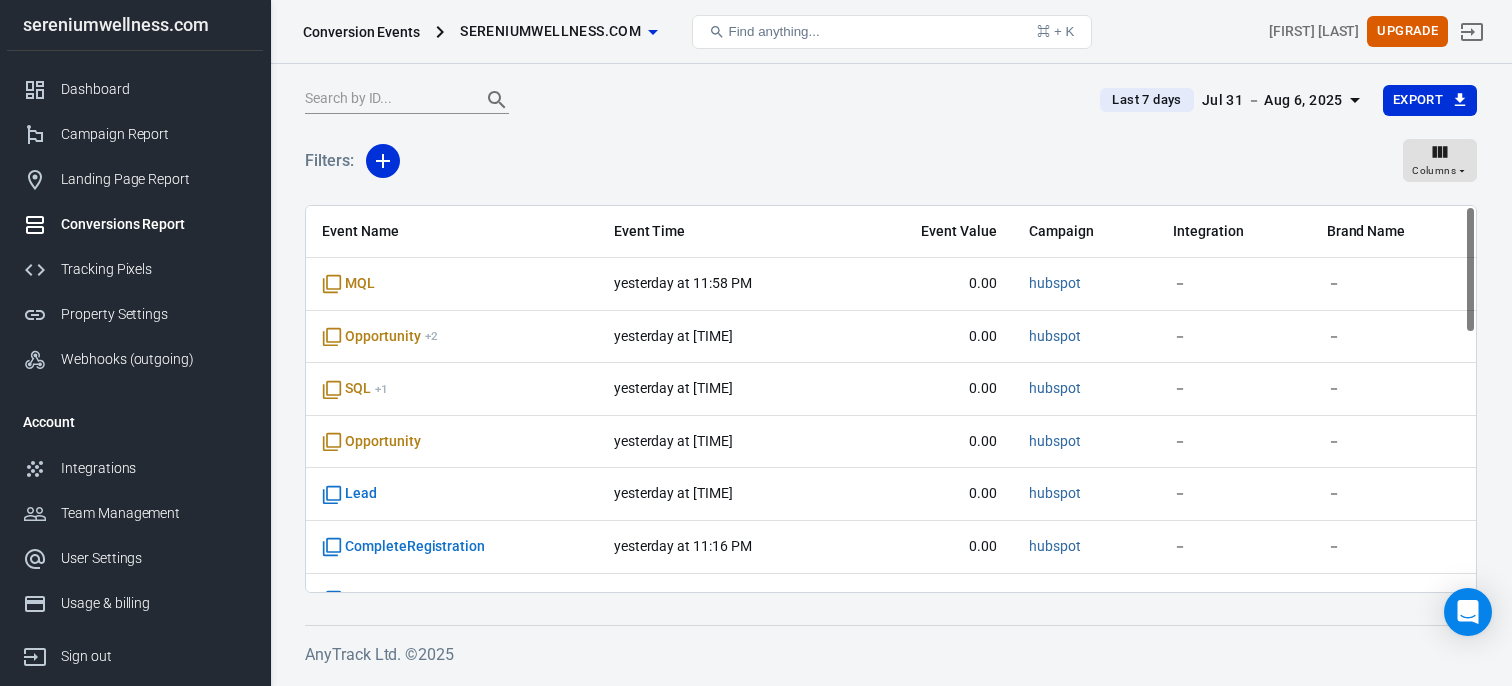 click on "Filters: Columns" at bounding box center [891, 169] 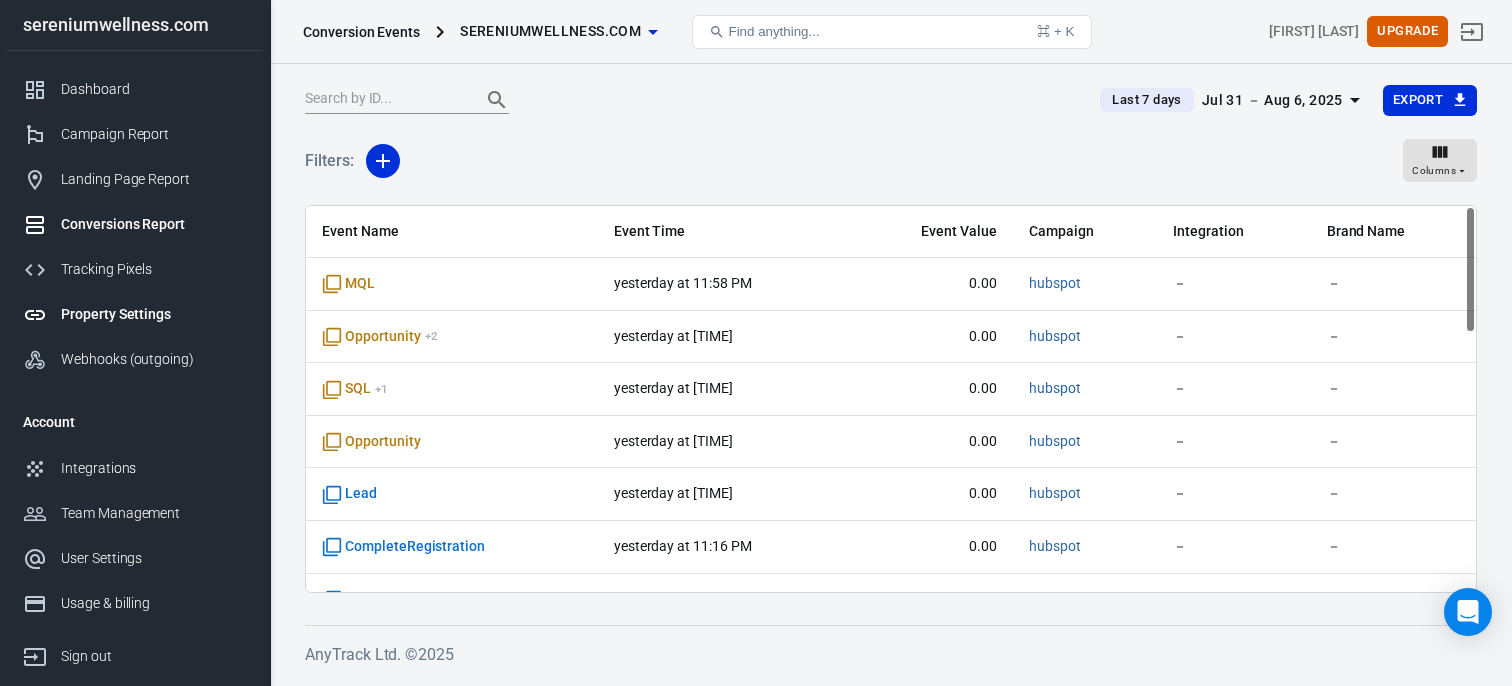click on "Property Settings" at bounding box center [154, 314] 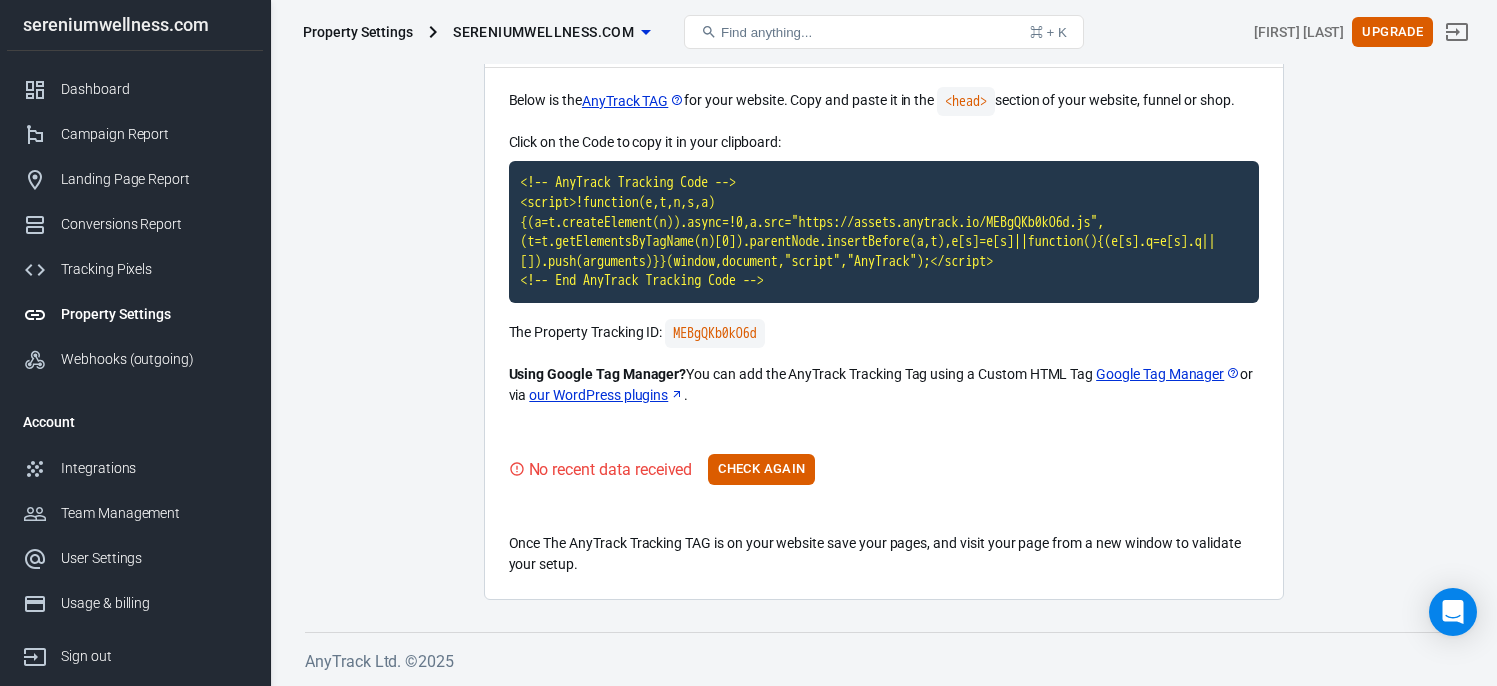 scroll, scrollTop: 0, scrollLeft: 0, axis: both 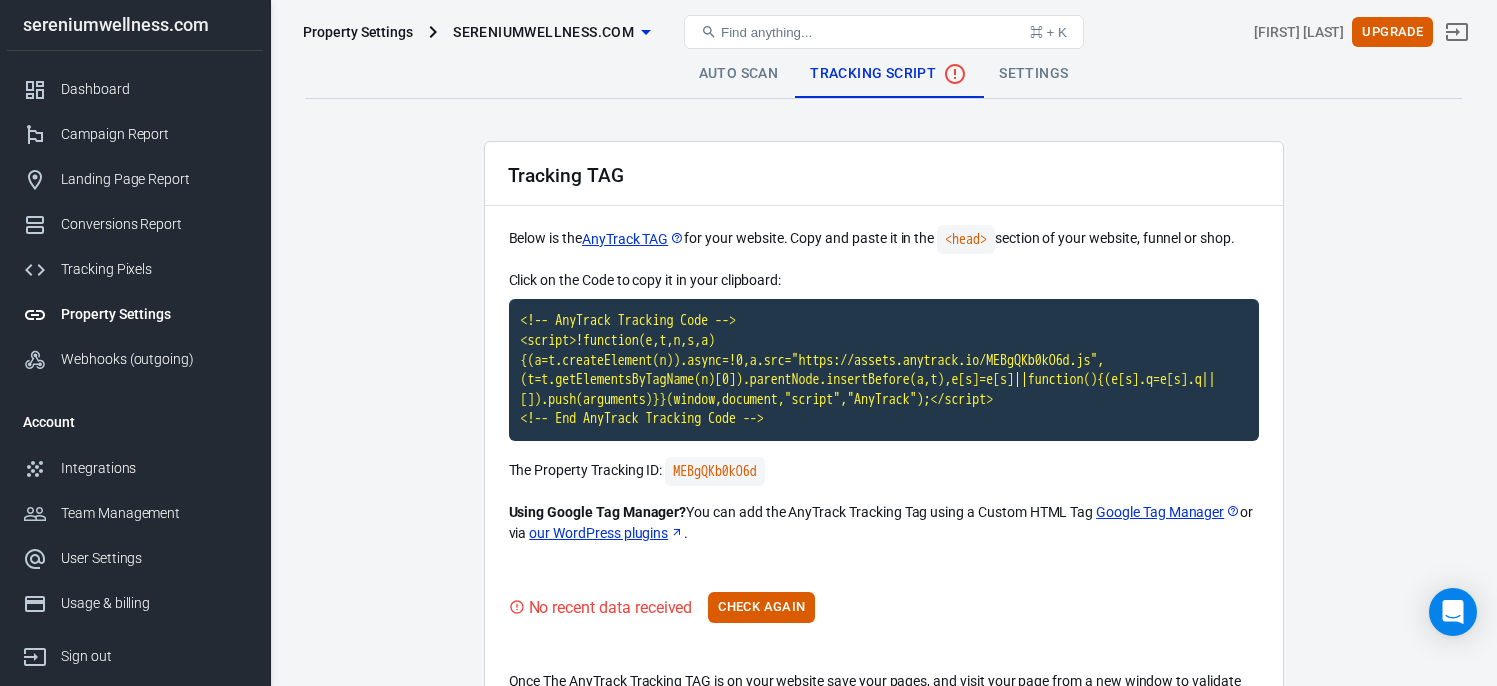 click on "Settings" at bounding box center [1033, 74] 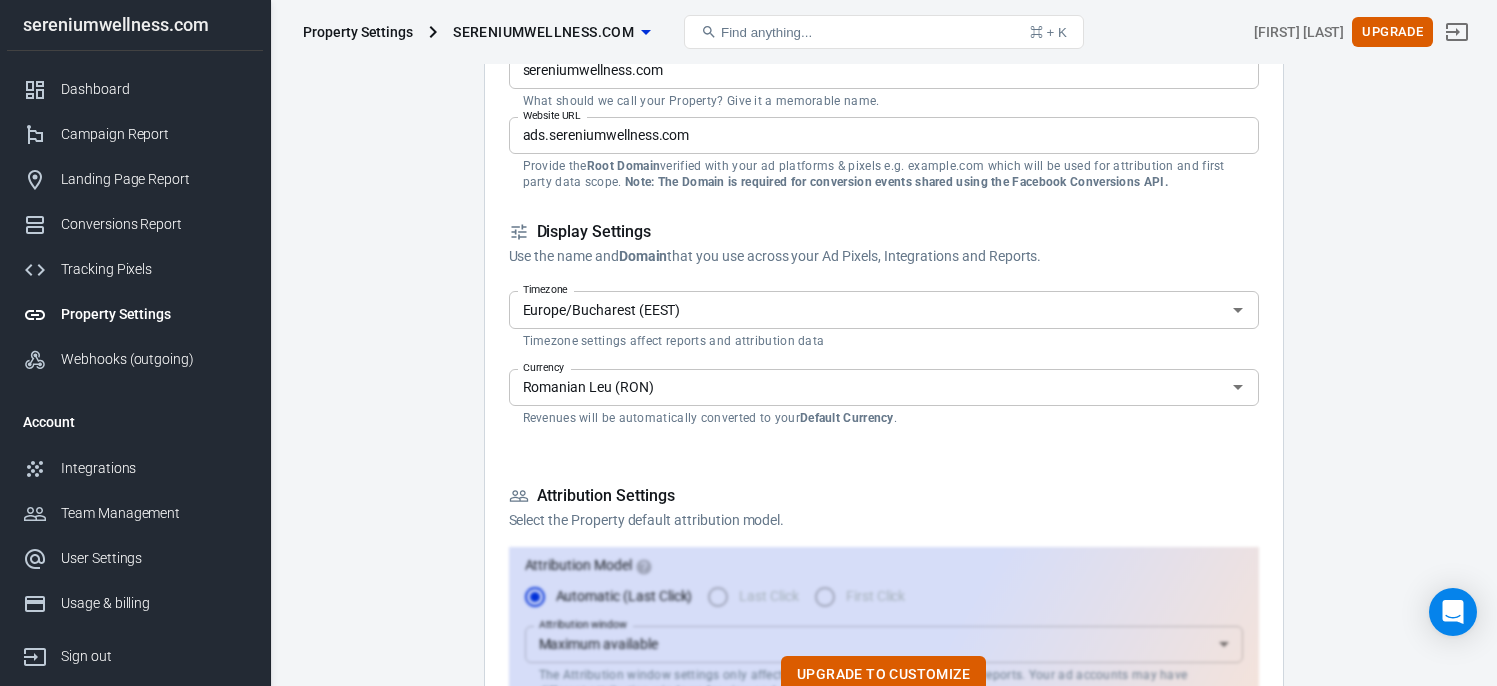 scroll, scrollTop: 0, scrollLeft: 0, axis: both 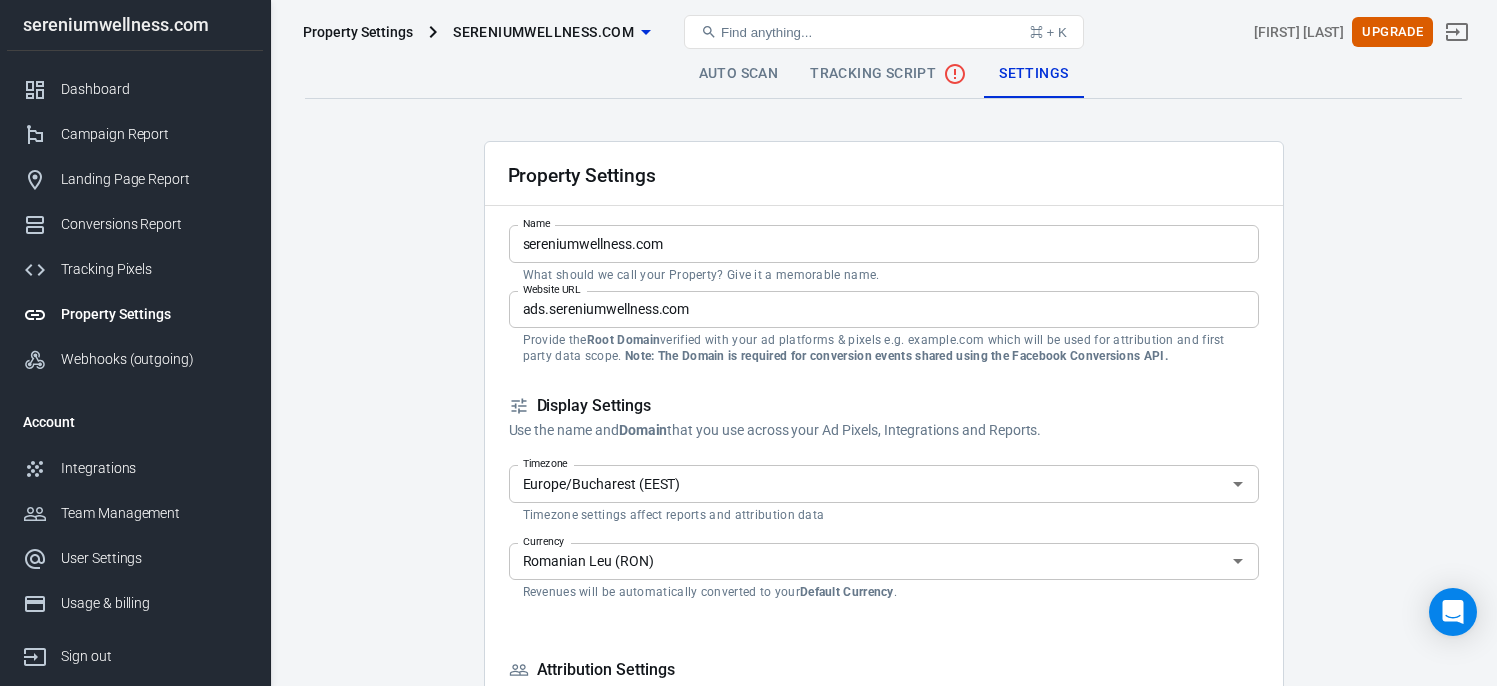 click on "Tracking Script" at bounding box center (888, 74) 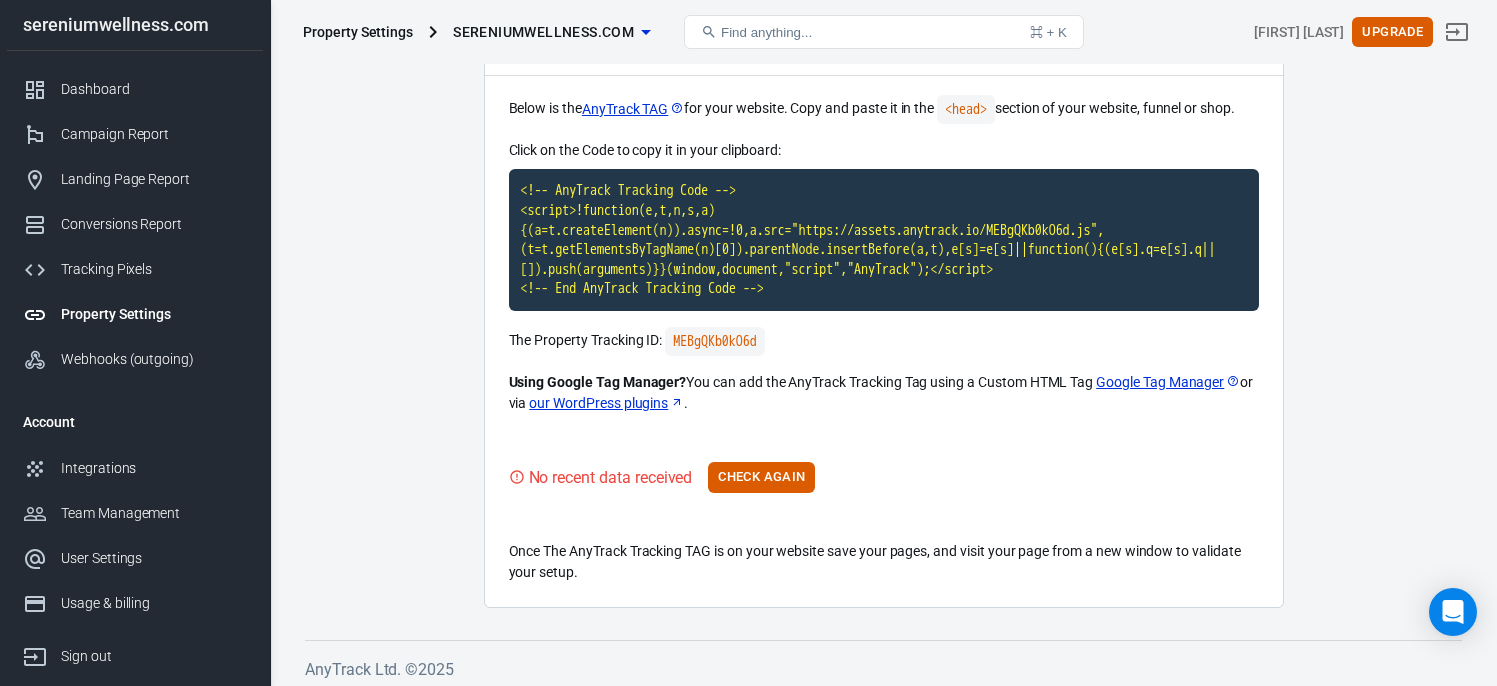 scroll, scrollTop: 138, scrollLeft: 0, axis: vertical 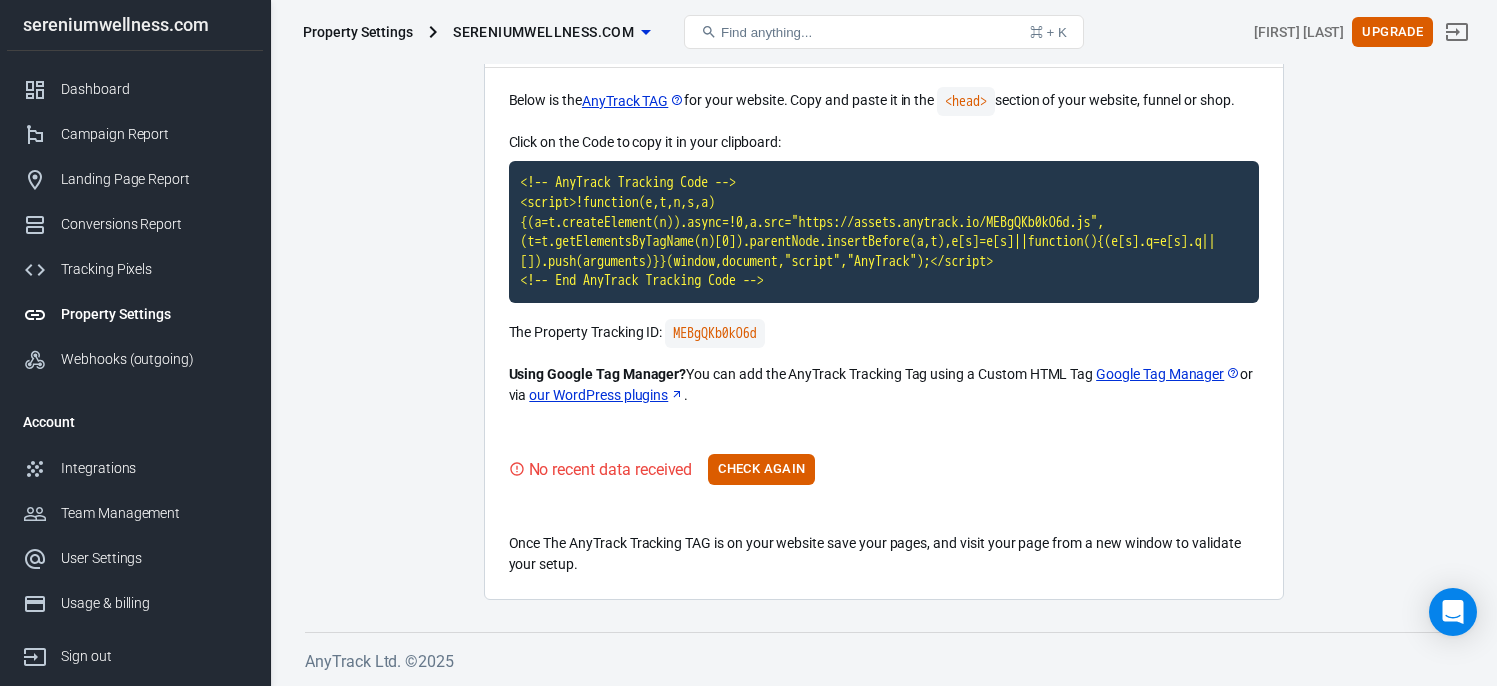 click on "No recent data received Check Again" at bounding box center (884, 469) 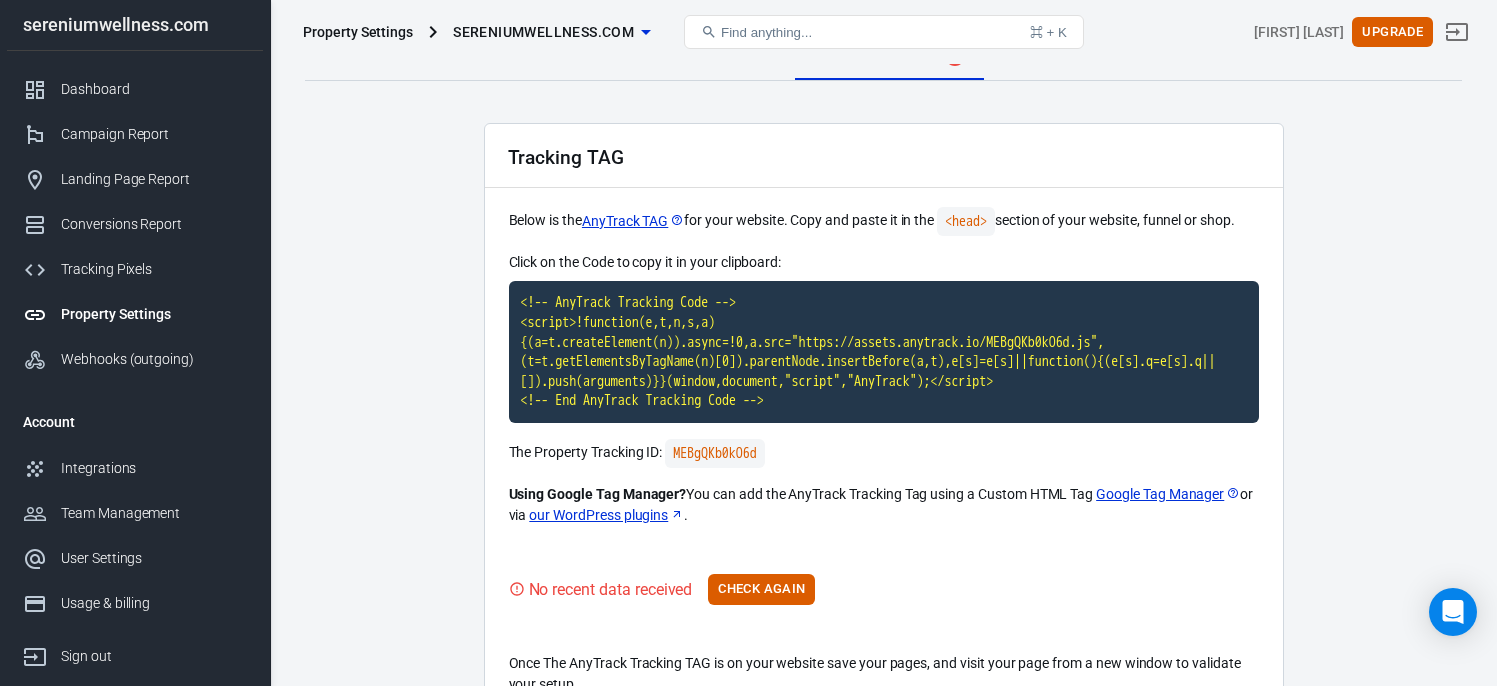 scroll, scrollTop: 0, scrollLeft: 0, axis: both 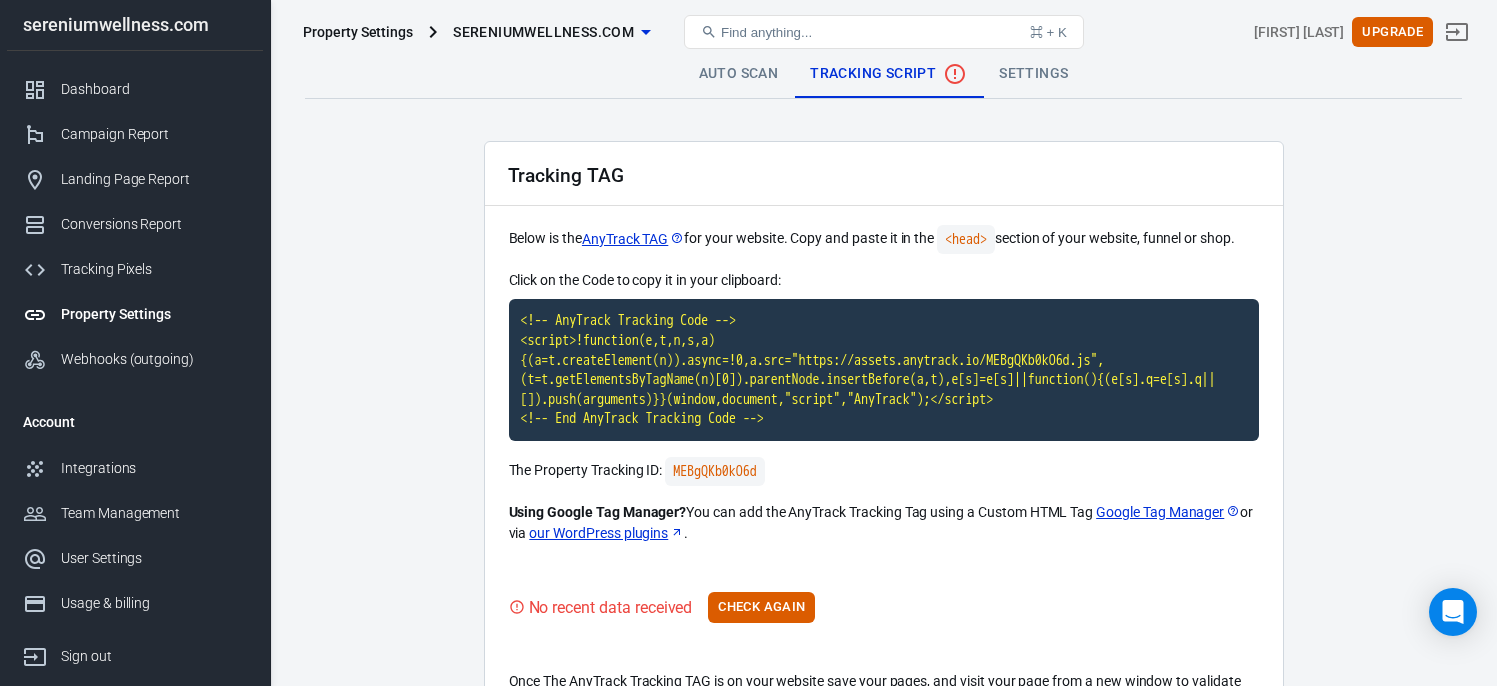 click on "Settings" at bounding box center [1033, 74] 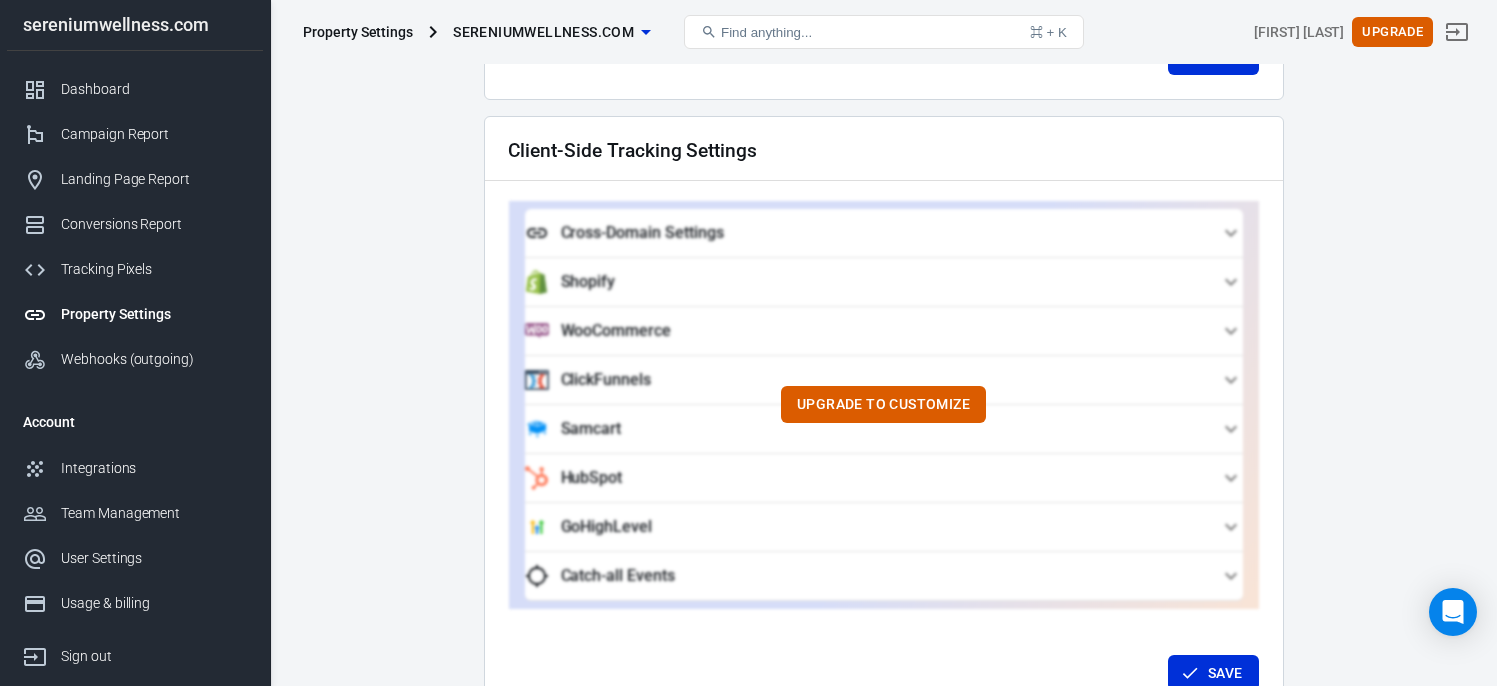 scroll, scrollTop: 1719, scrollLeft: 0, axis: vertical 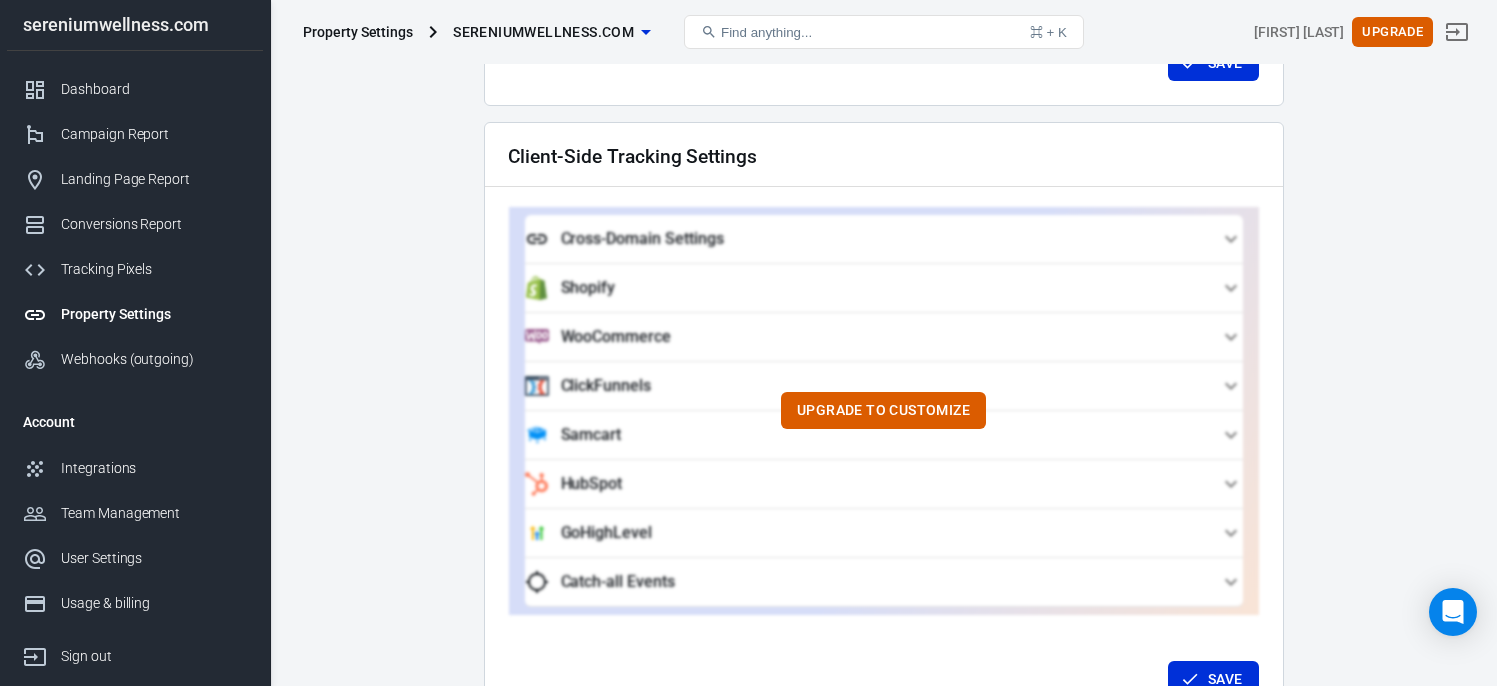 click on "Client-Side Tracking Settings" at bounding box center [884, 155] 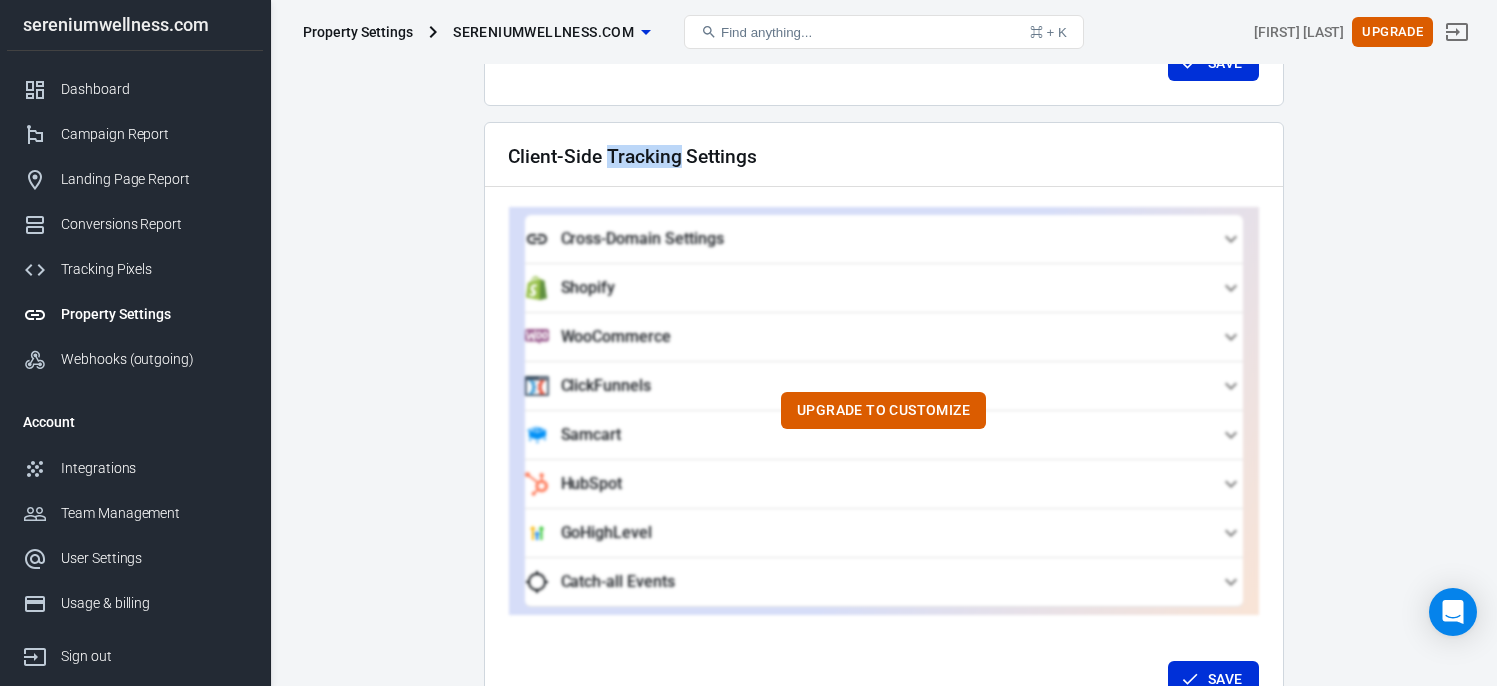 click on "Client-Side Tracking Settings" at bounding box center (633, 156) 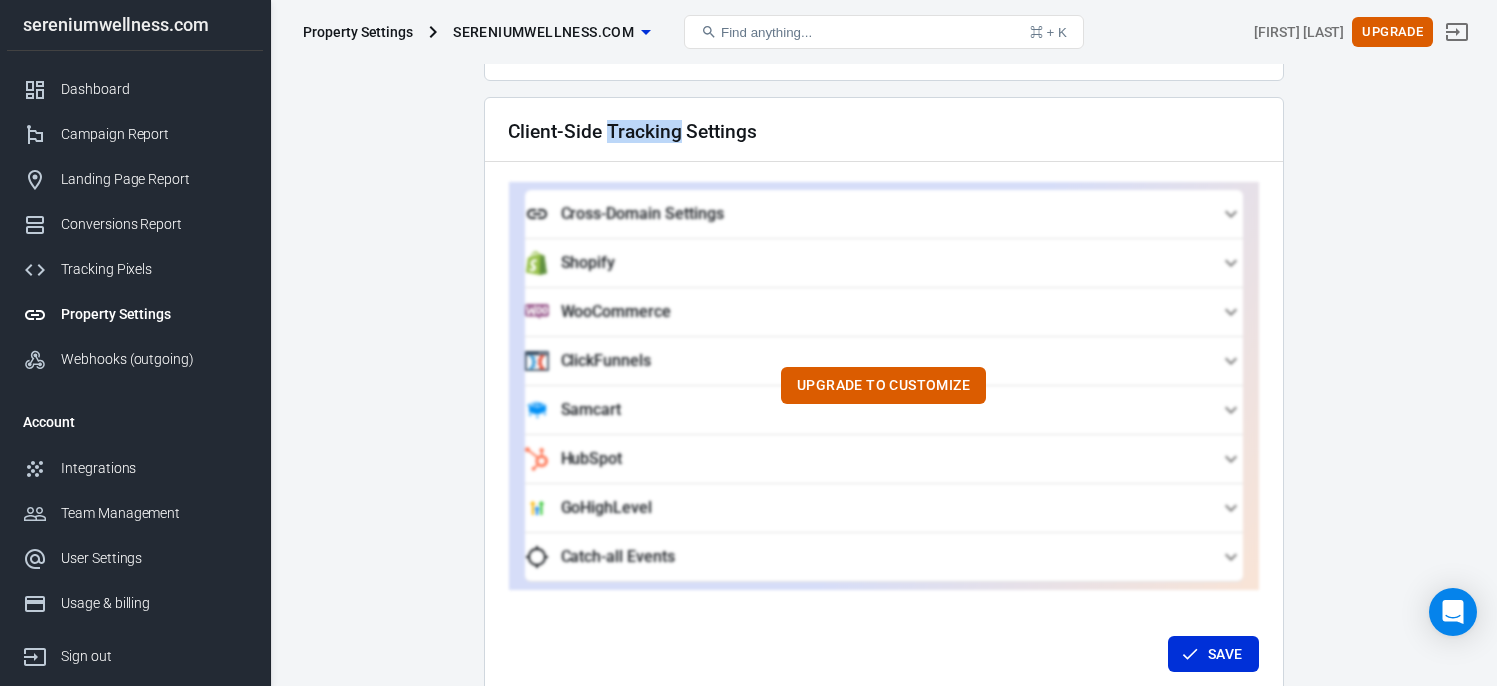 scroll, scrollTop: 1723, scrollLeft: 0, axis: vertical 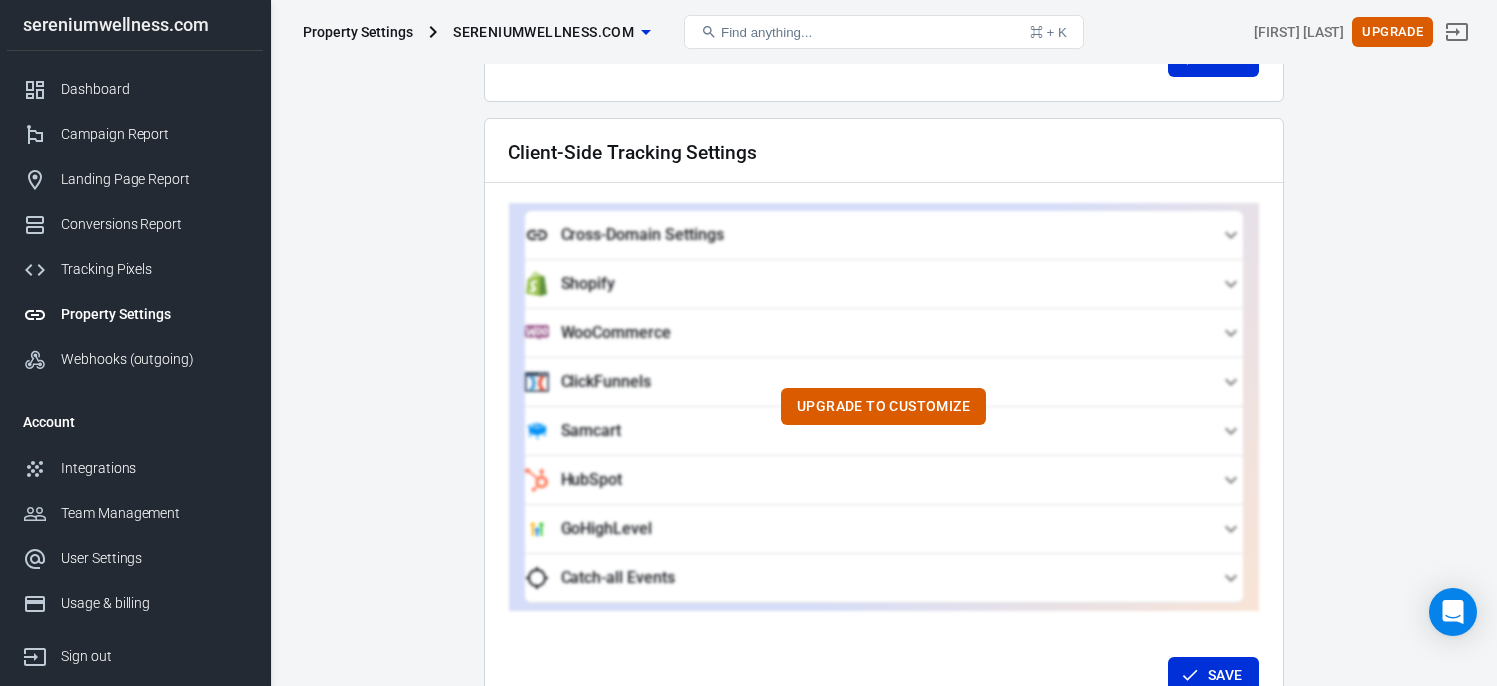 click on "Upgrade to customize" at bounding box center [884, 407] 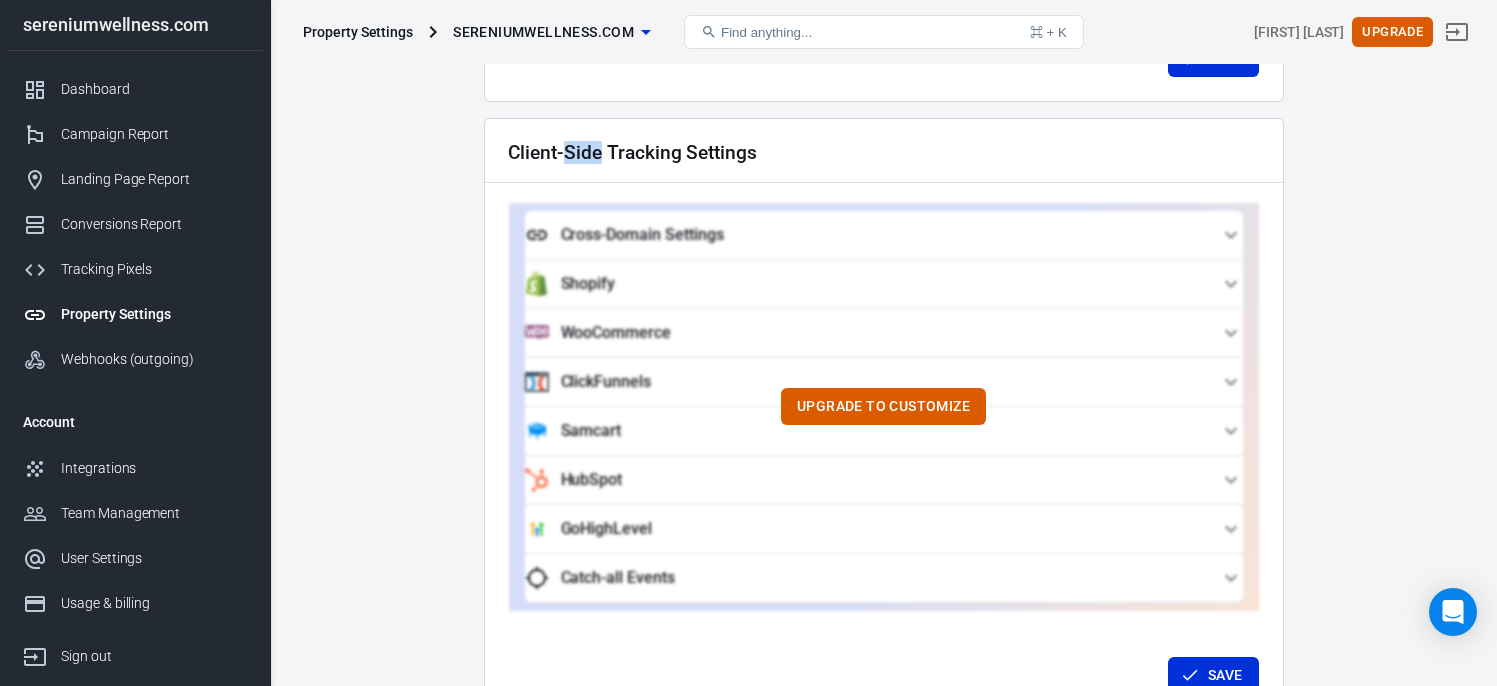 click on "Client-Side Tracking Settings" at bounding box center [633, 152] 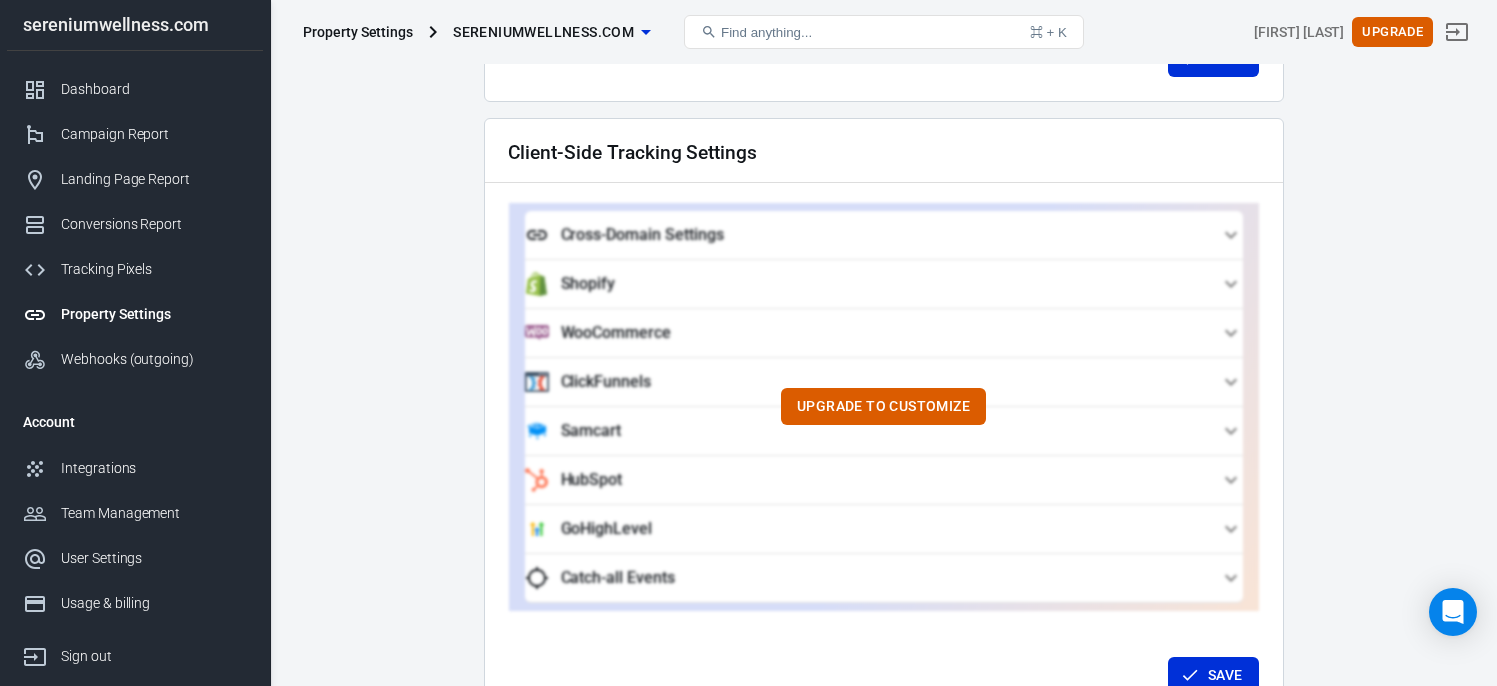 click on "Client-Side Tracking Settings" at bounding box center [884, 151] 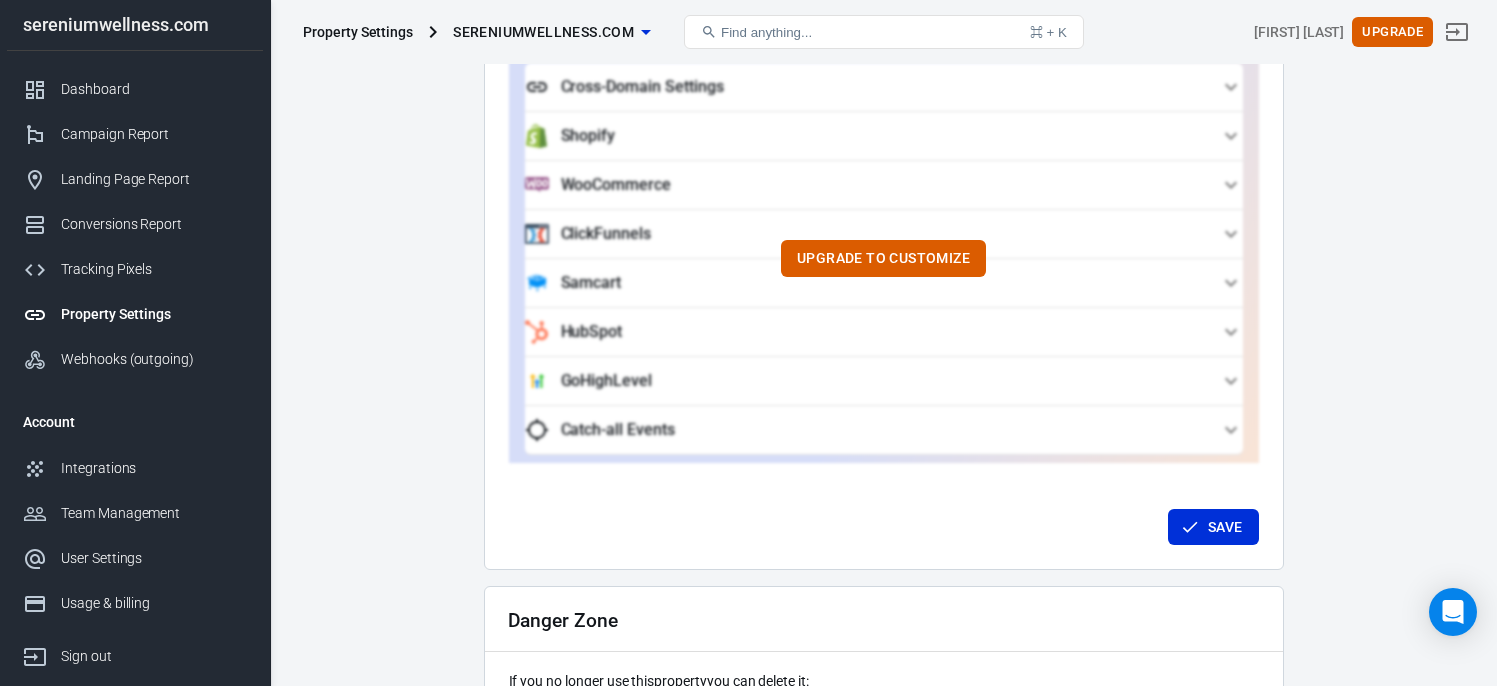scroll, scrollTop: 1612, scrollLeft: 0, axis: vertical 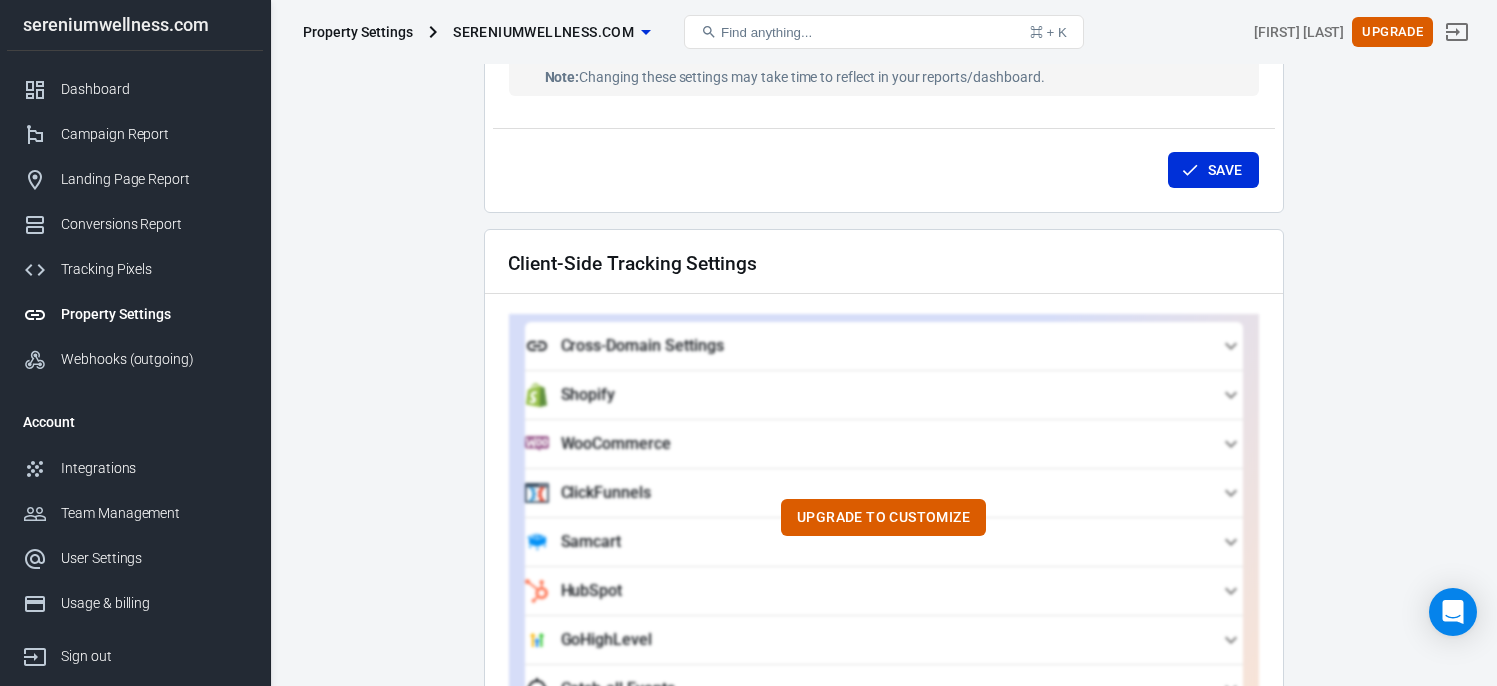 click on "Client-Side Tracking Settings" at bounding box center [633, 263] 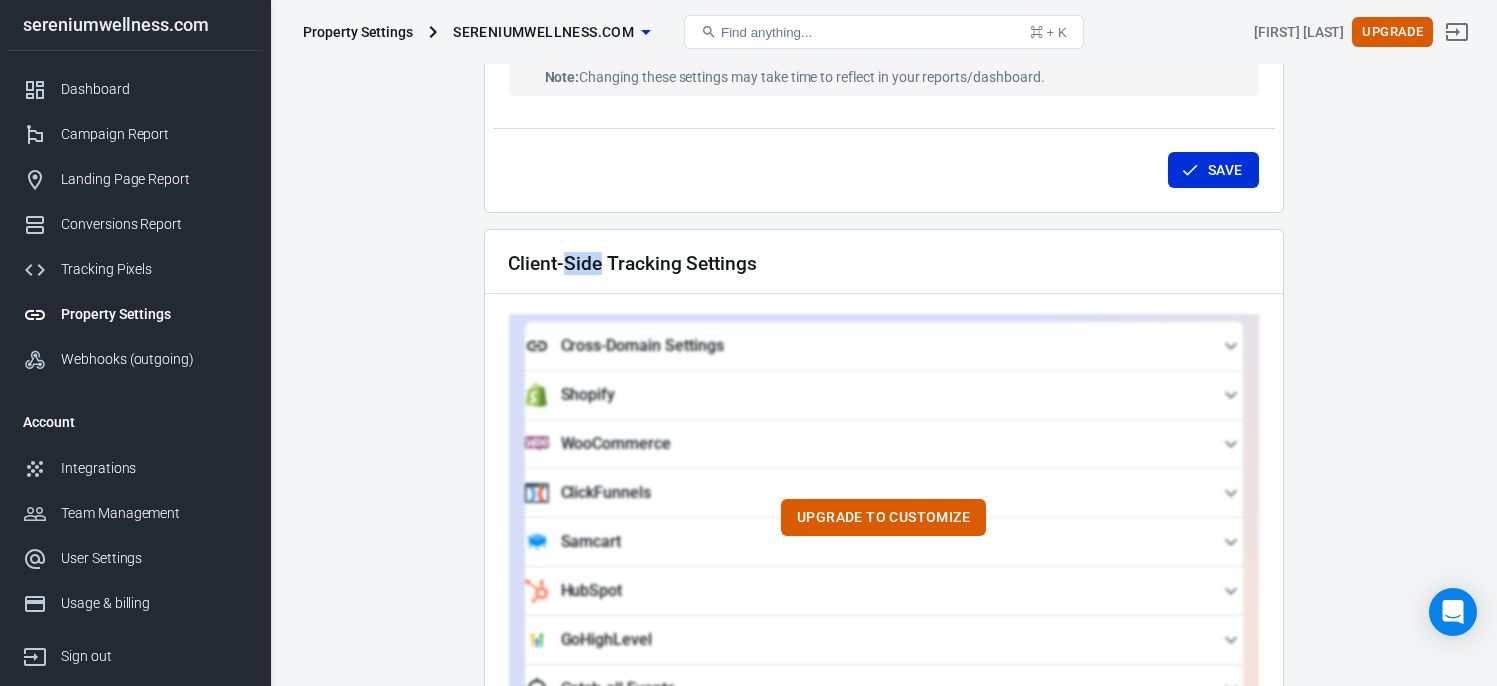 click on "Client-Side Tracking Settings" at bounding box center [633, 263] 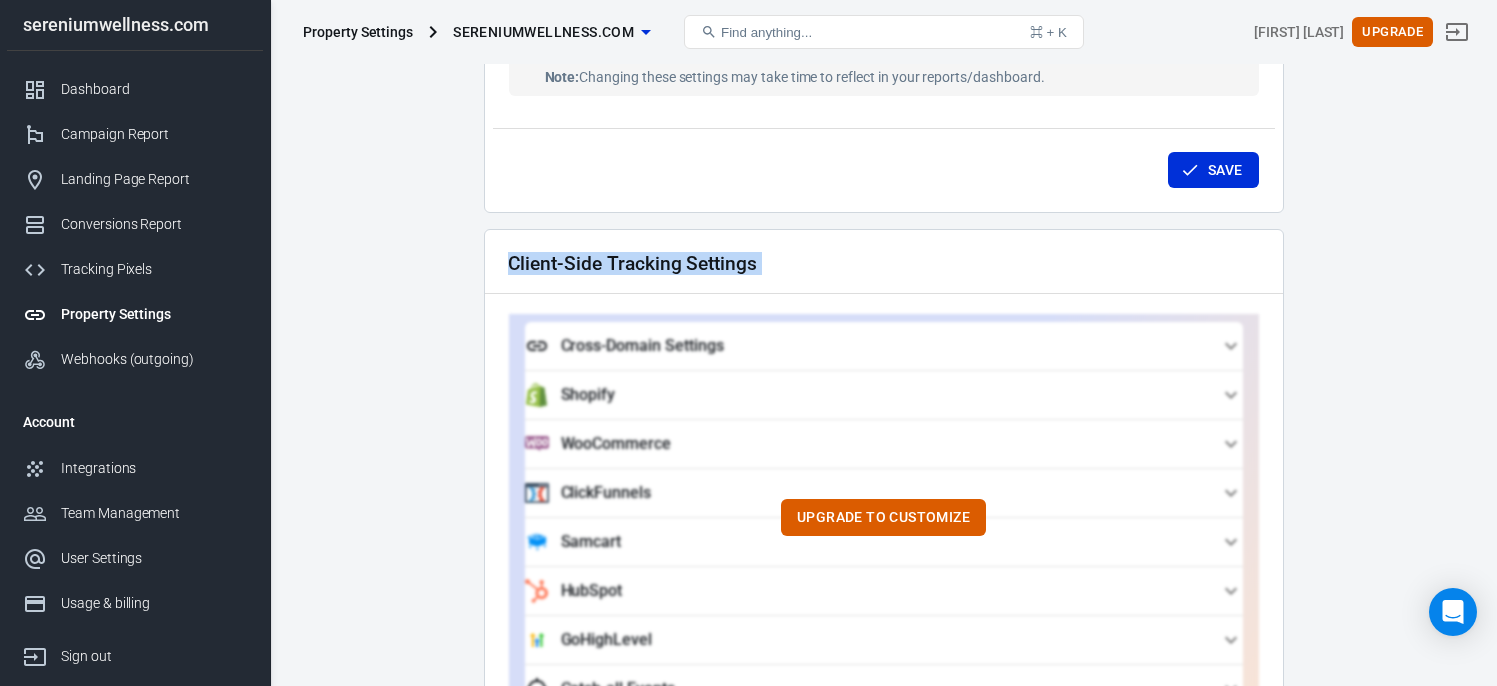 click on "Client-Side Tracking Settings" at bounding box center [633, 263] 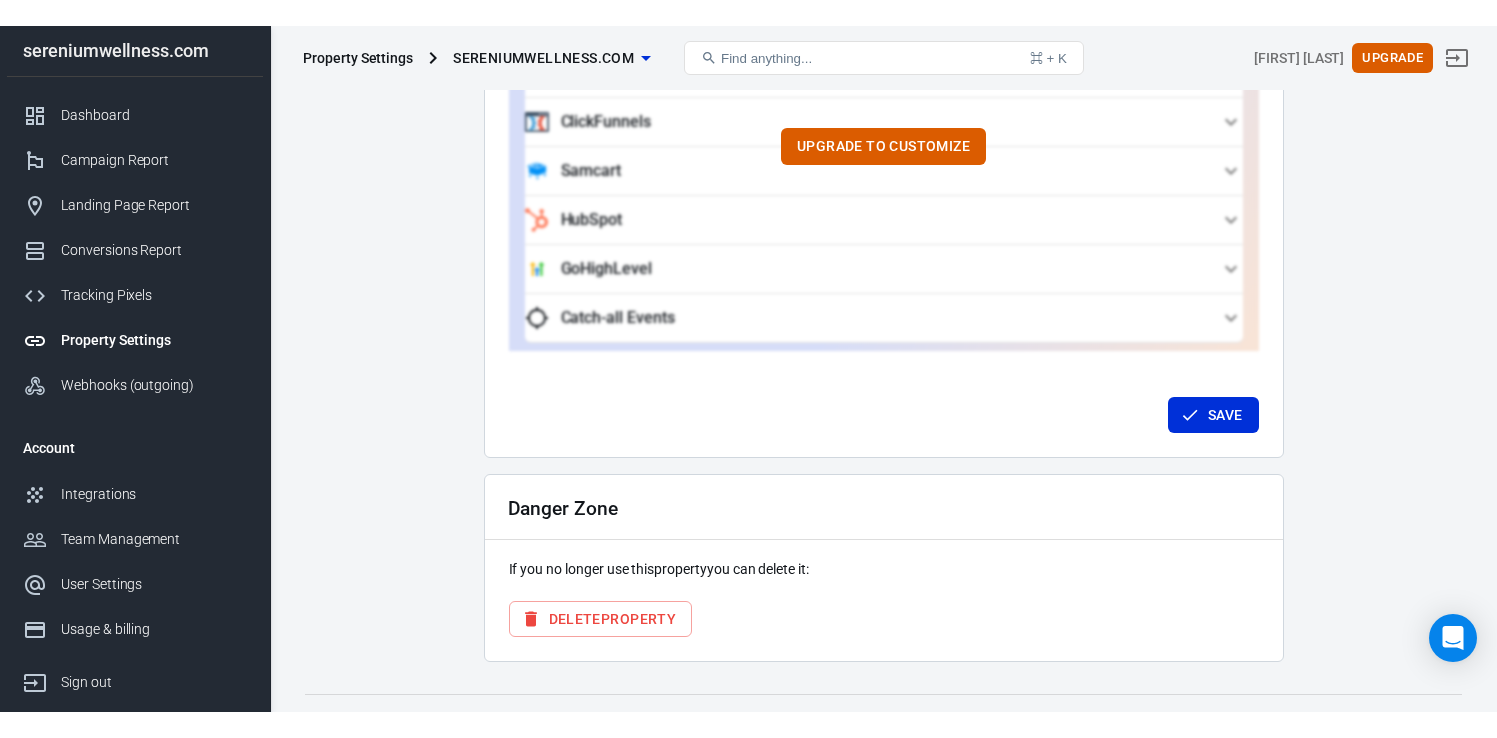 scroll, scrollTop: 1978, scrollLeft: 0, axis: vertical 